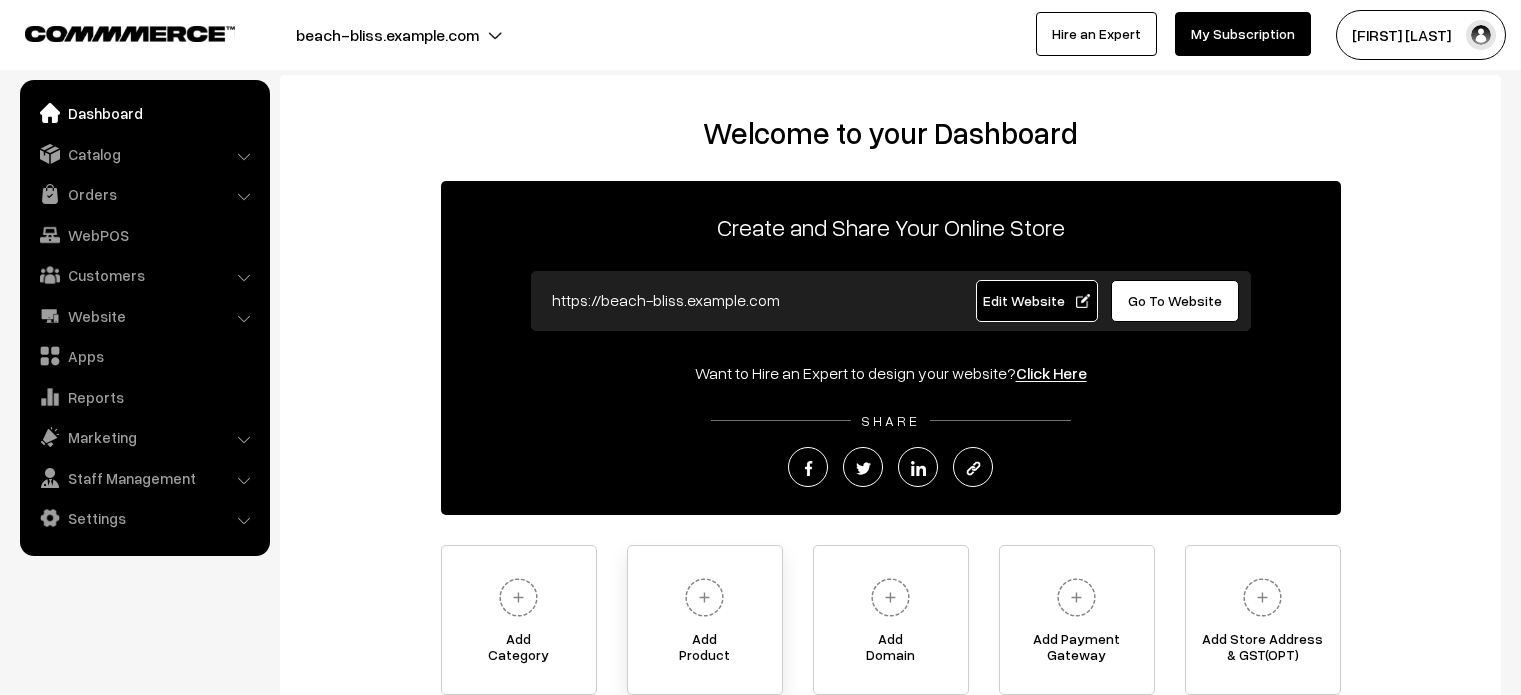 scroll, scrollTop: 0, scrollLeft: 0, axis: both 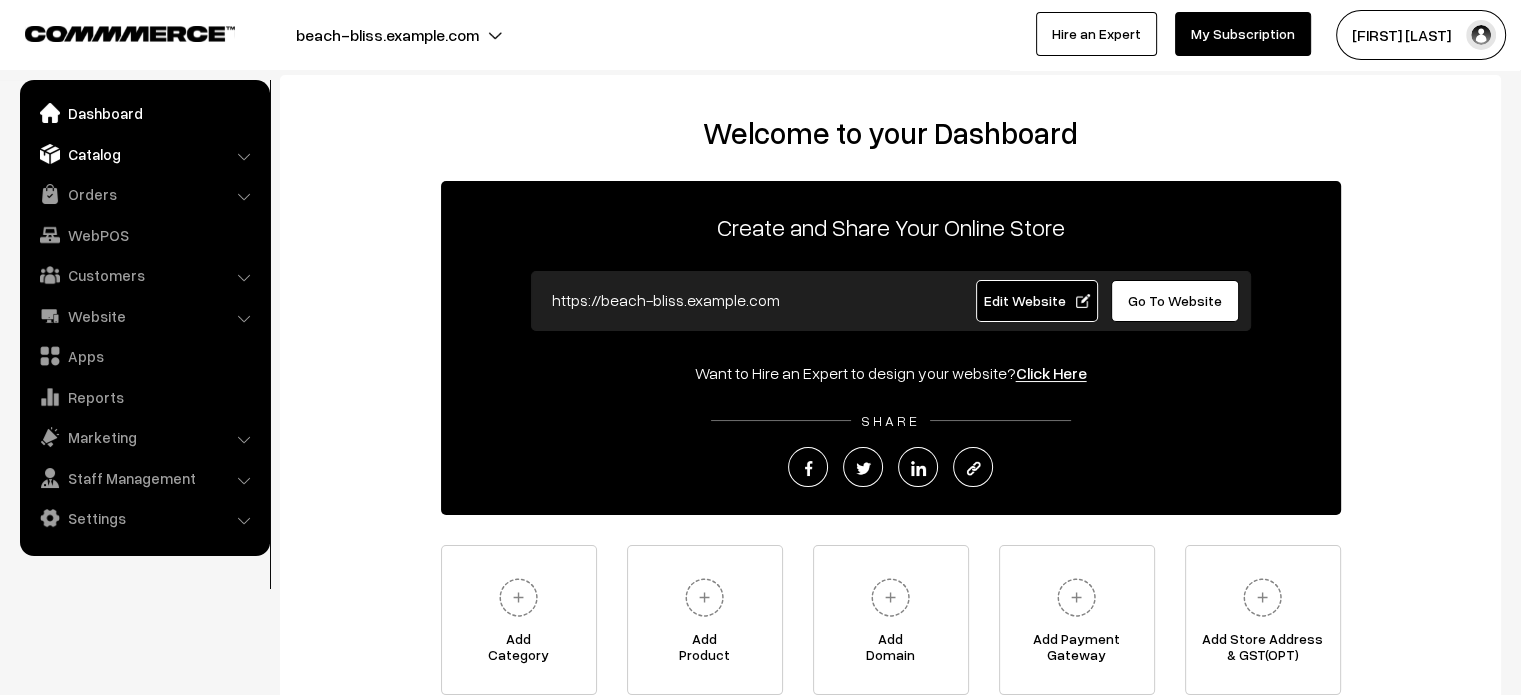 click on "Catalog" at bounding box center (144, 154) 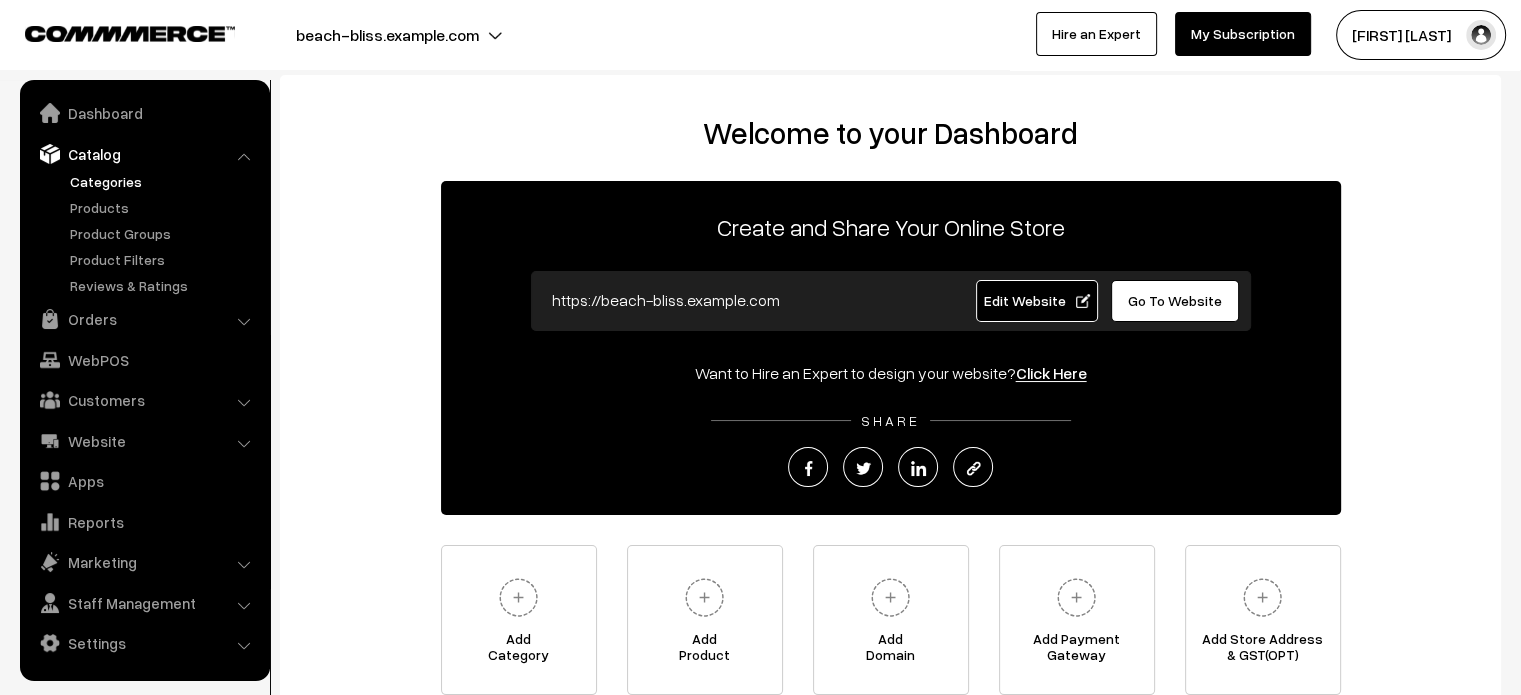 click on "Categories" at bounding box center (164, 181) 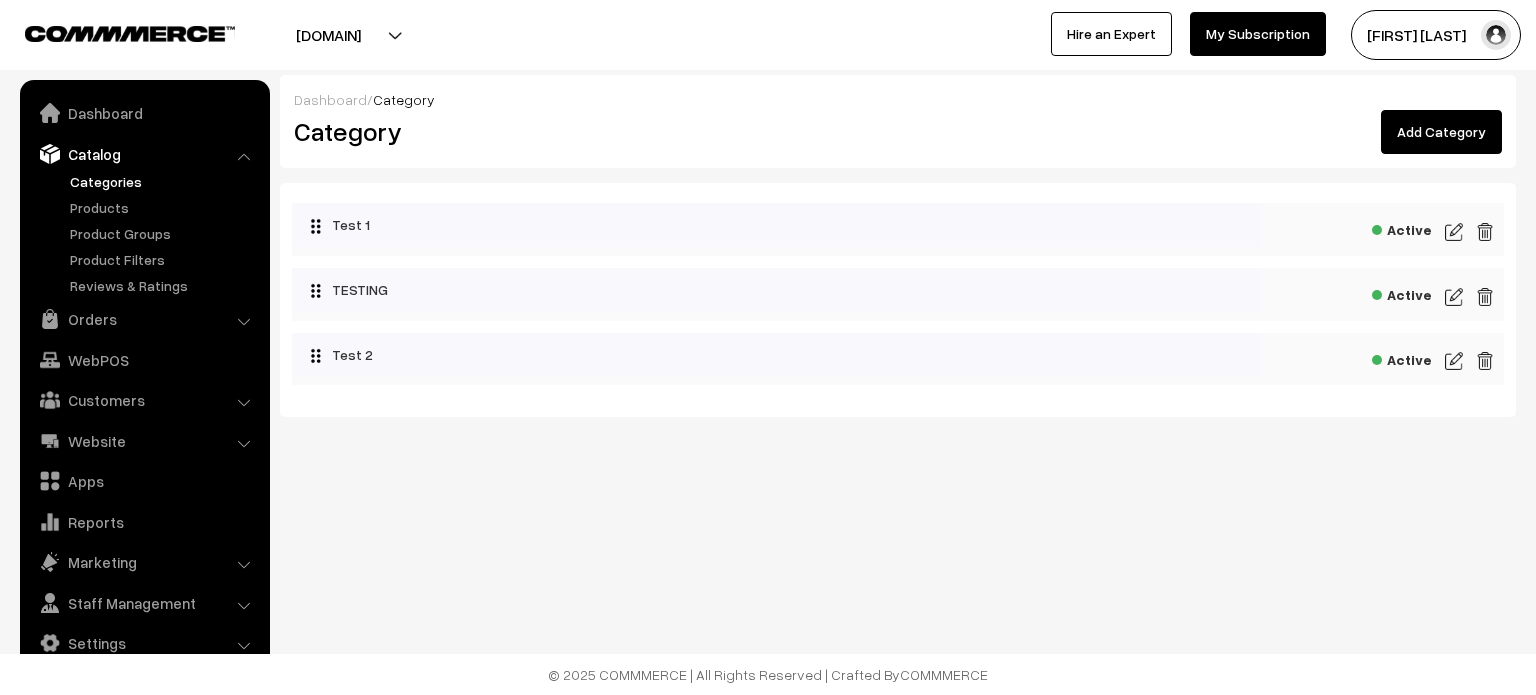 scroll, scrollTop: 0, scrollLeft: 0, axis: both 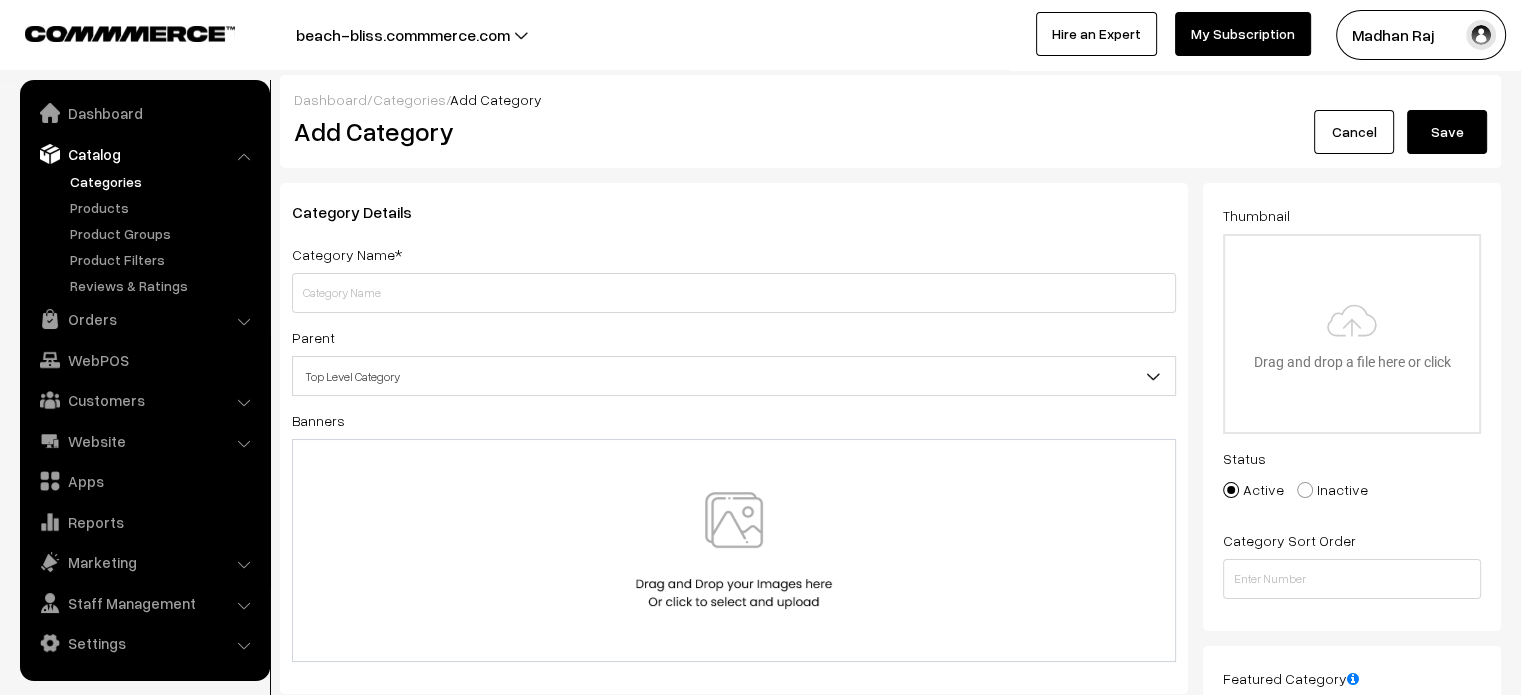 click on "Categories" at bounding box center (409, 99) 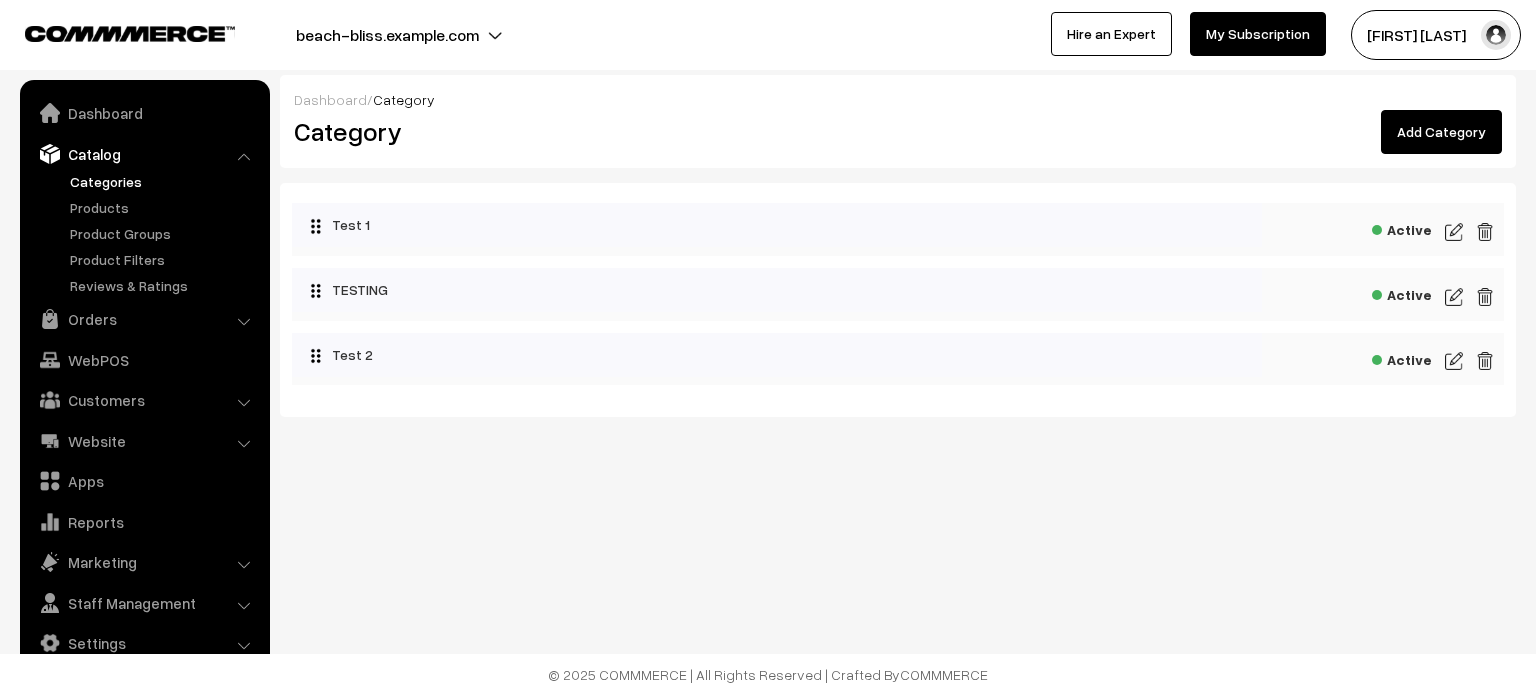 scroll, scrollTop: 0, scrollLeft: 0, axis: both 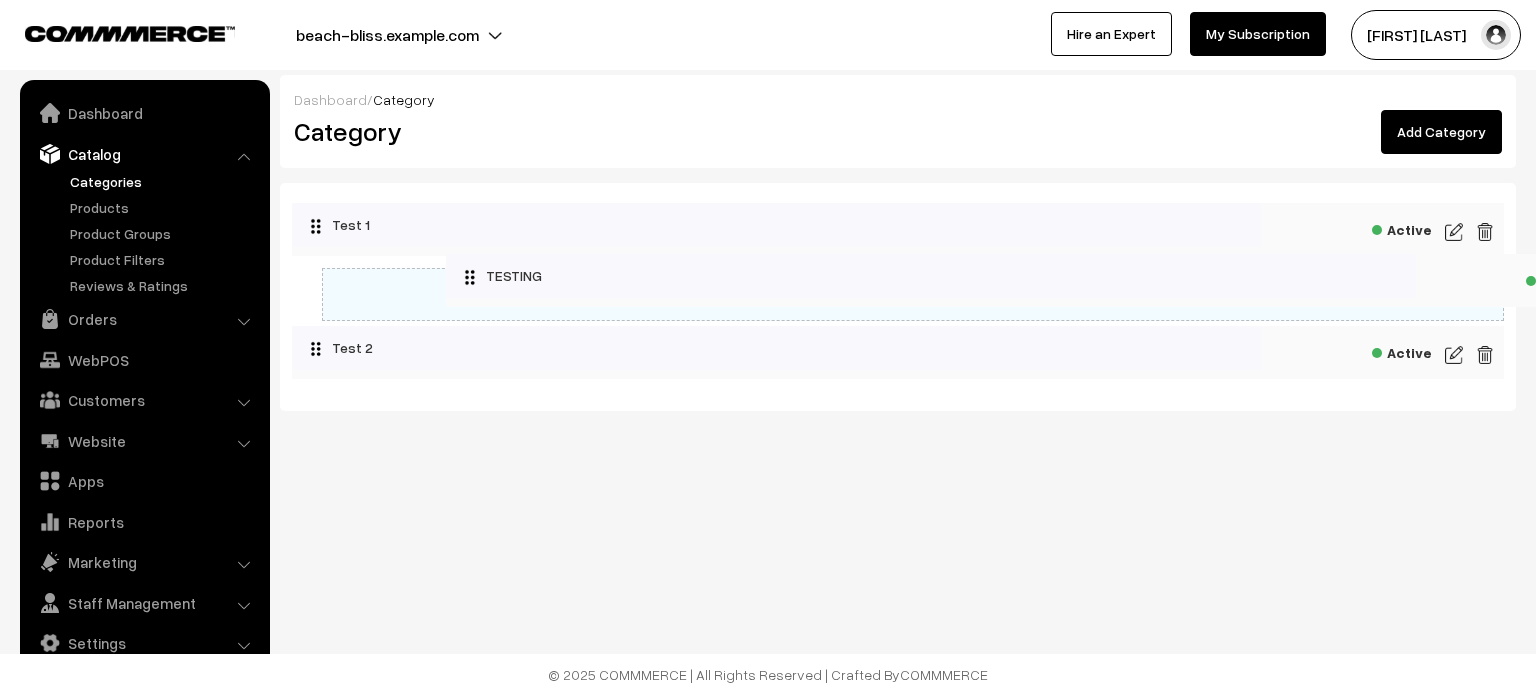 drag, startPoint x: 368, startPoint y: 281, endPoint x: 527, endPoint y: 268, distance: 159.53056 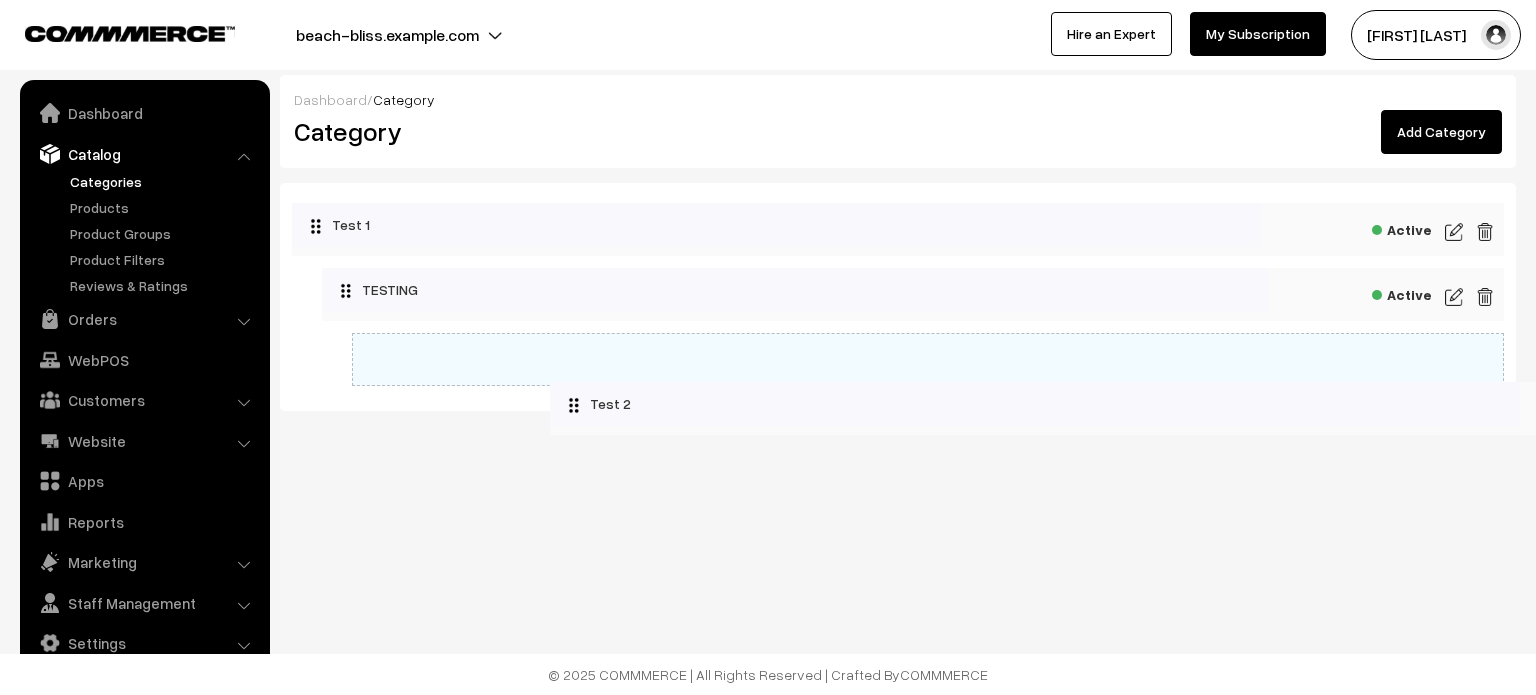 drag, startPoint x: 402, startPoint y: 342, endPoint x: 668, endPoint y: 388, distance: 269.94815 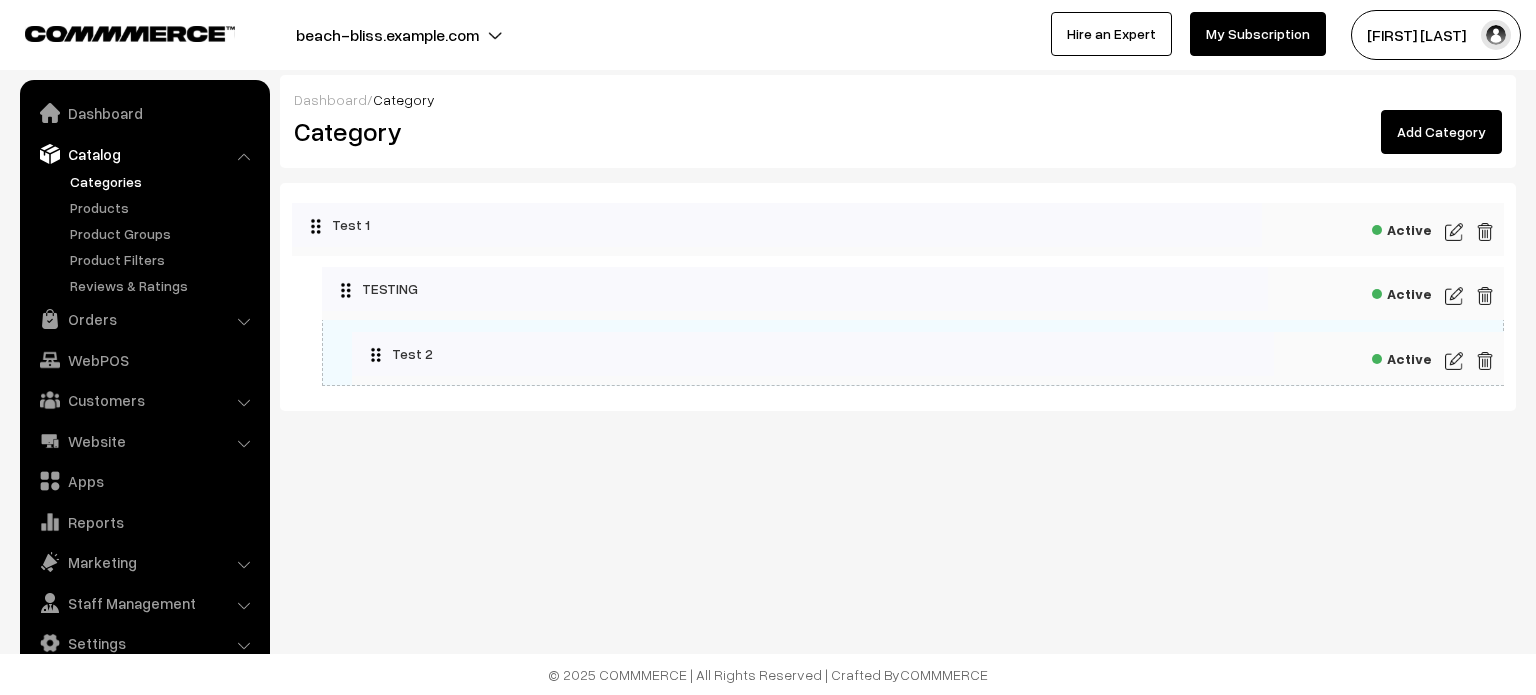 drag, startPoint x: 496, startPoint y: 289, endPoint x: 430, endPoint y: 287, distance: 66.0303 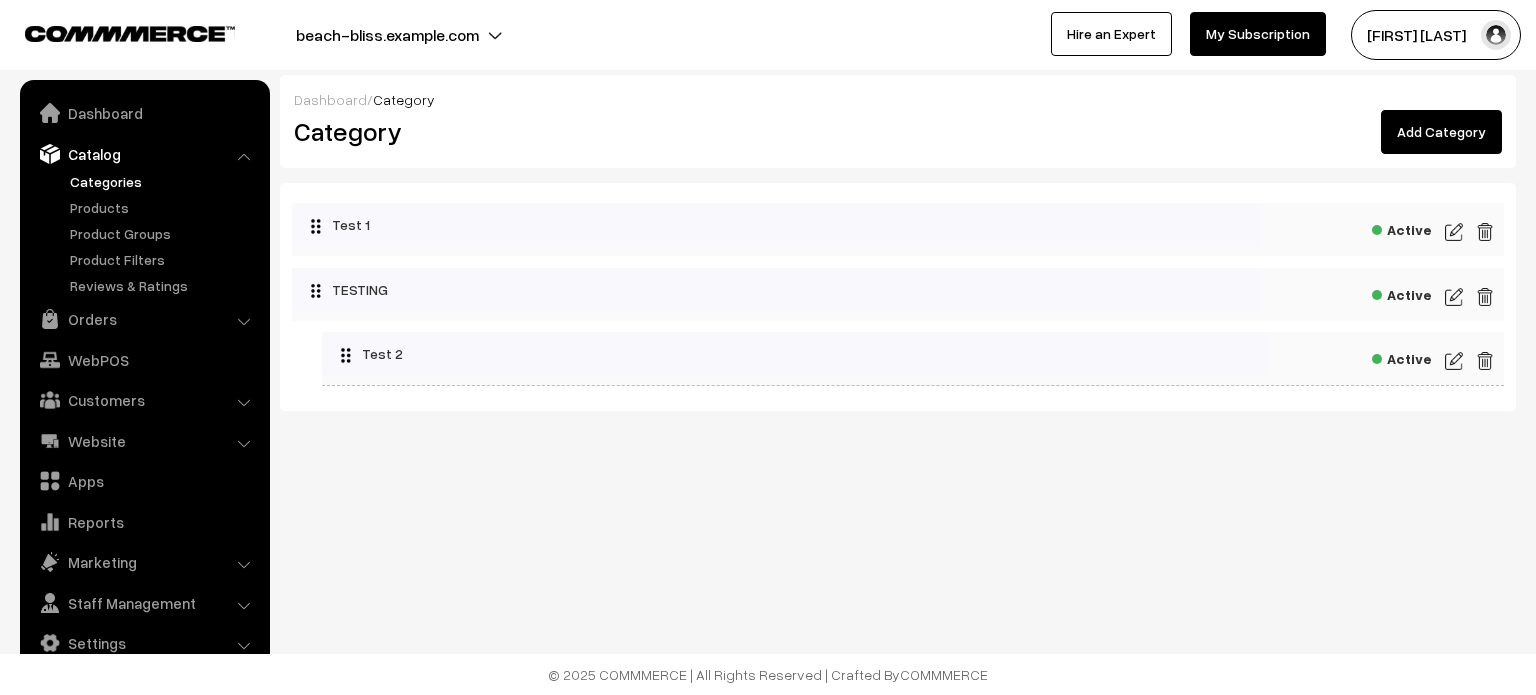 drag, startPoint x: 486, startPoint y: 342, endPoint x: 374, endPoint y: 327, distance: 113 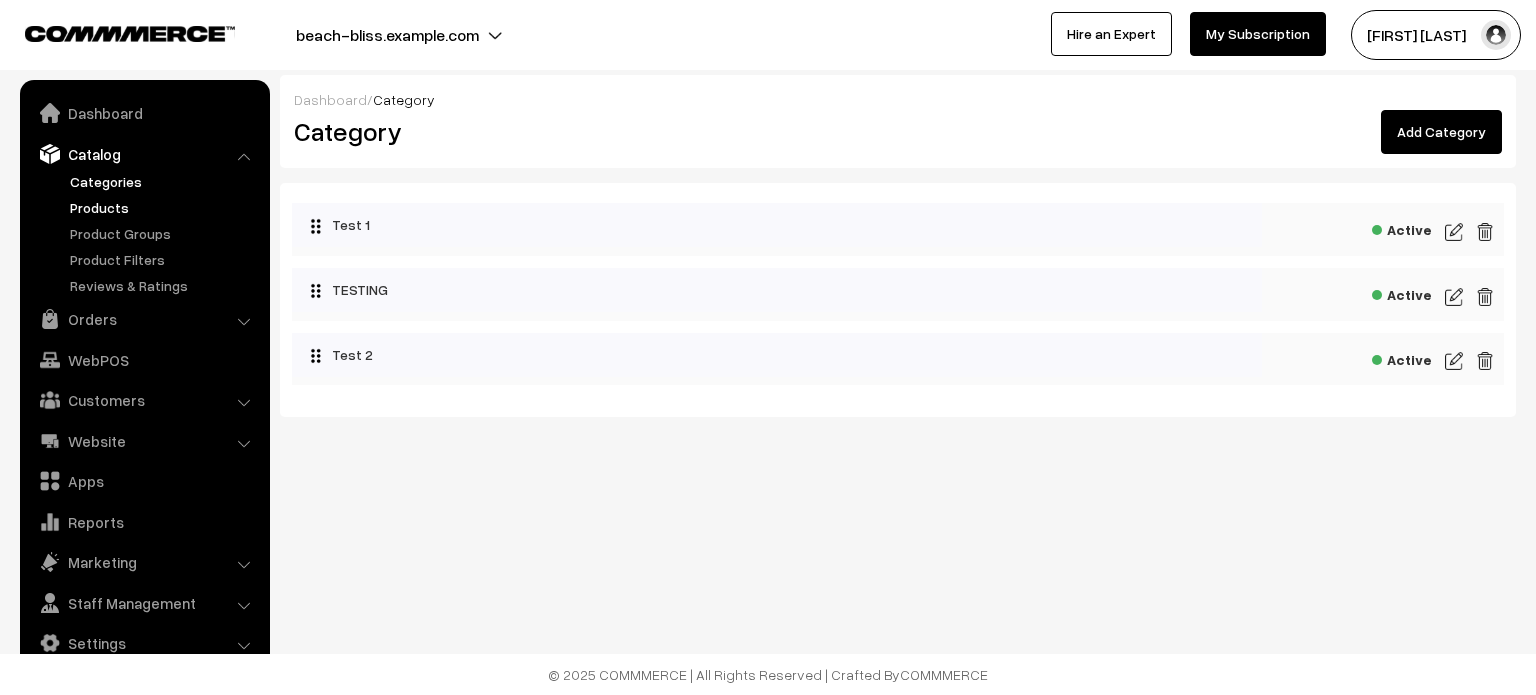 click on "Products" at bounding box center [164, 207] 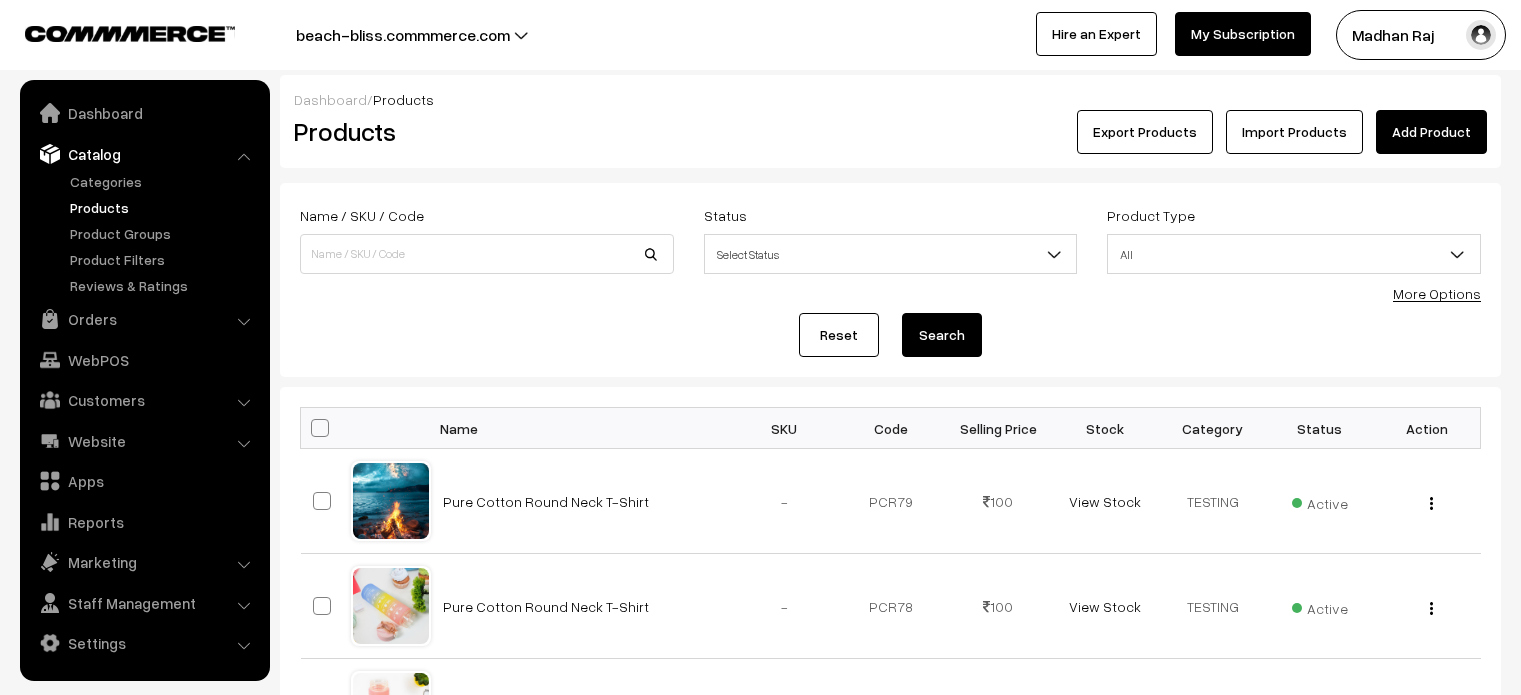 scroll, scrollTop: 0, scrollLeft: 0, axis: both 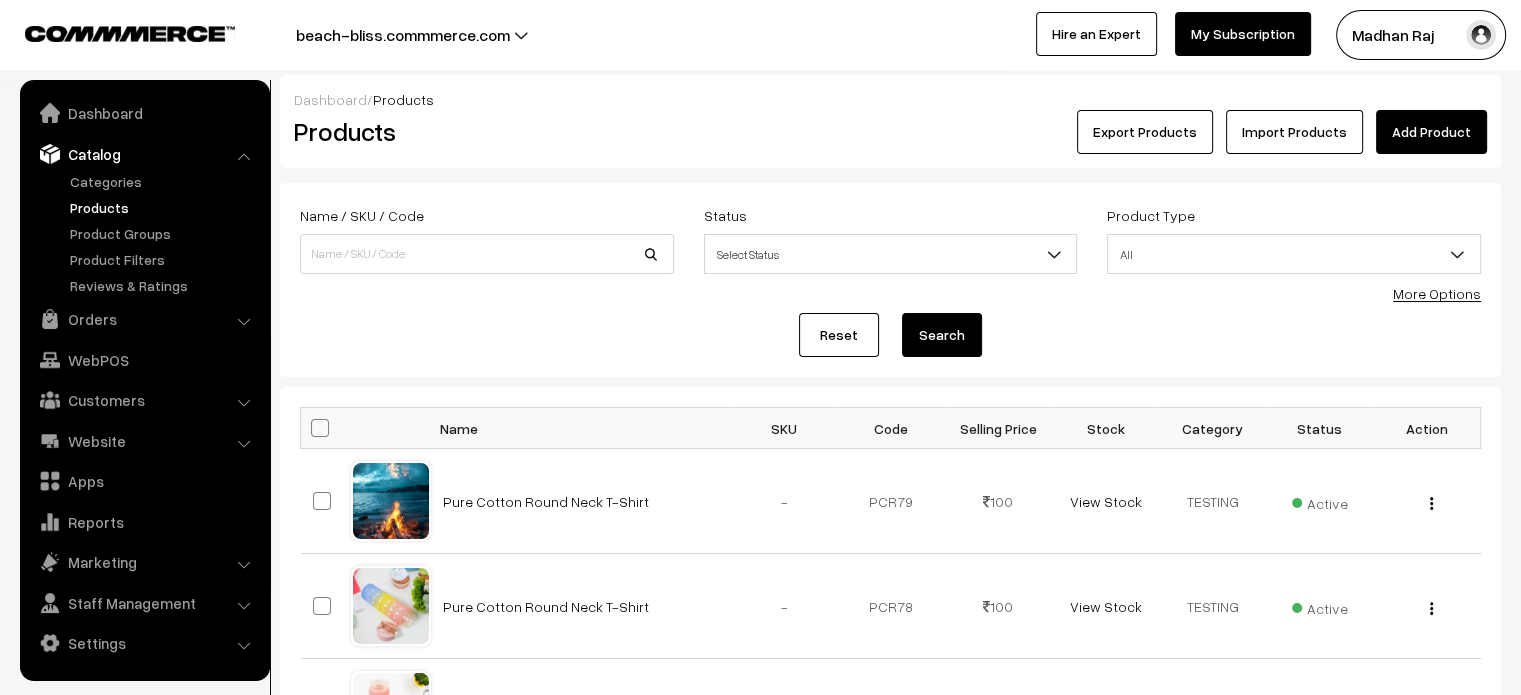 click on "Add Product" at bounding box center (1431, 132) 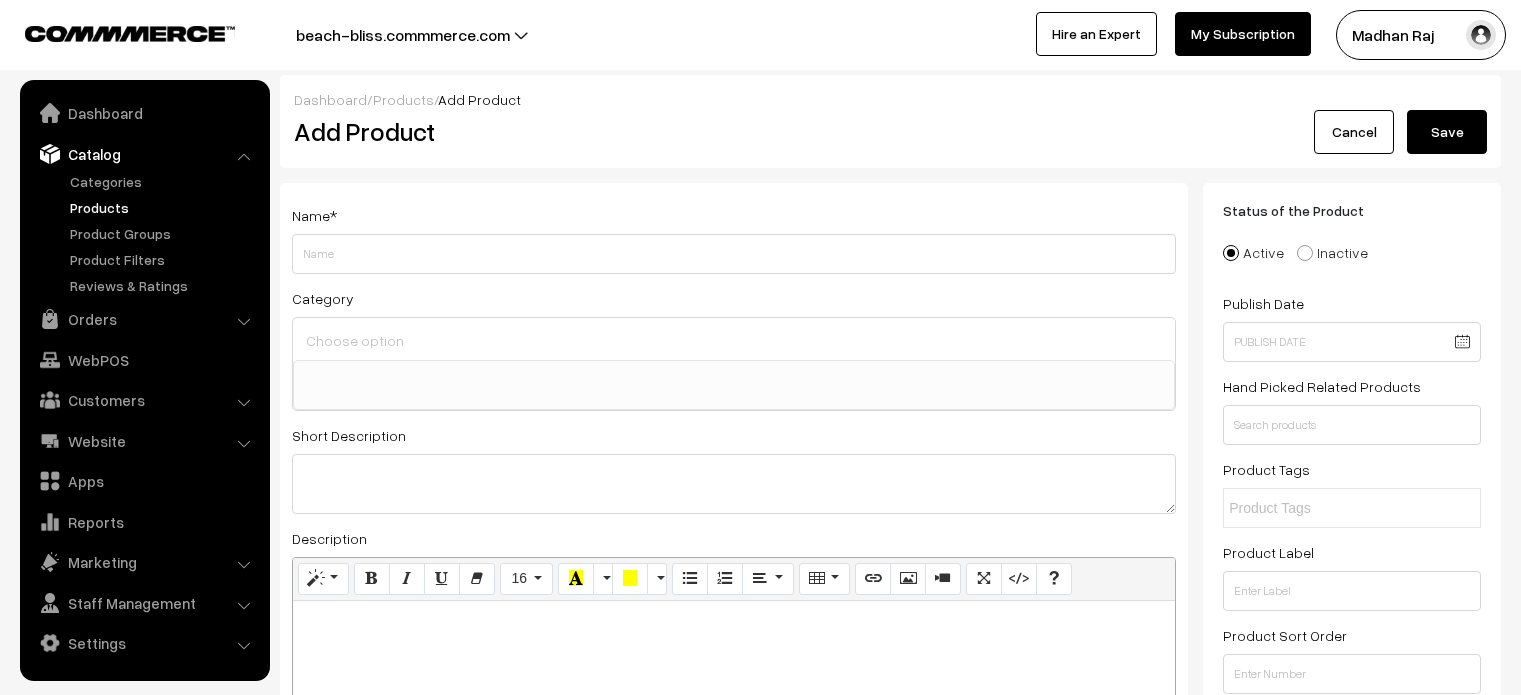 select 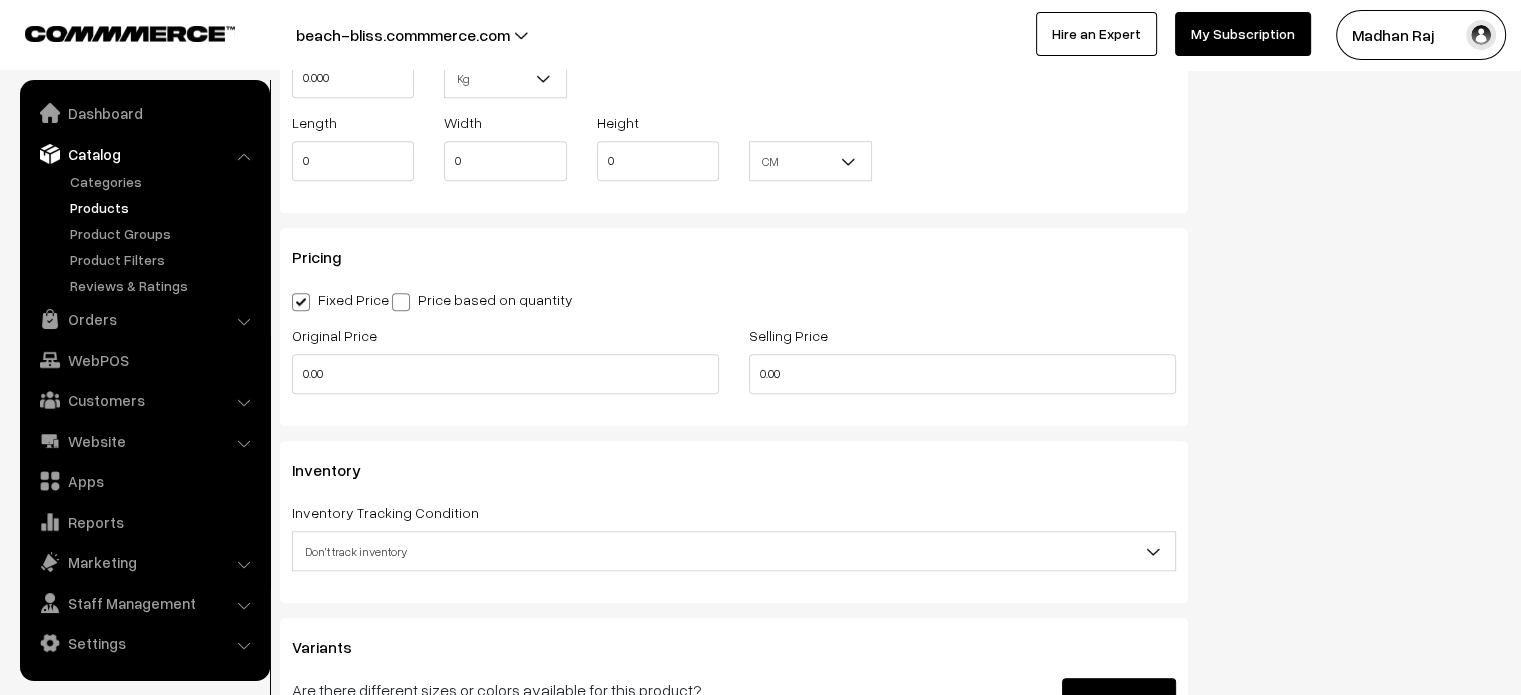 scroll, scrollTop: 1575, scrollLeft: 0, axis: vertical 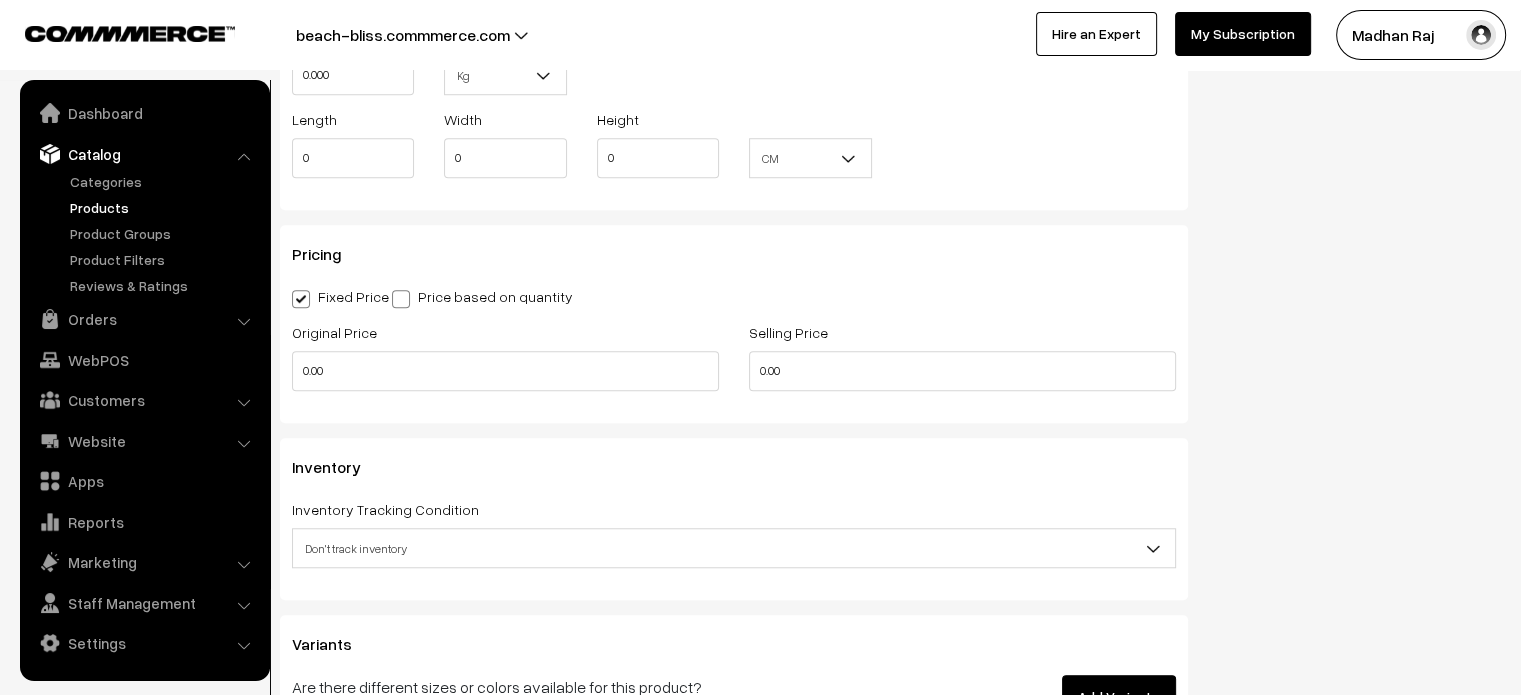 click at bounding box center (401, 299) 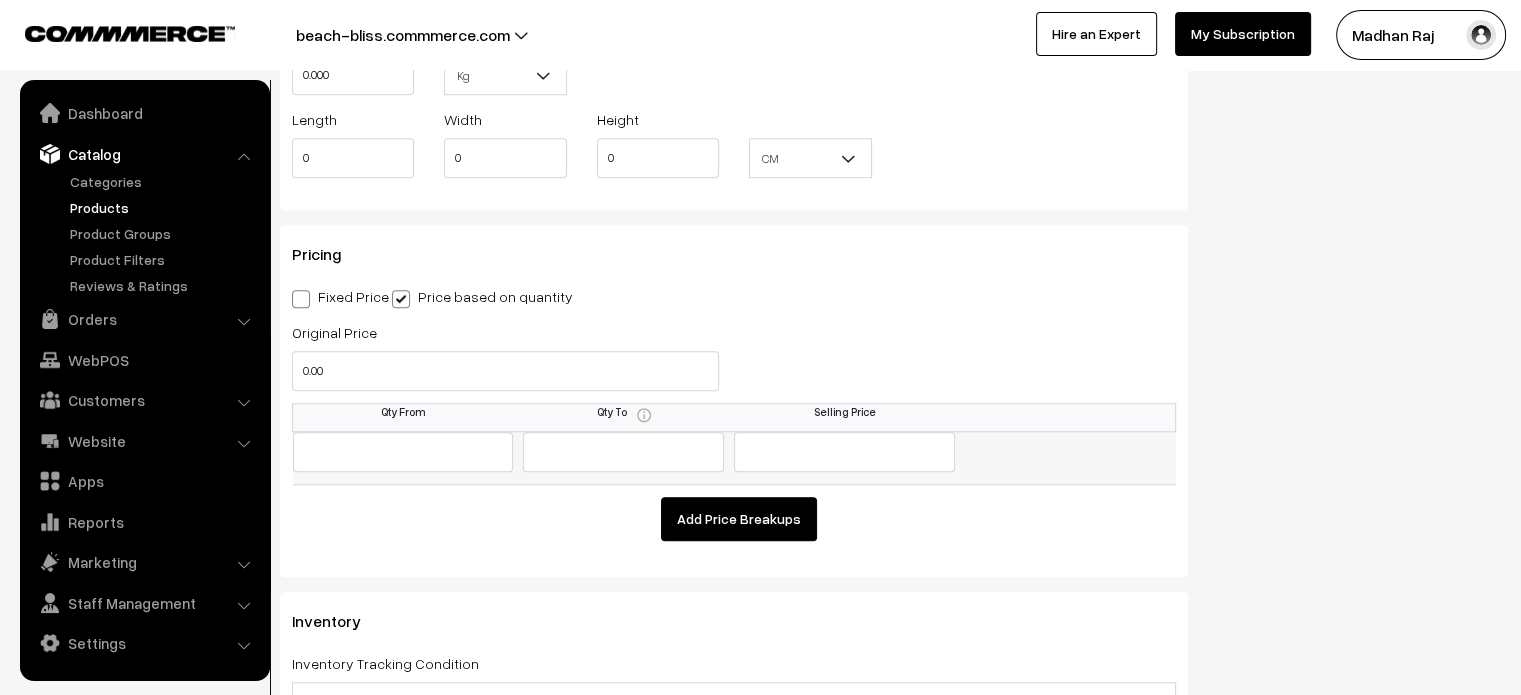 click at bounding box center (403, 452) 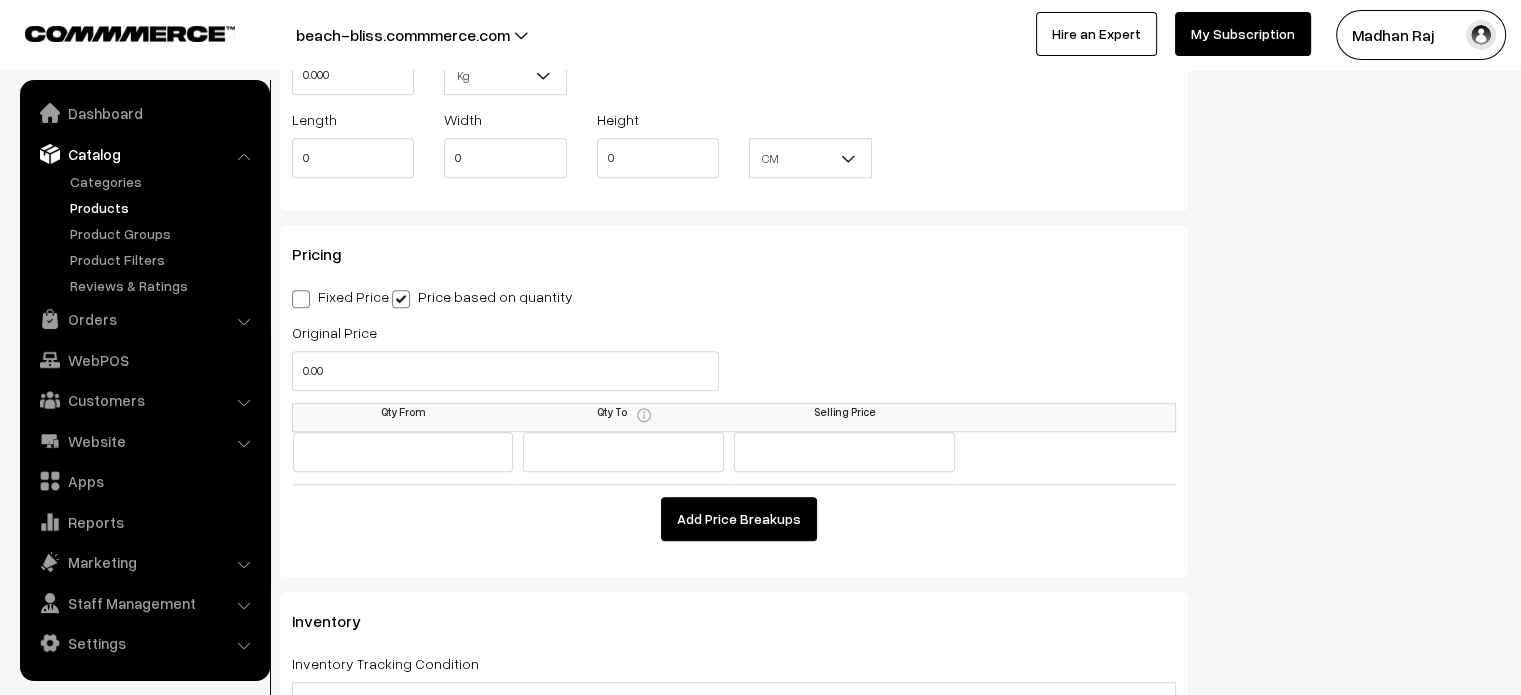 click on "Fixed Price" at bounding box center (340, 296) 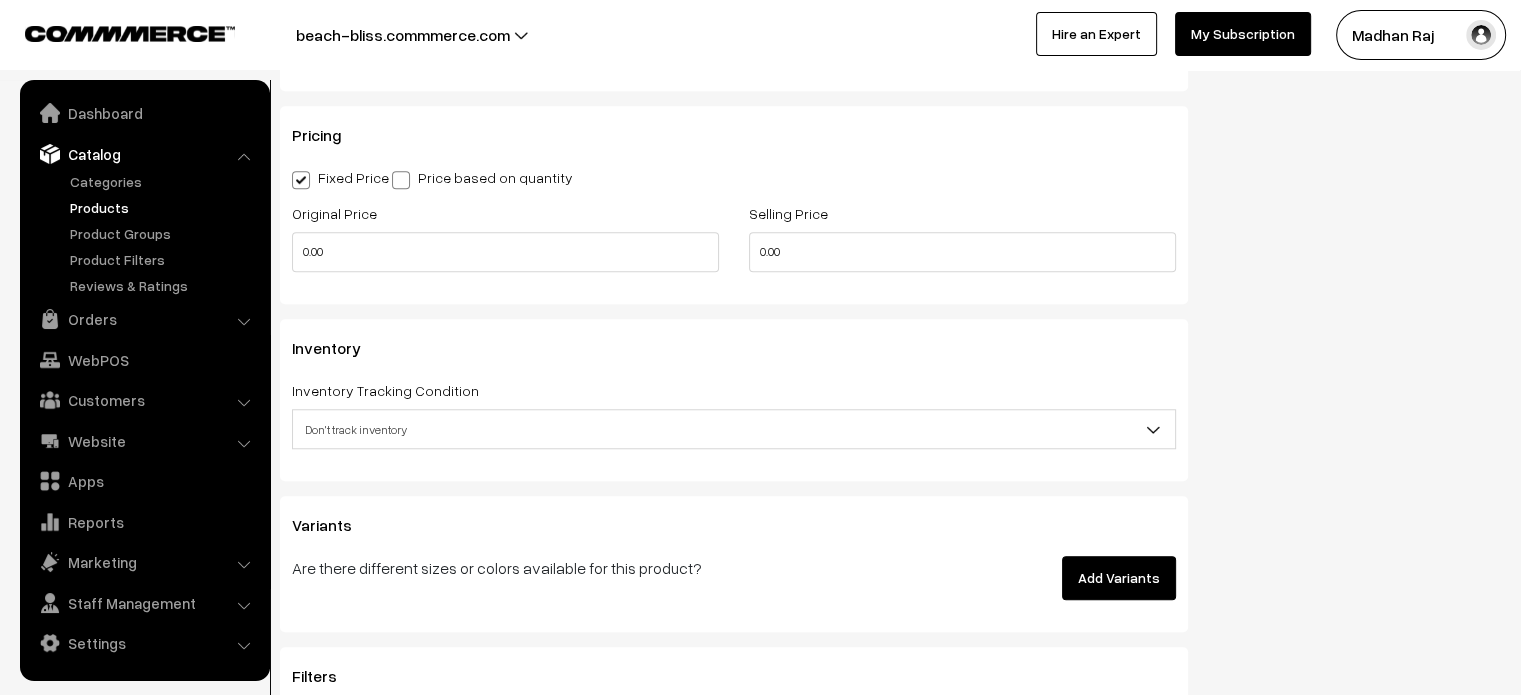 scroll, scrollTop: 1695, scrollLeft: 0, axis: vertical 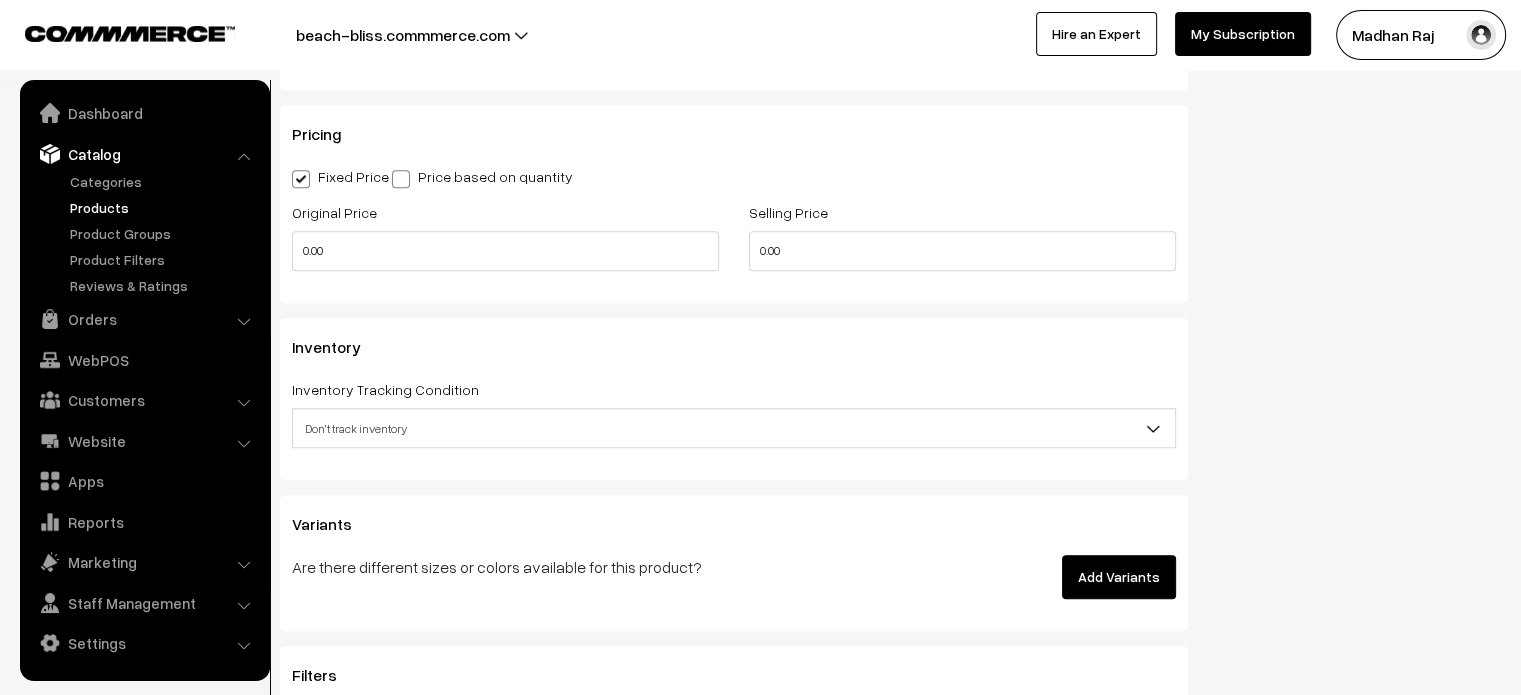 click on "Don't track inventory" at bounding box center (734, 428) 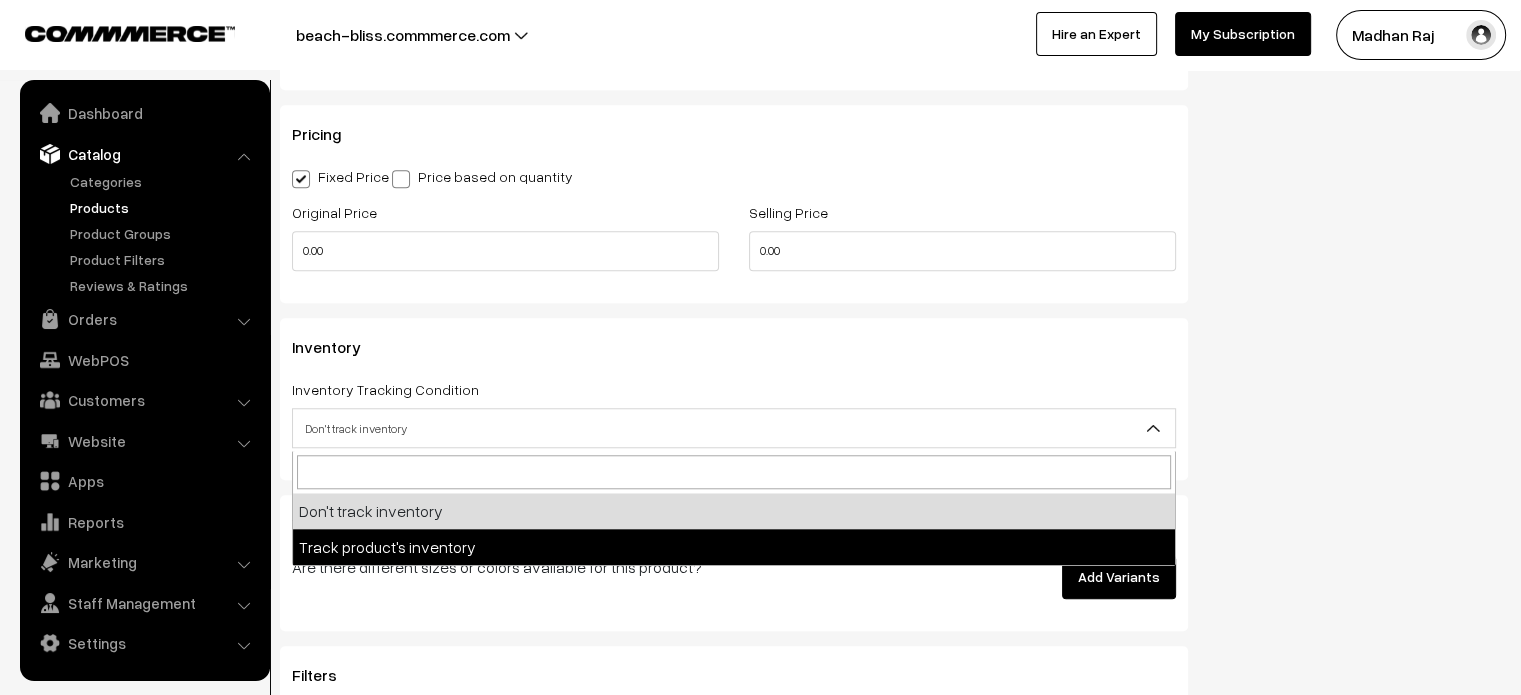 select on "2" 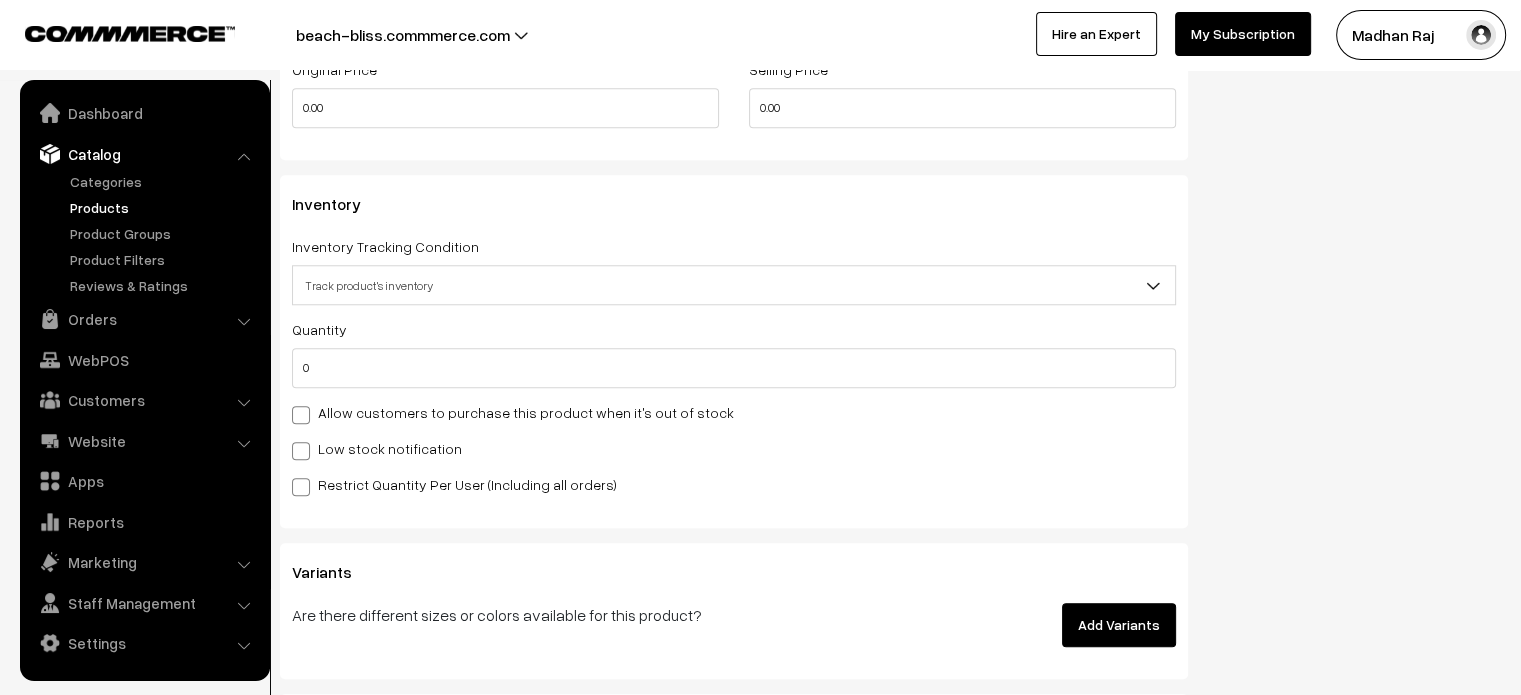 scroll, scrollTop: 1840, scrollLeft: 0, axis: vertical 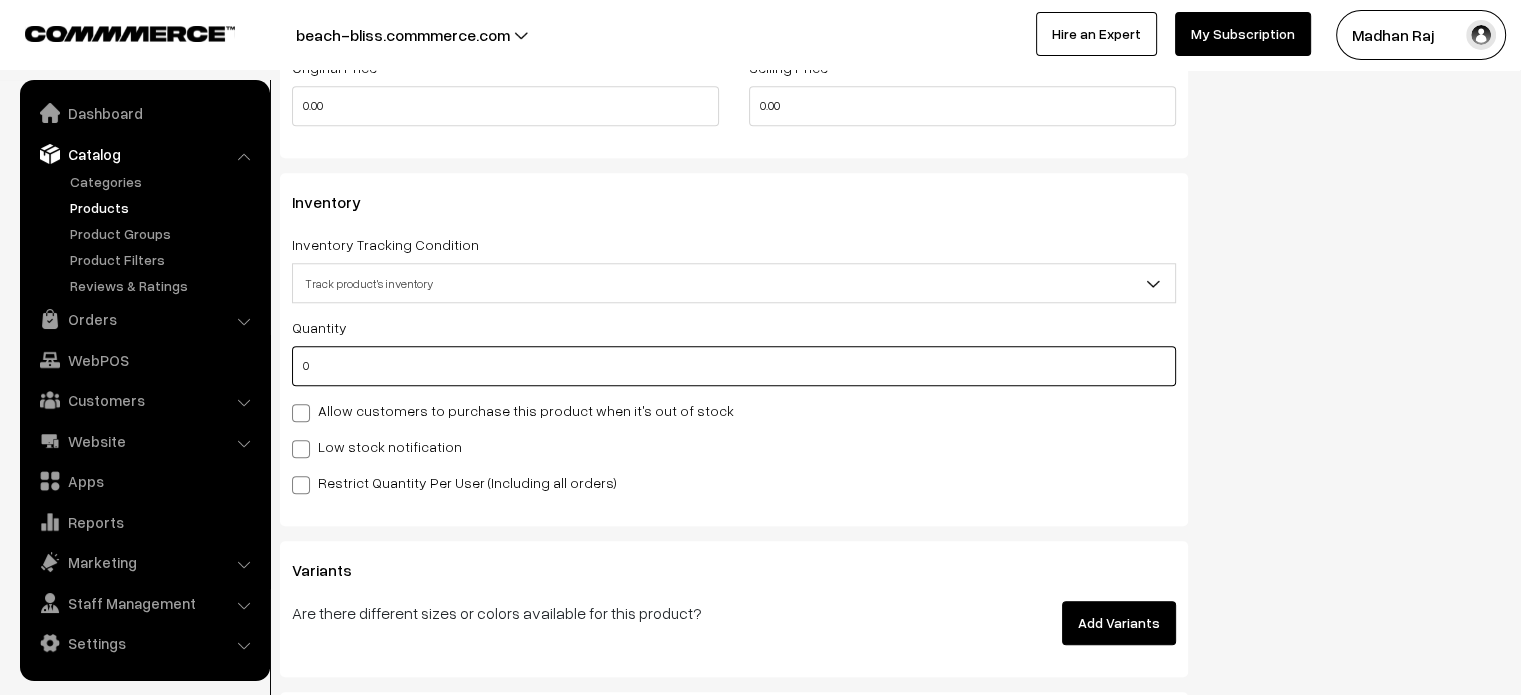 click on "0" at bounding box center [734, 366] 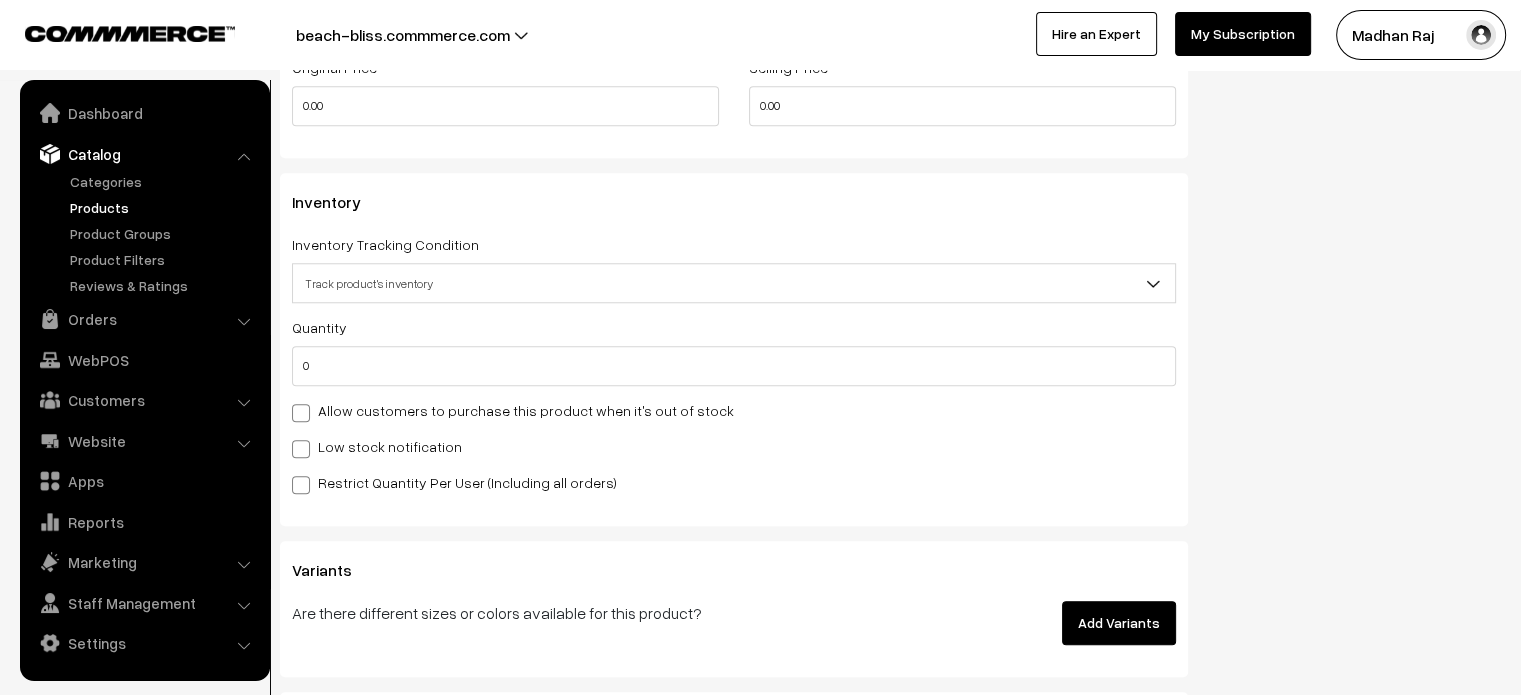 click on "Allow customers to purchase this product when it's out of stock" at bounding box center [513, 410] 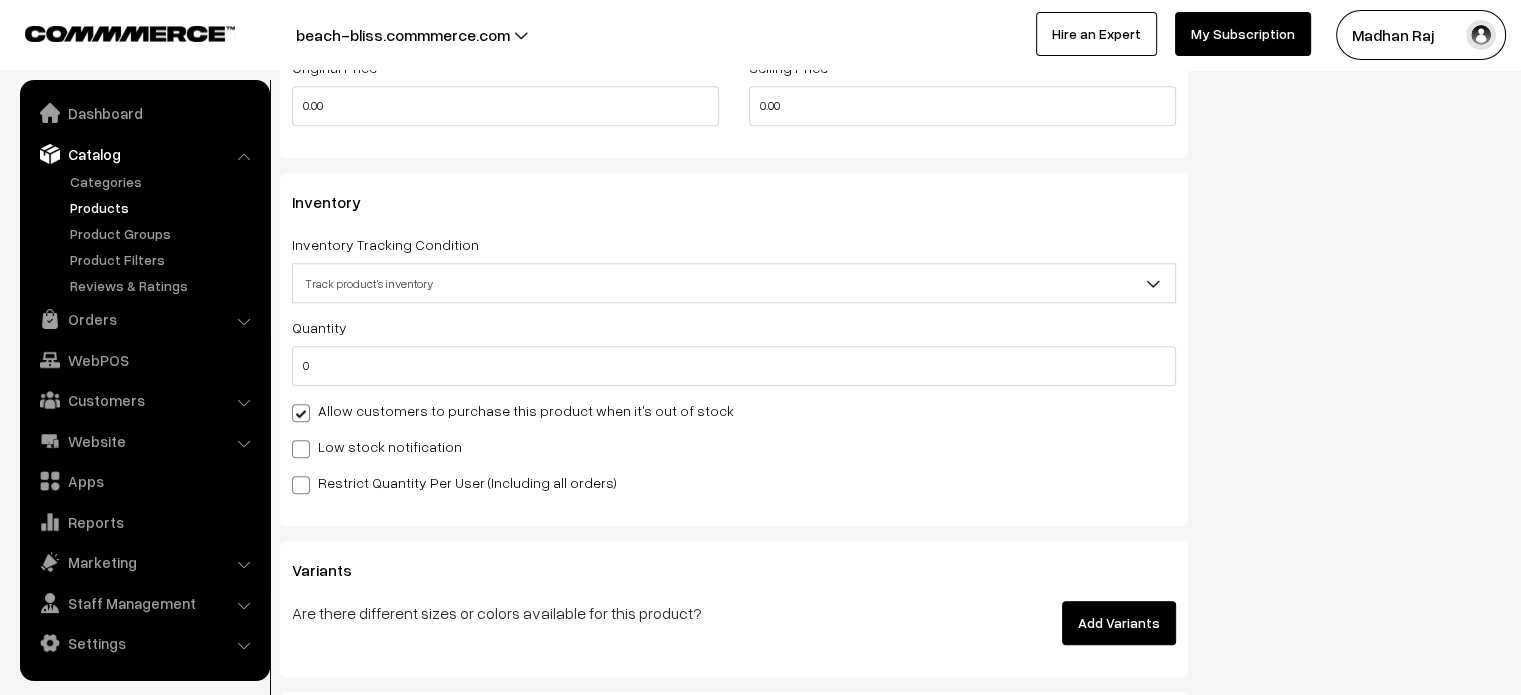 click on "Low stock notification" at bounding box center (377, 446) 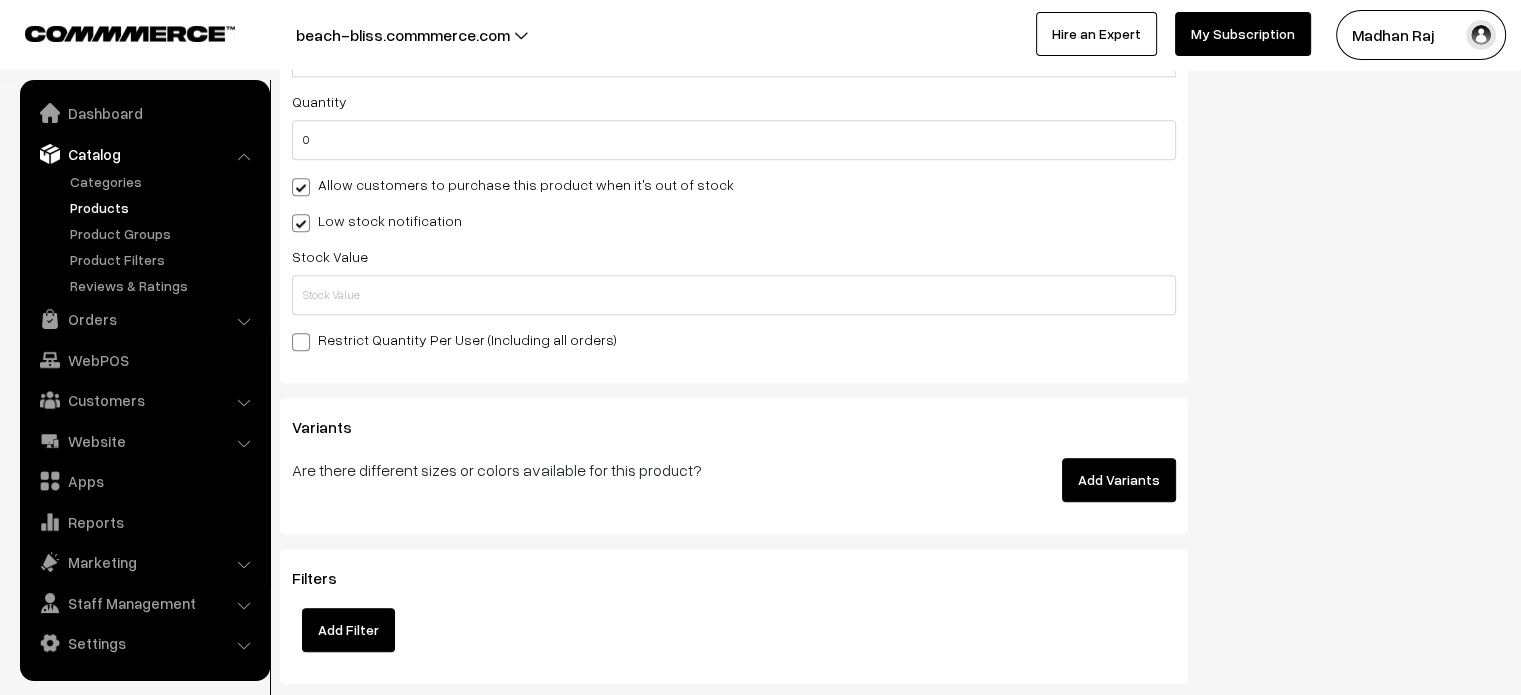 scroll, scrollTop: 2067, scrollLeft: 0, axis: vertical 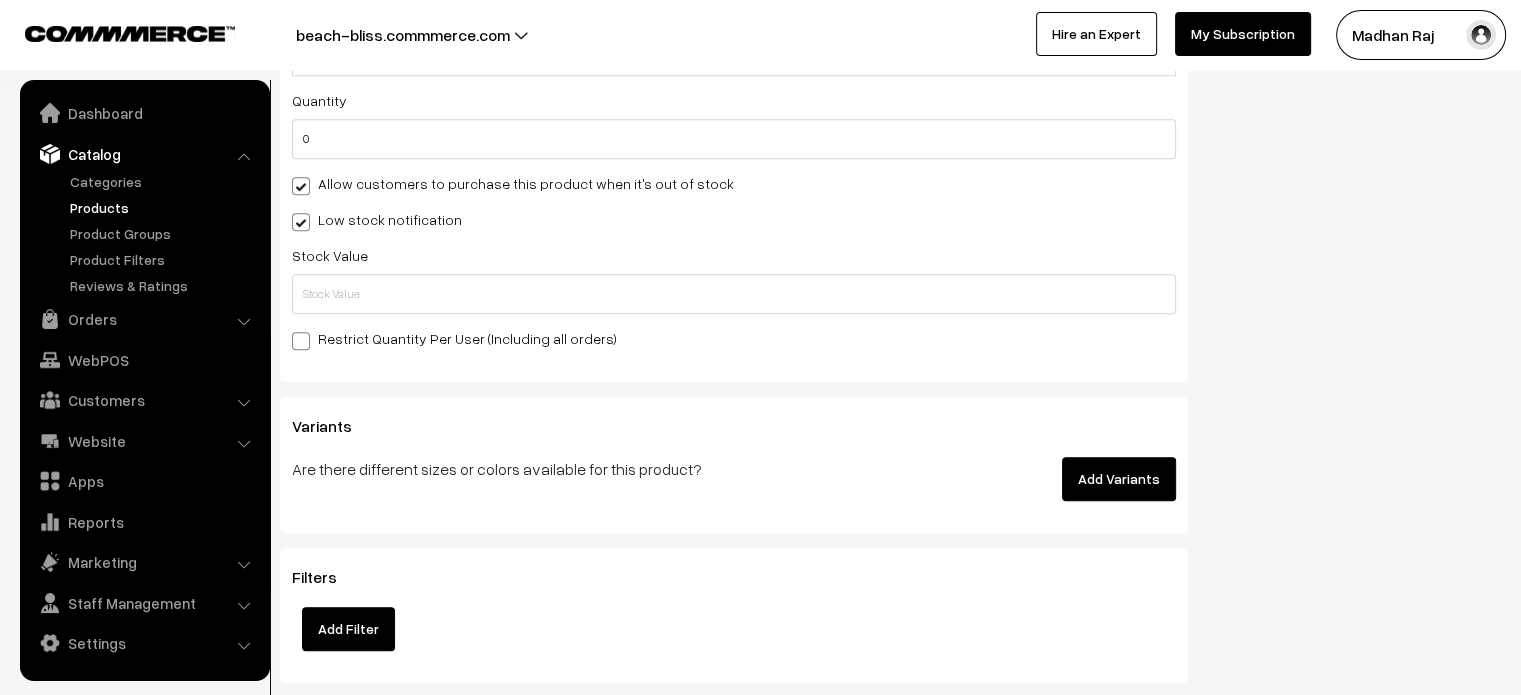 click on "Add Variants" at bounding box center [1119, 479] 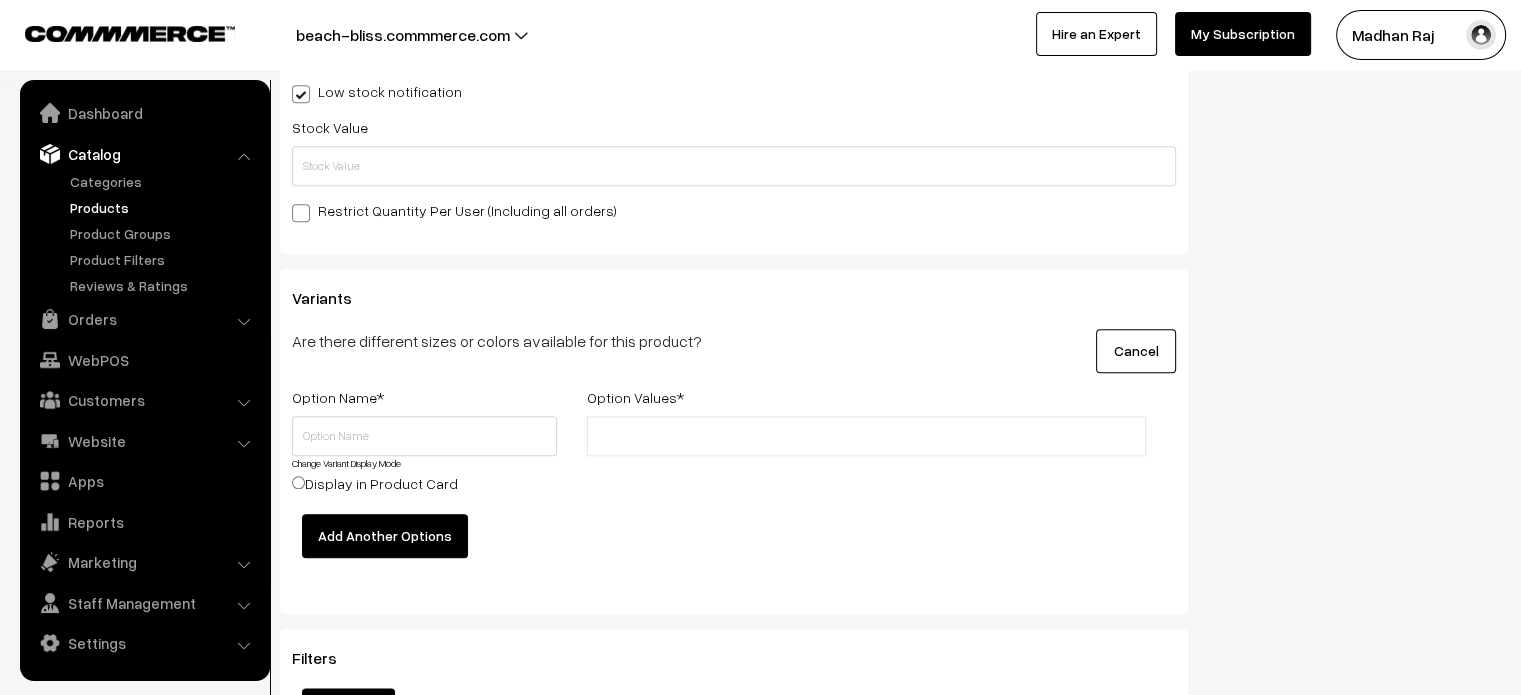 scroll, scrollTop: 2198, scrollLeft: 0, axis: vertical 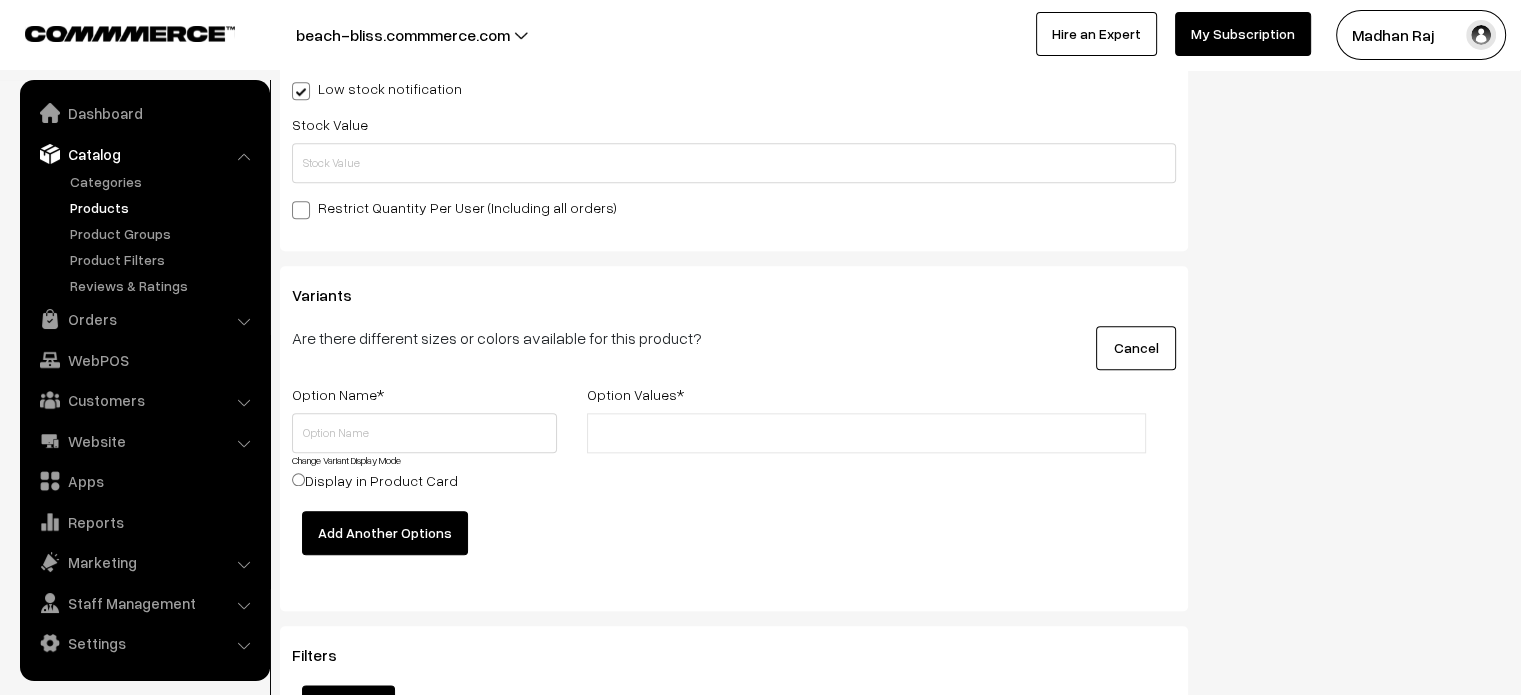 click on "Add Another Options" at bounding box center [385, 533] 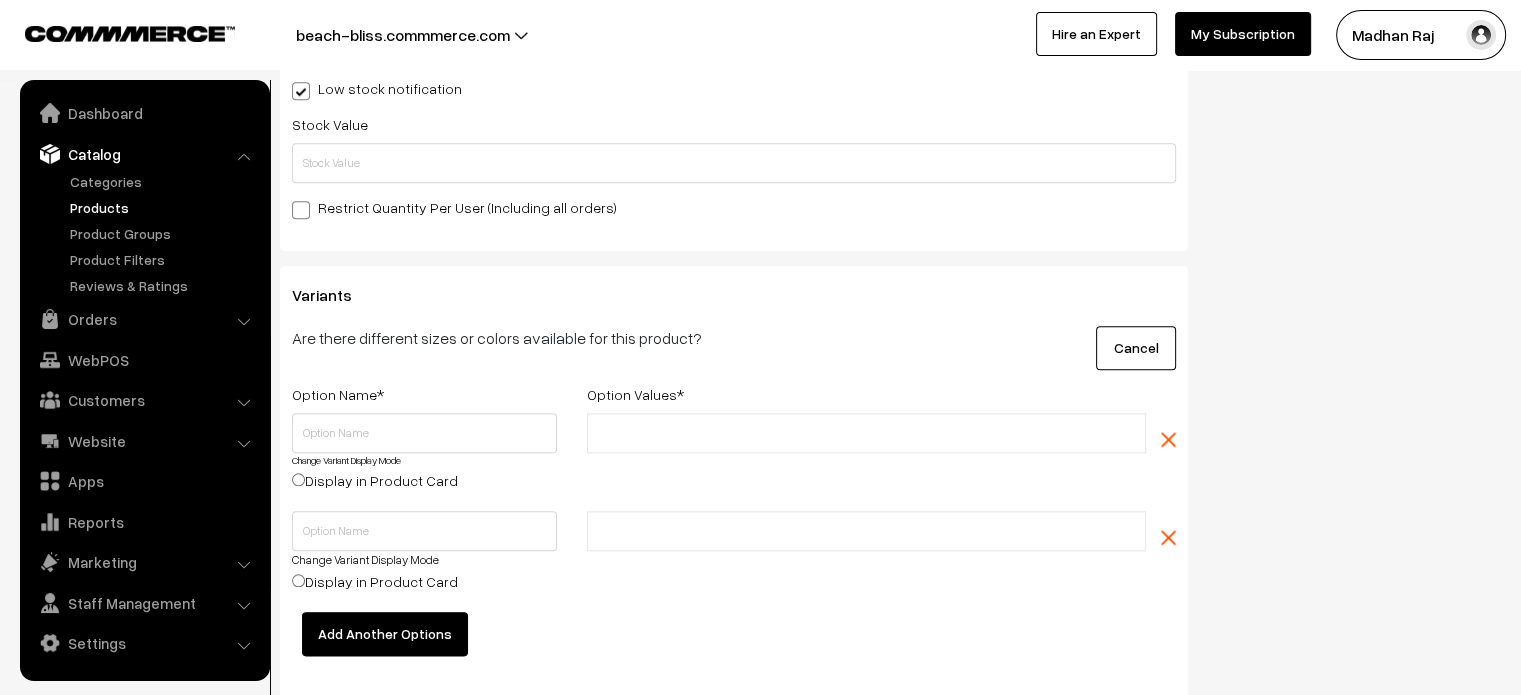 click on "Add Another Options" at bounding box center (385, 634) 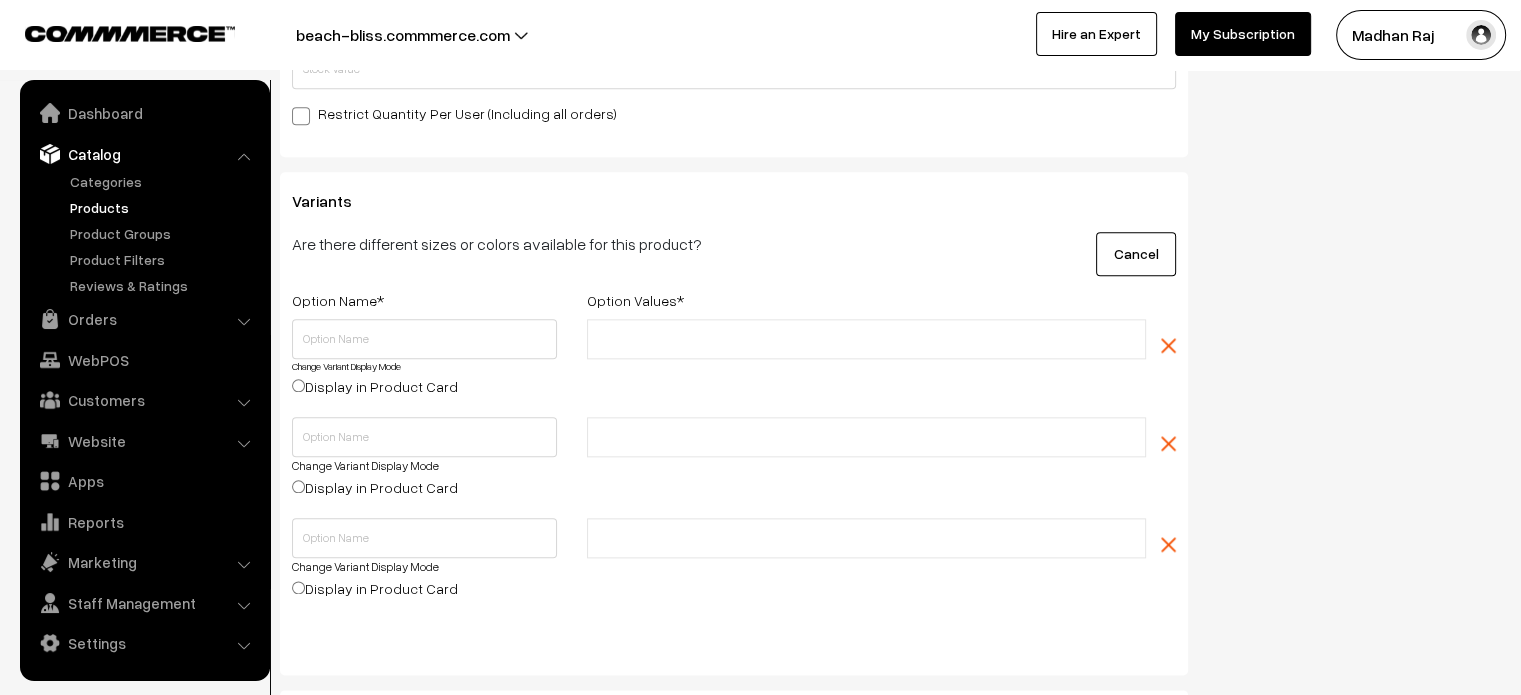 scroll, scrollTop: 2294, scrollLeft: 0, axis: vertical 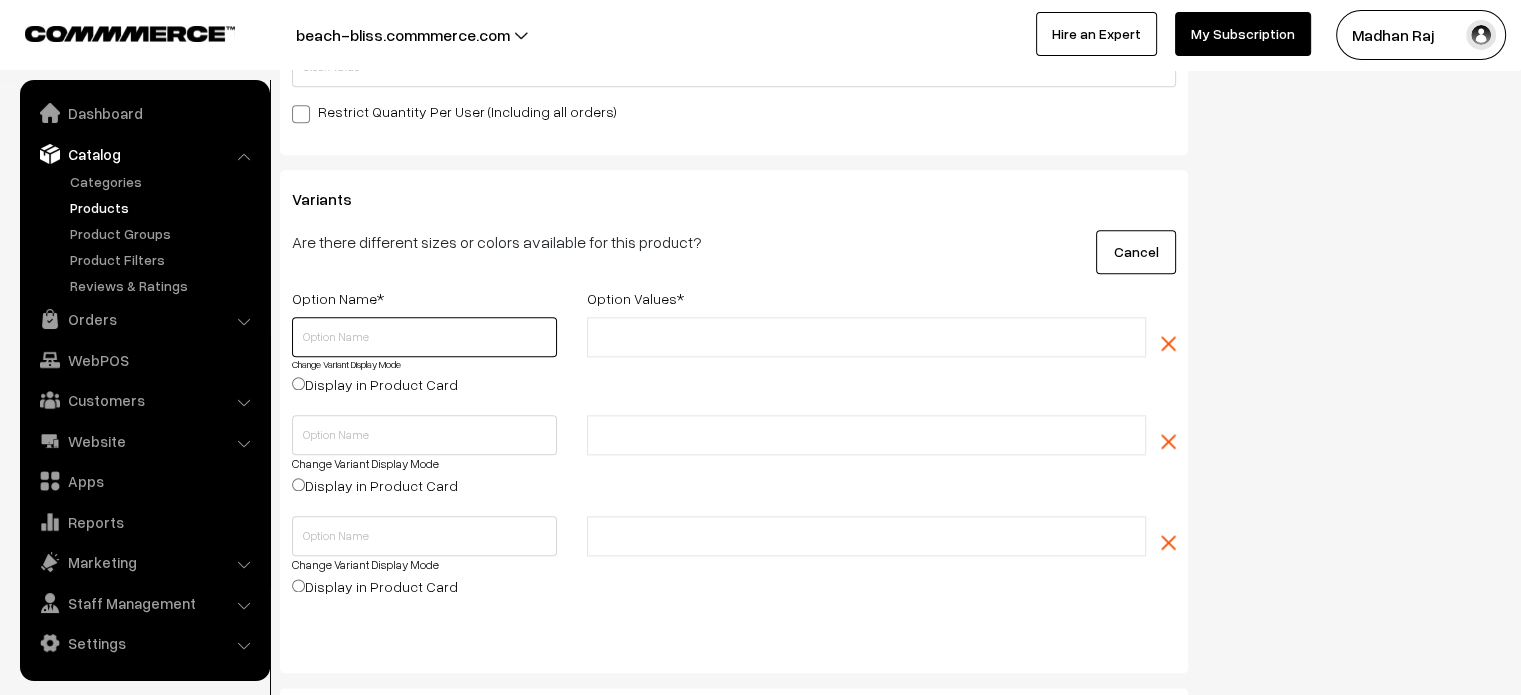click at bounding box center [424, 337] 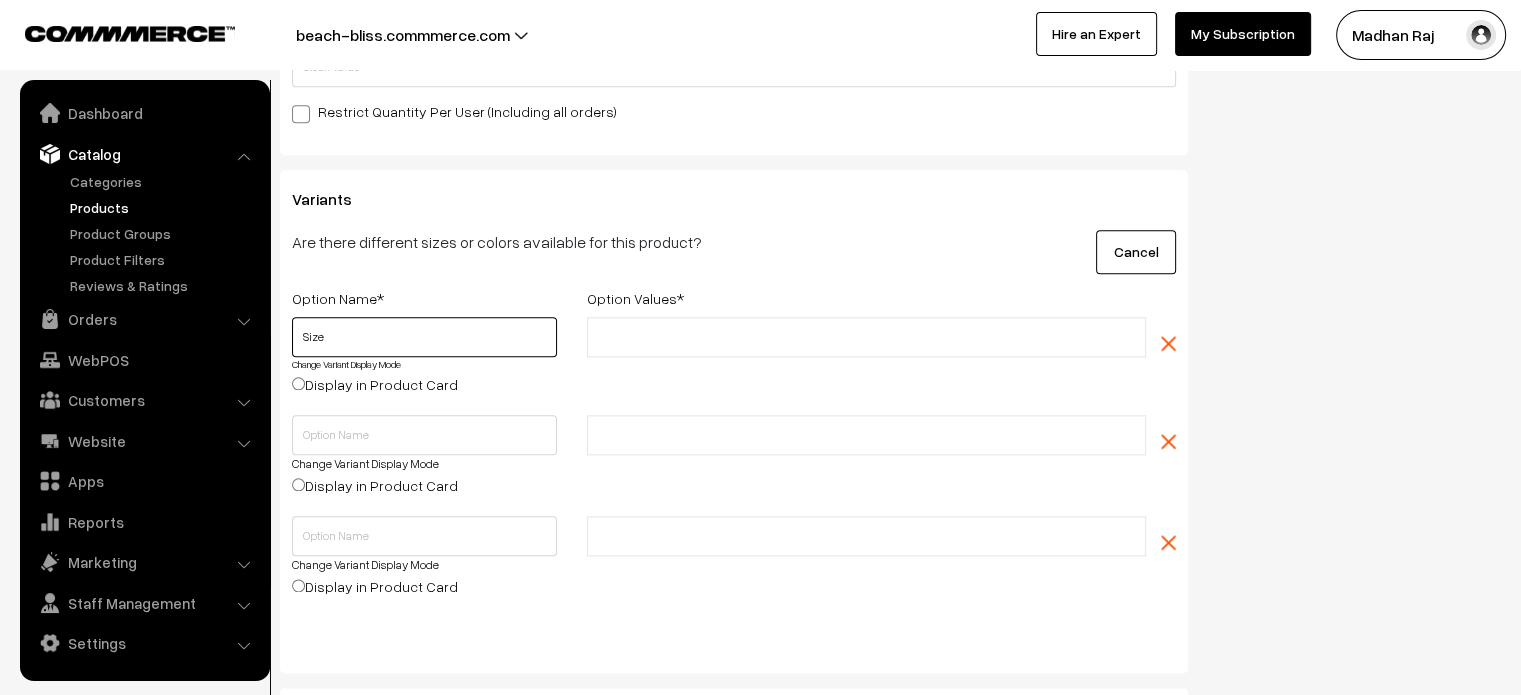 type on "Size" 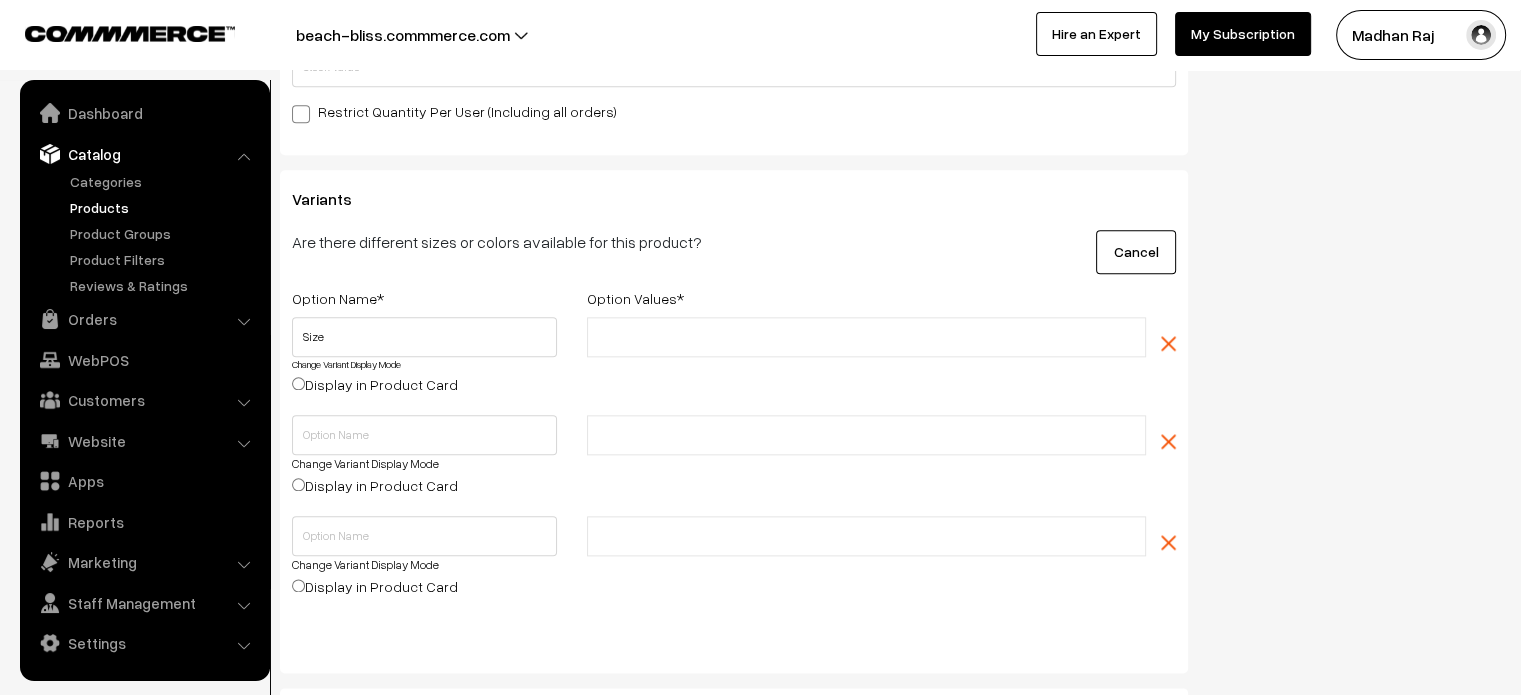 click at bounding box center (680, 337) 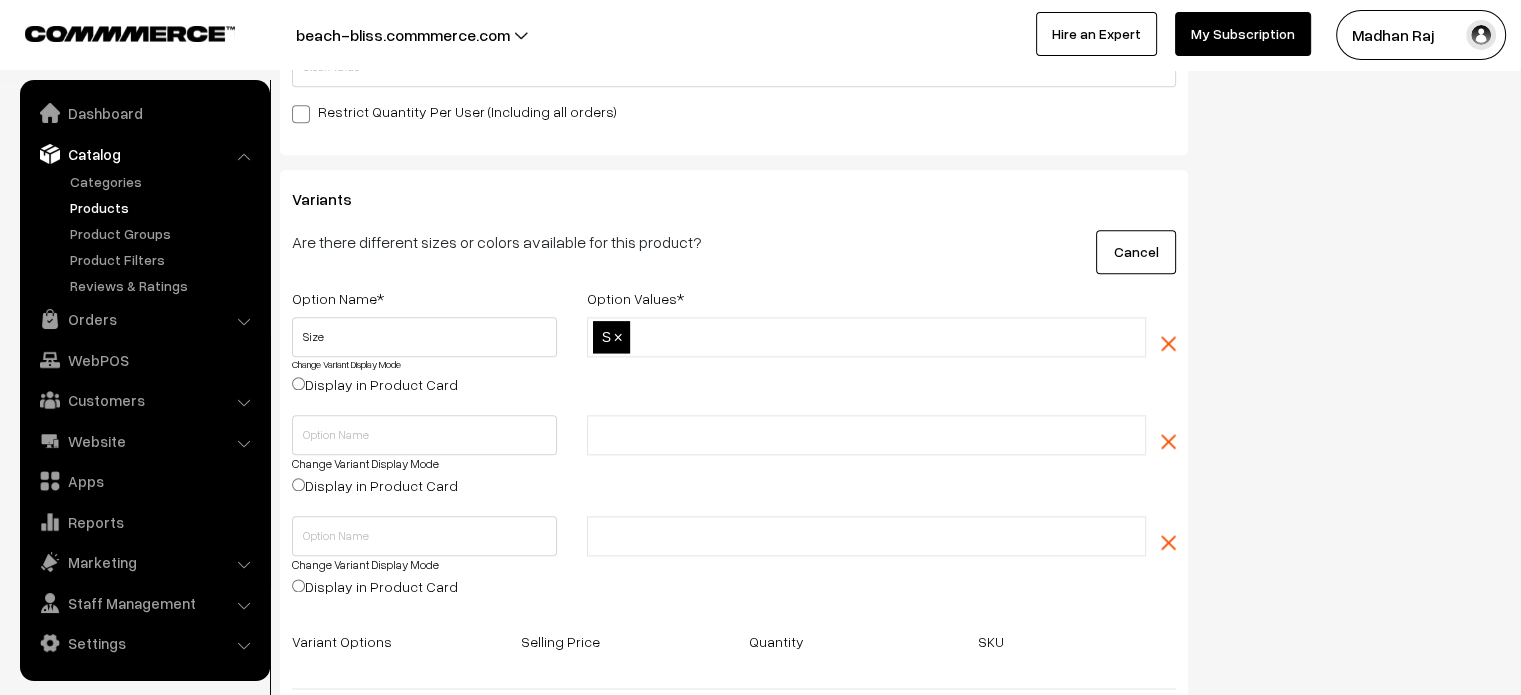 type on "M" 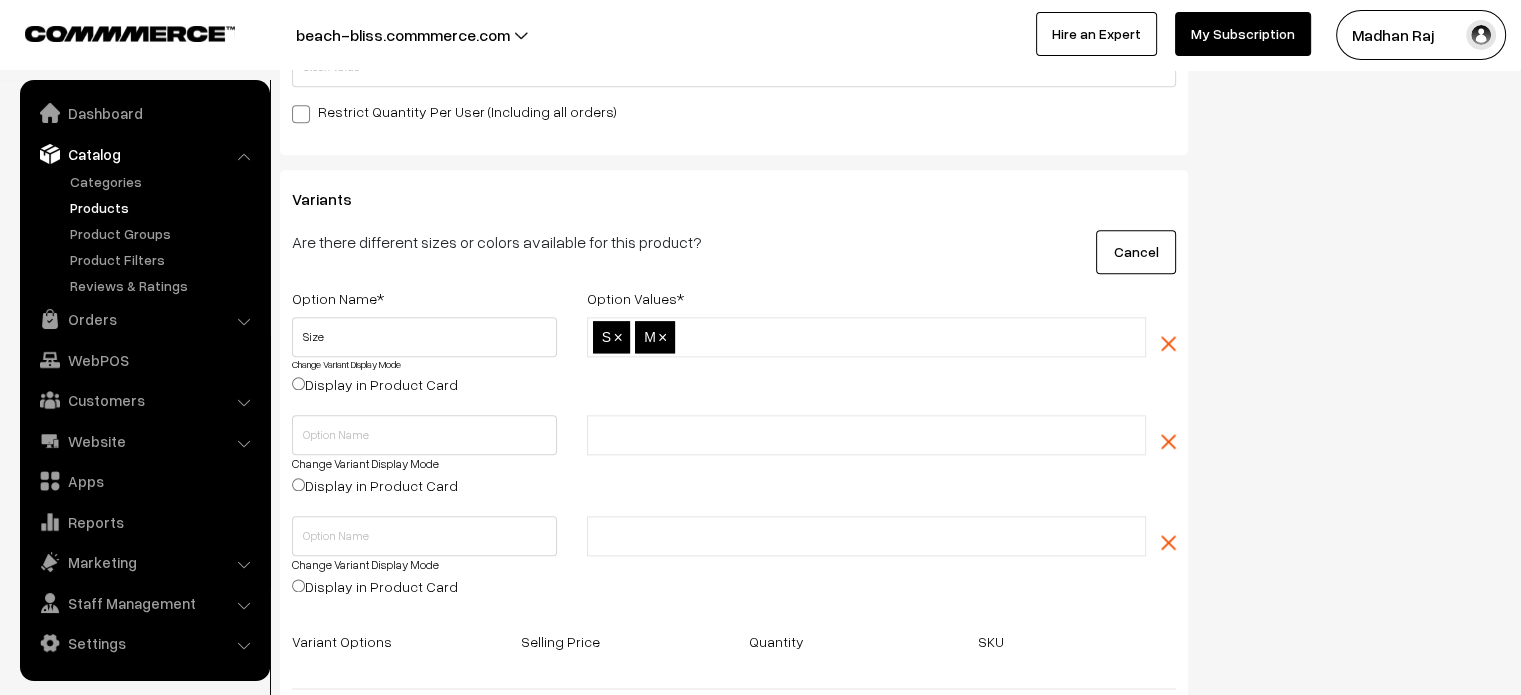 type on "L" 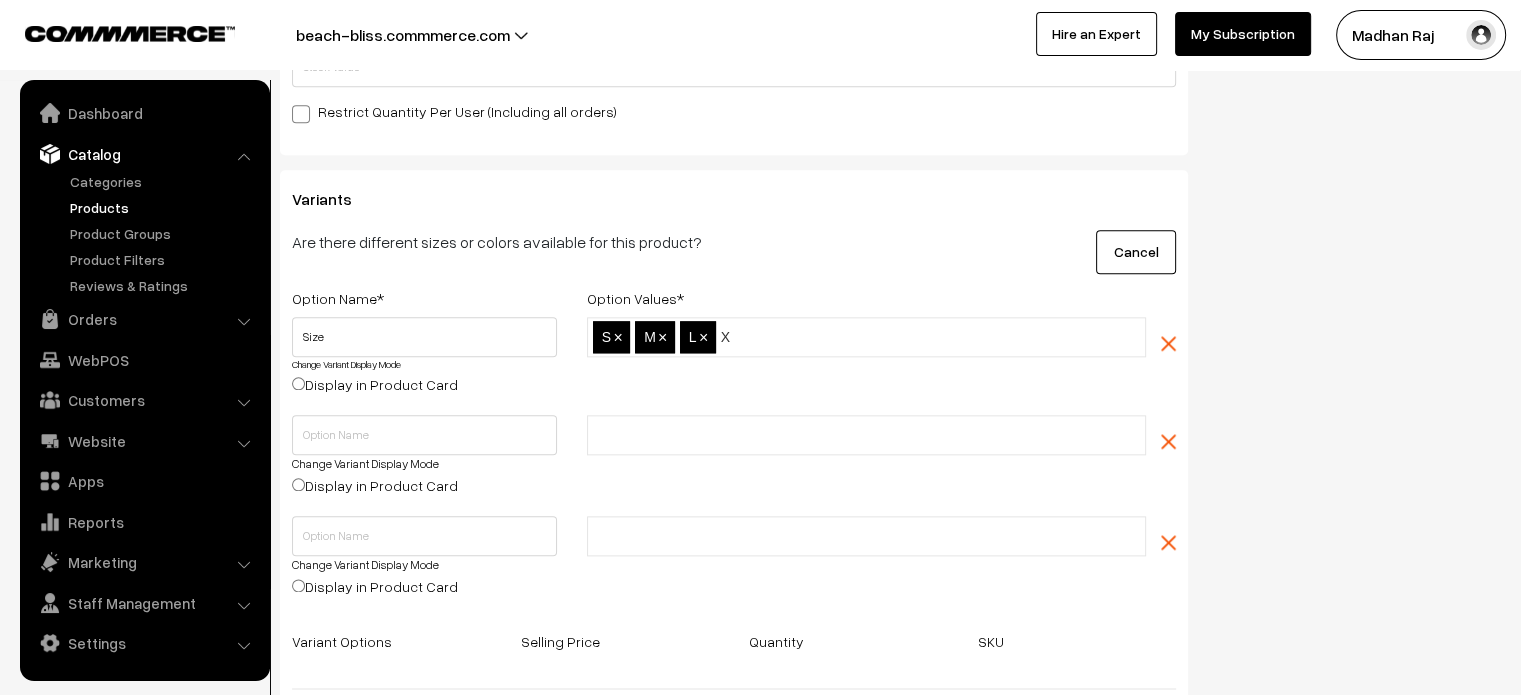 type on "XL" 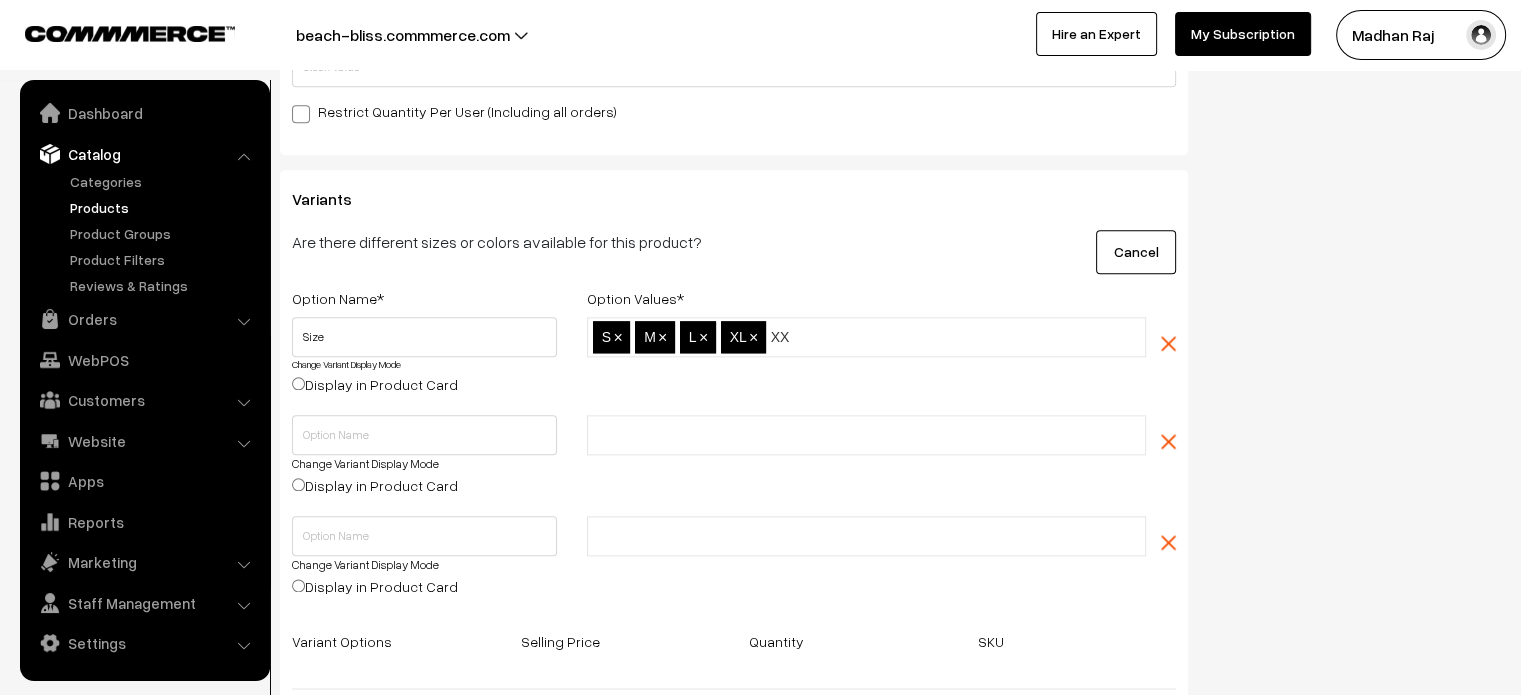 type on "XXL" 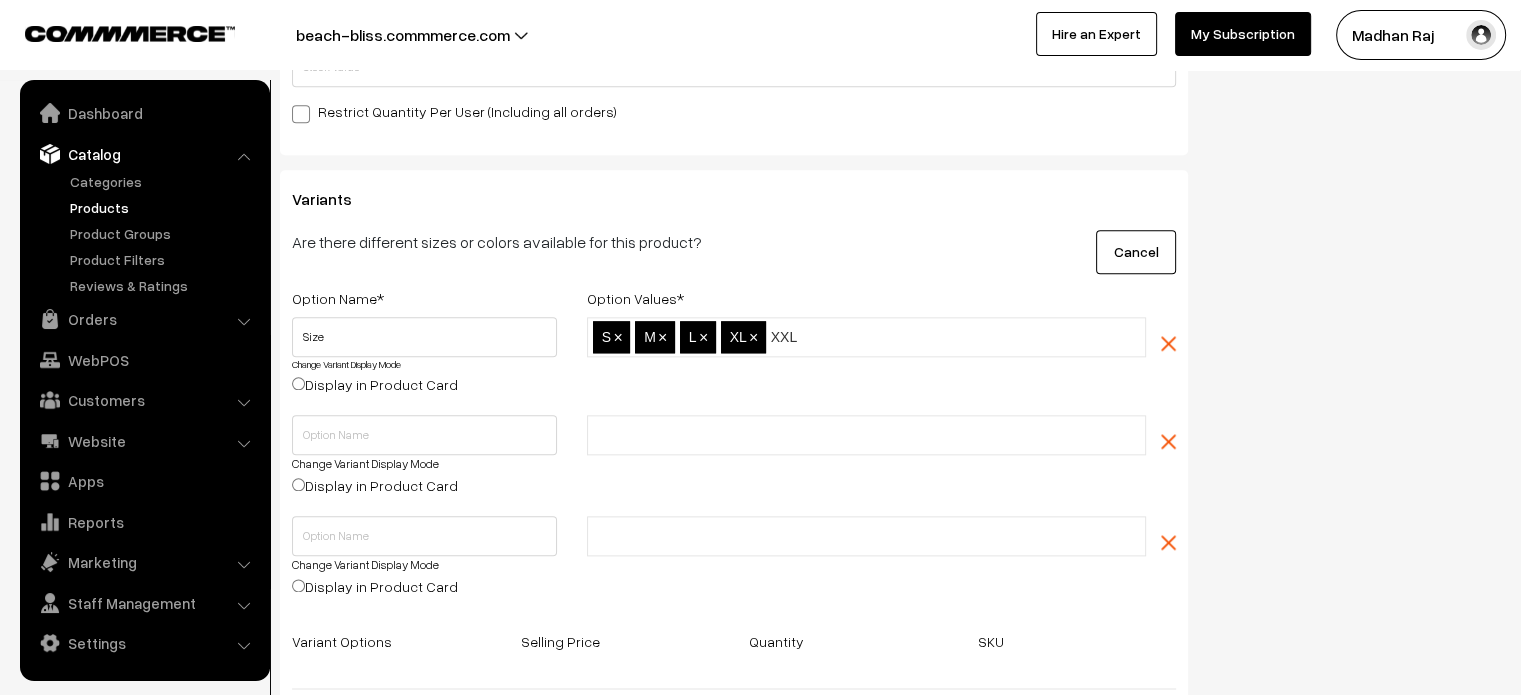 type 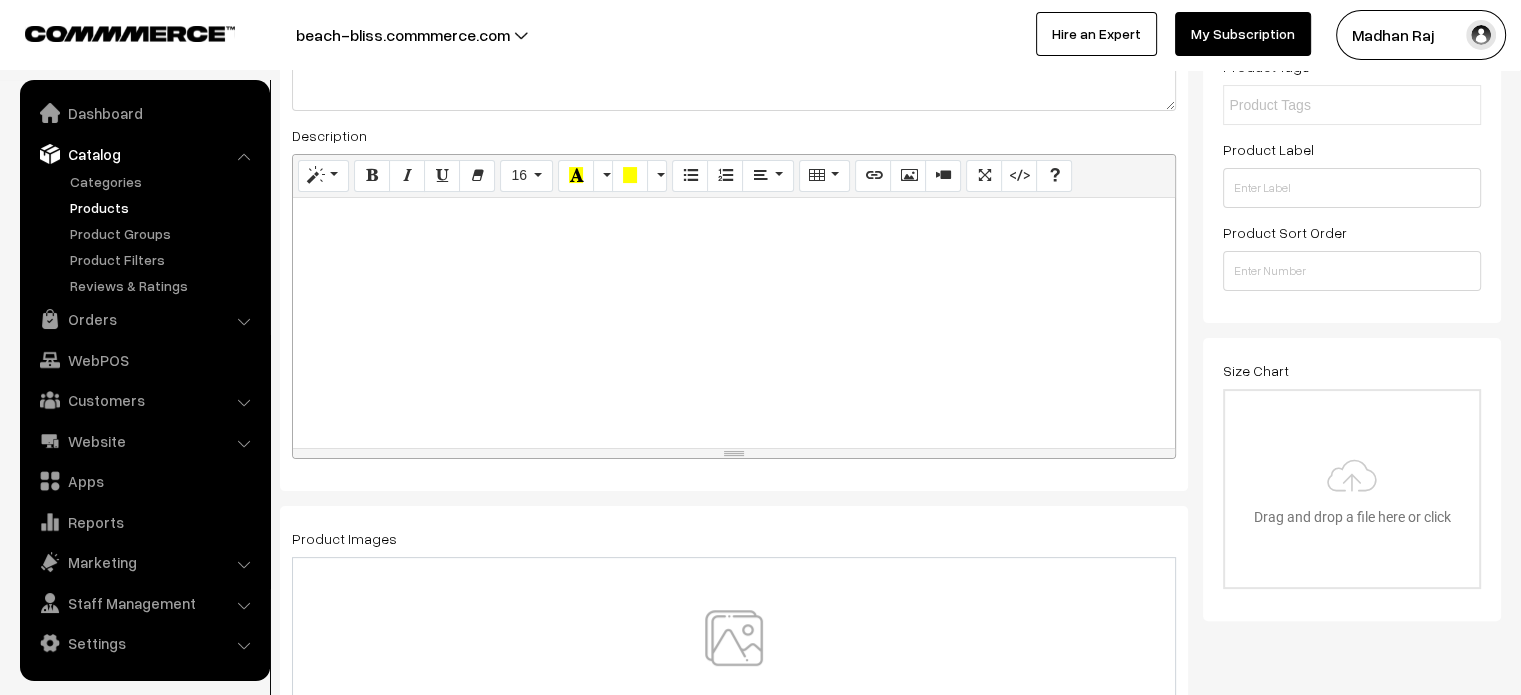 scroll, scrollTop: 408, scrollLeft: 0, axis: vertical 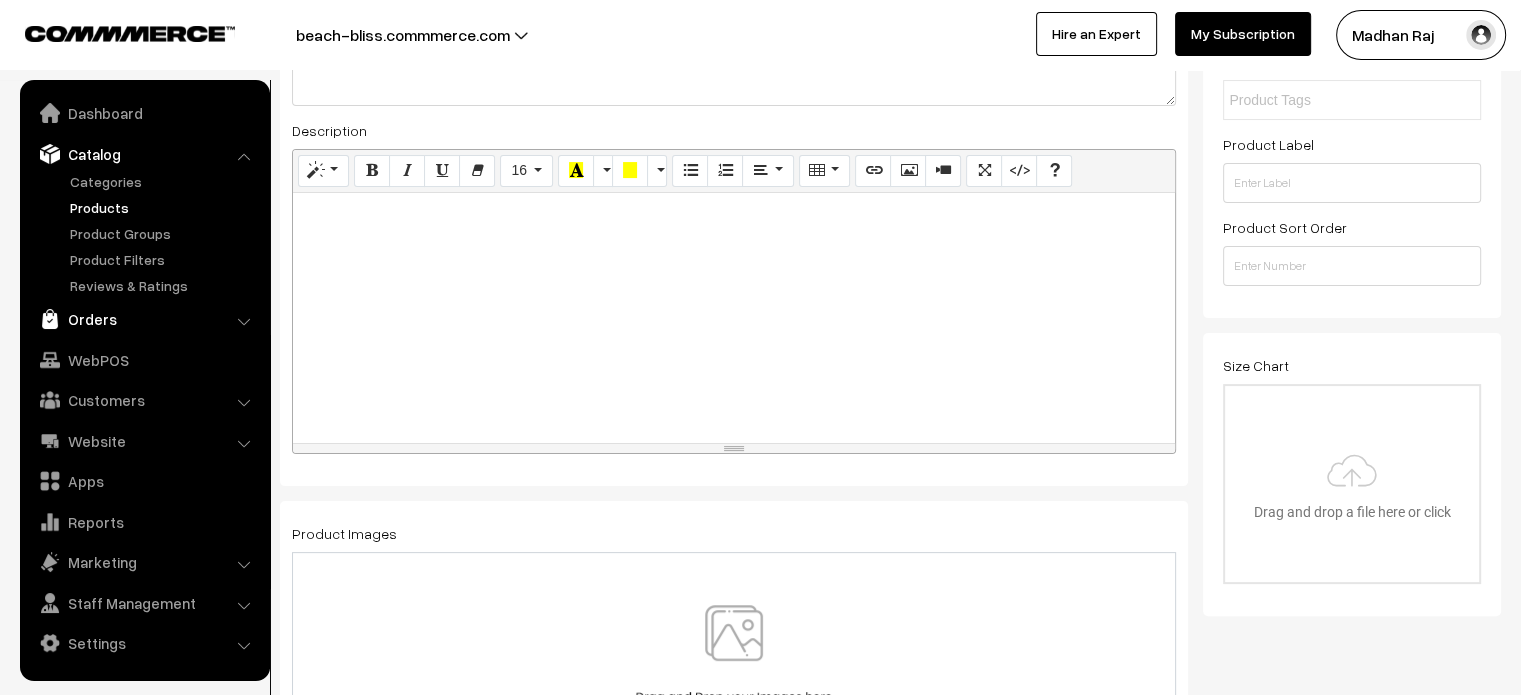 click on "Orders" at bounding box center [144, 319] 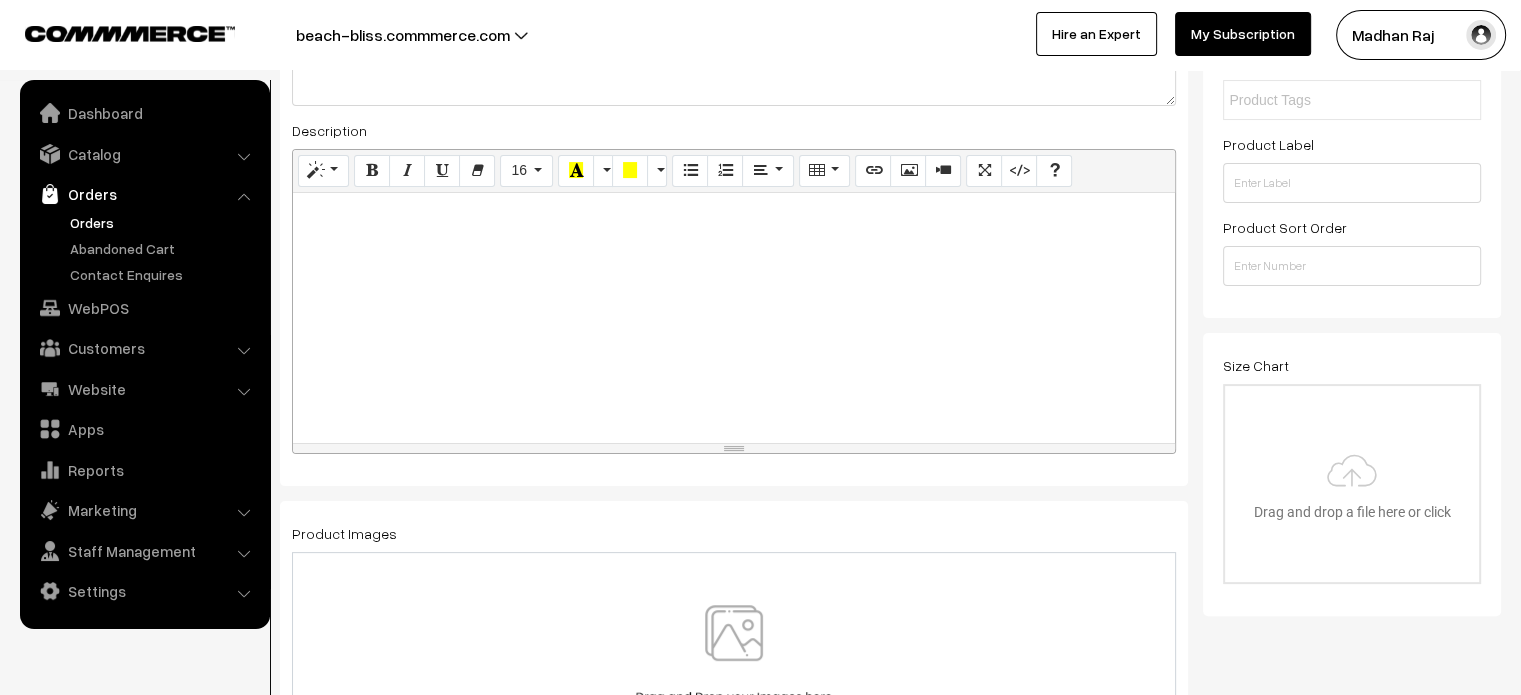 click on "Orders" at bounding box center [164, 222] 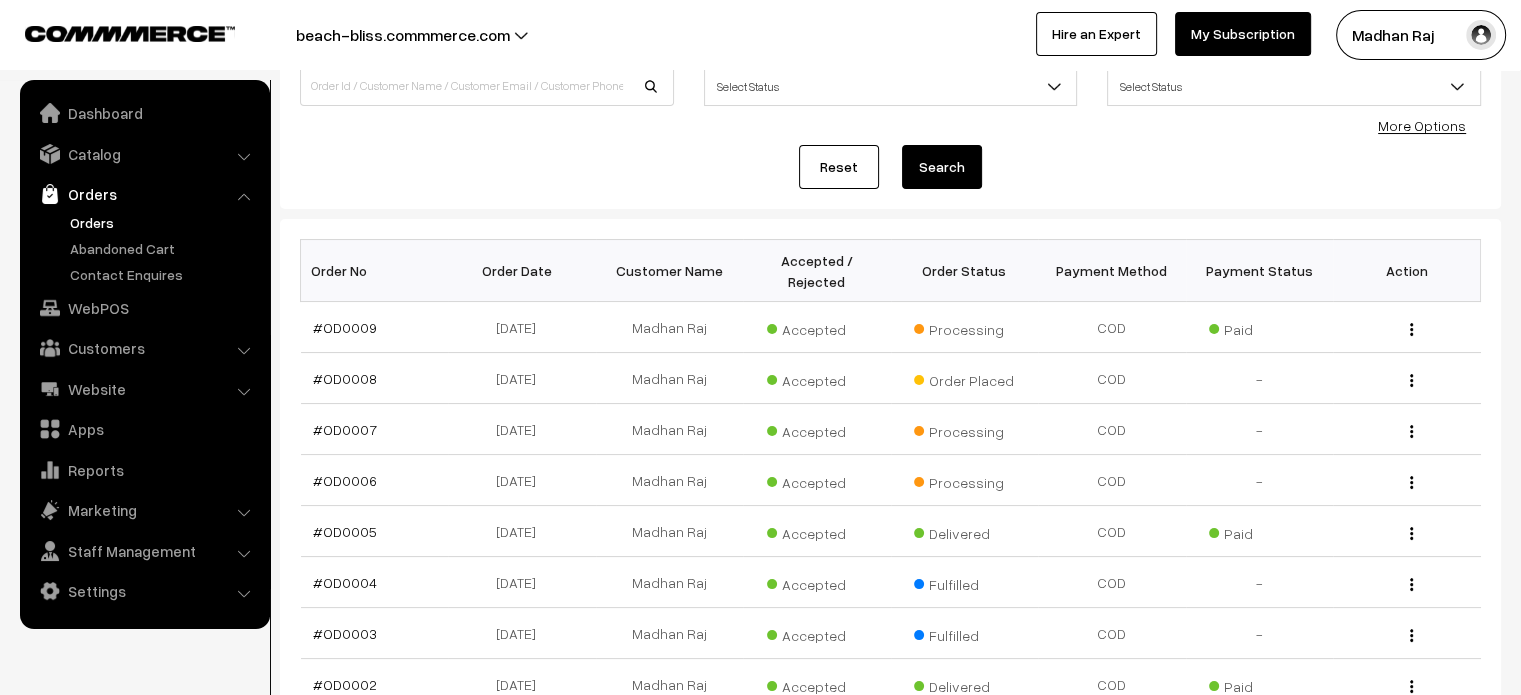 scroll, scrollTop: 168, scrollLeft: 0, axis: vertical 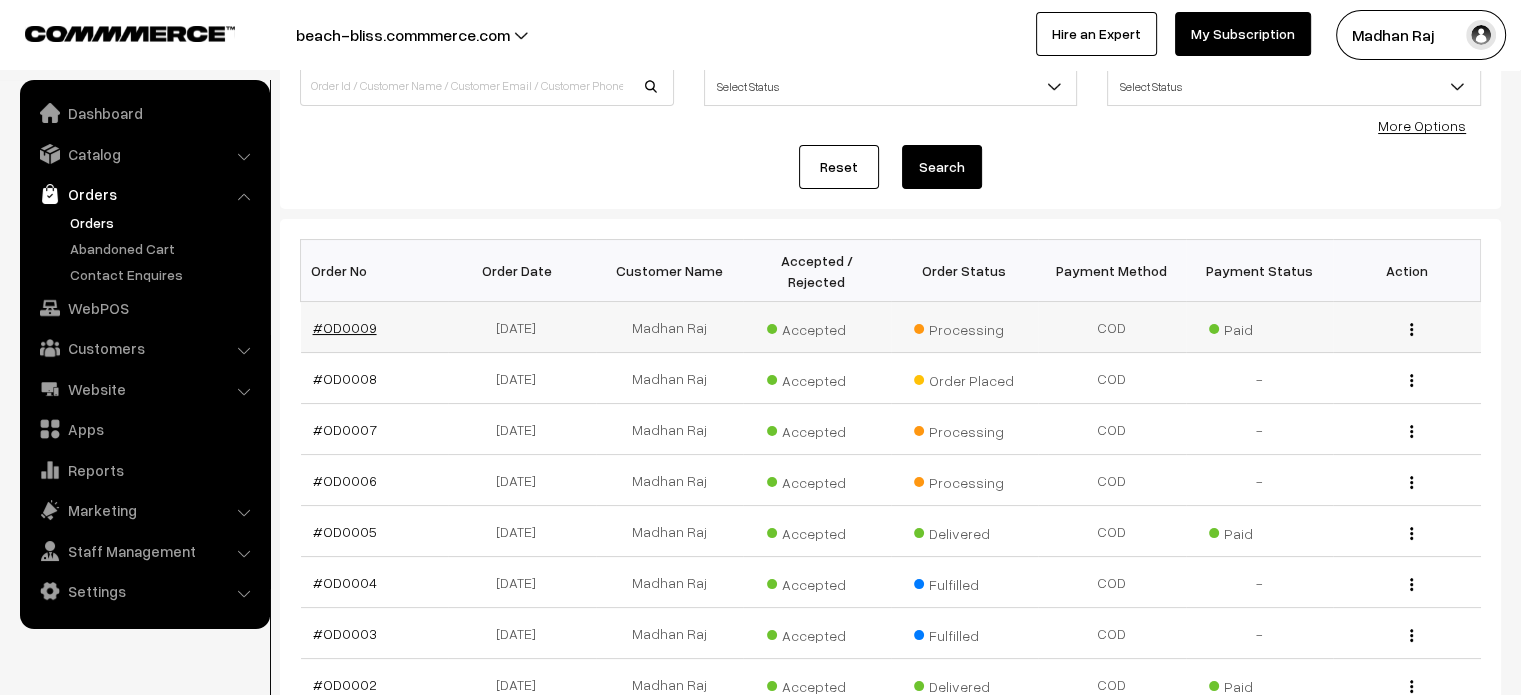click on "#OD0009" at bounding box center [345, 327] 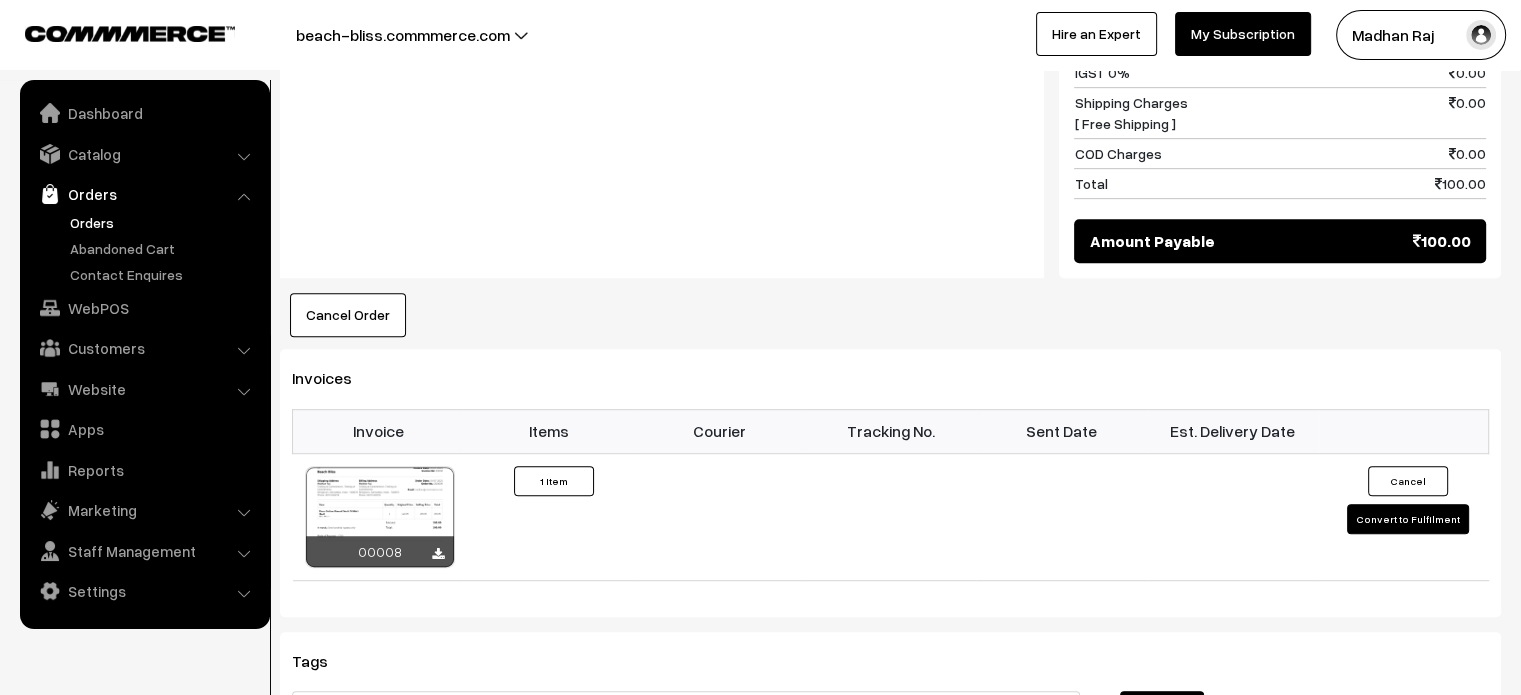 scroll, scrollTop: 1072, scrollLeft: 0, axis: vertical 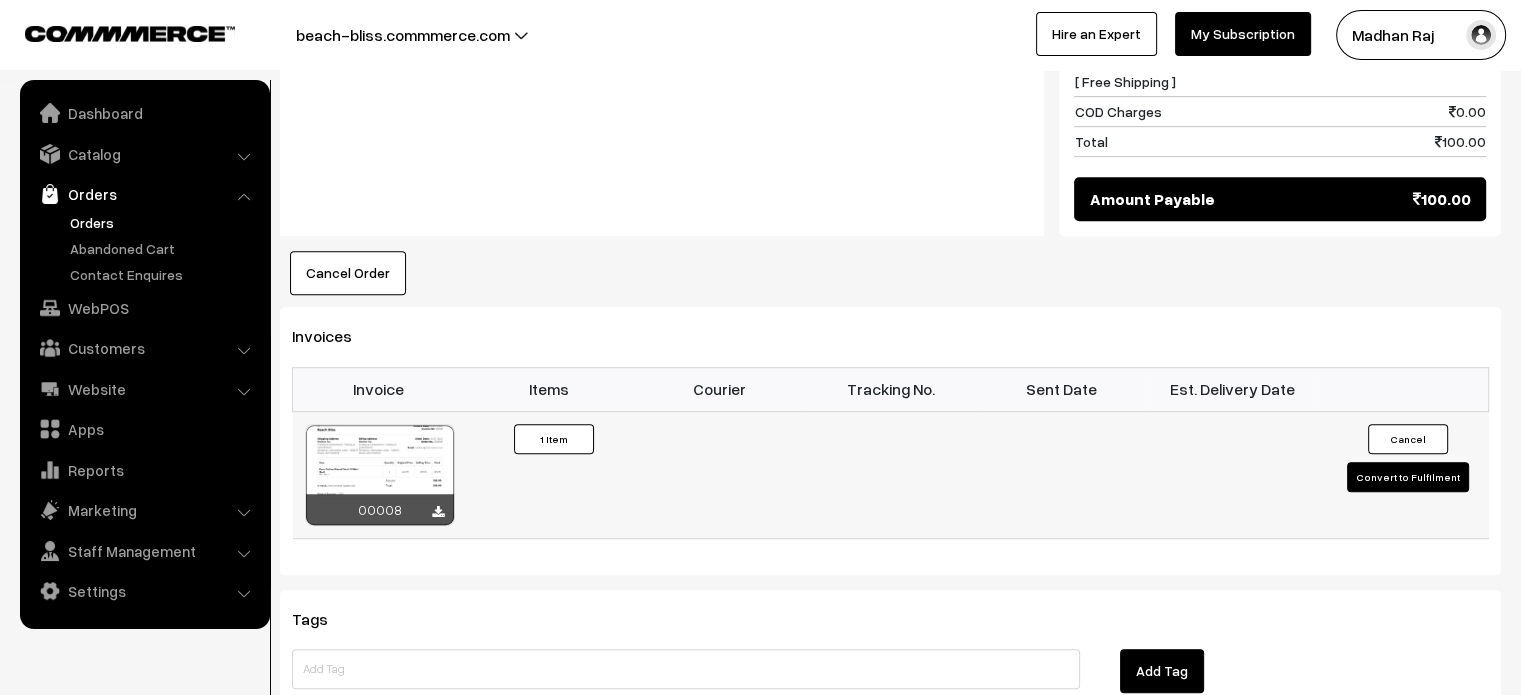 click on "Convert to Fulfilment" at bounding box center [1408, 477] 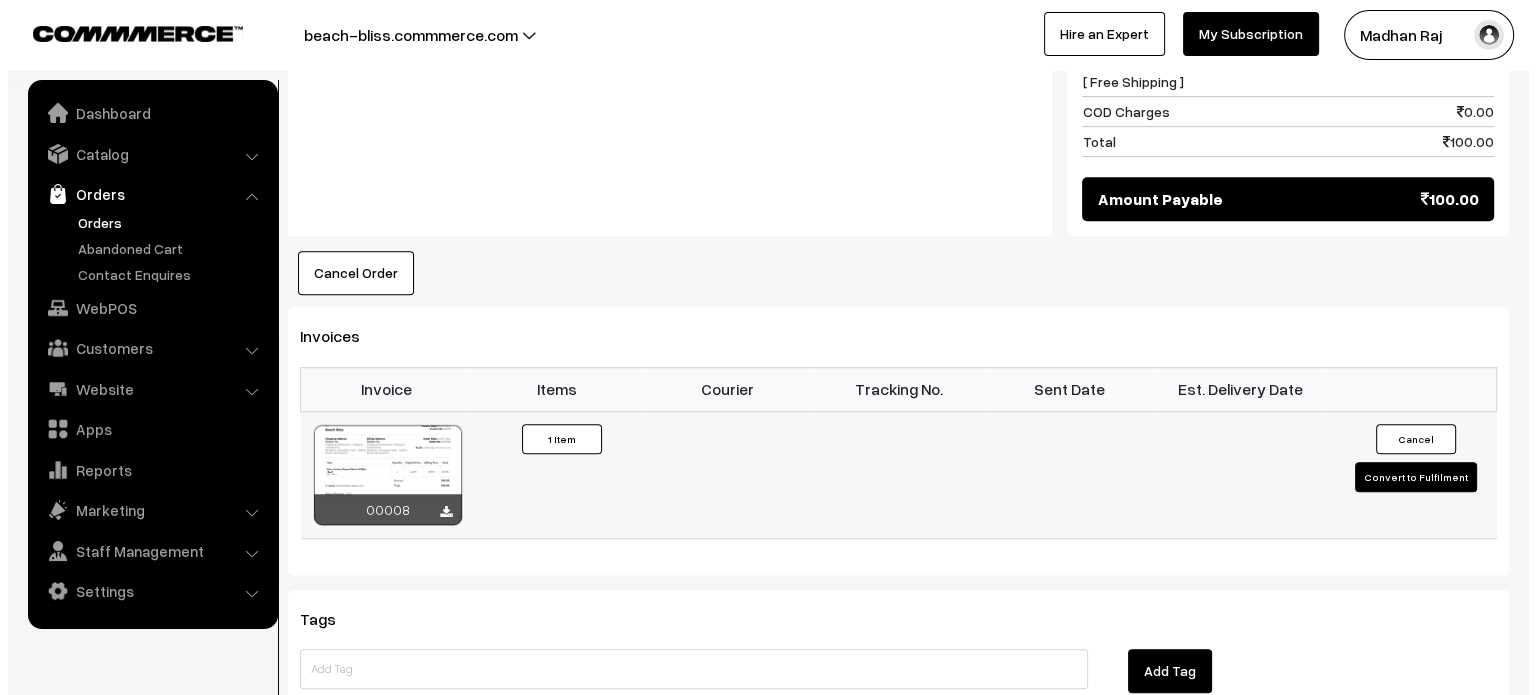 scroll, scrollTop: 1074, scrollLeft: 0, axis: vertical 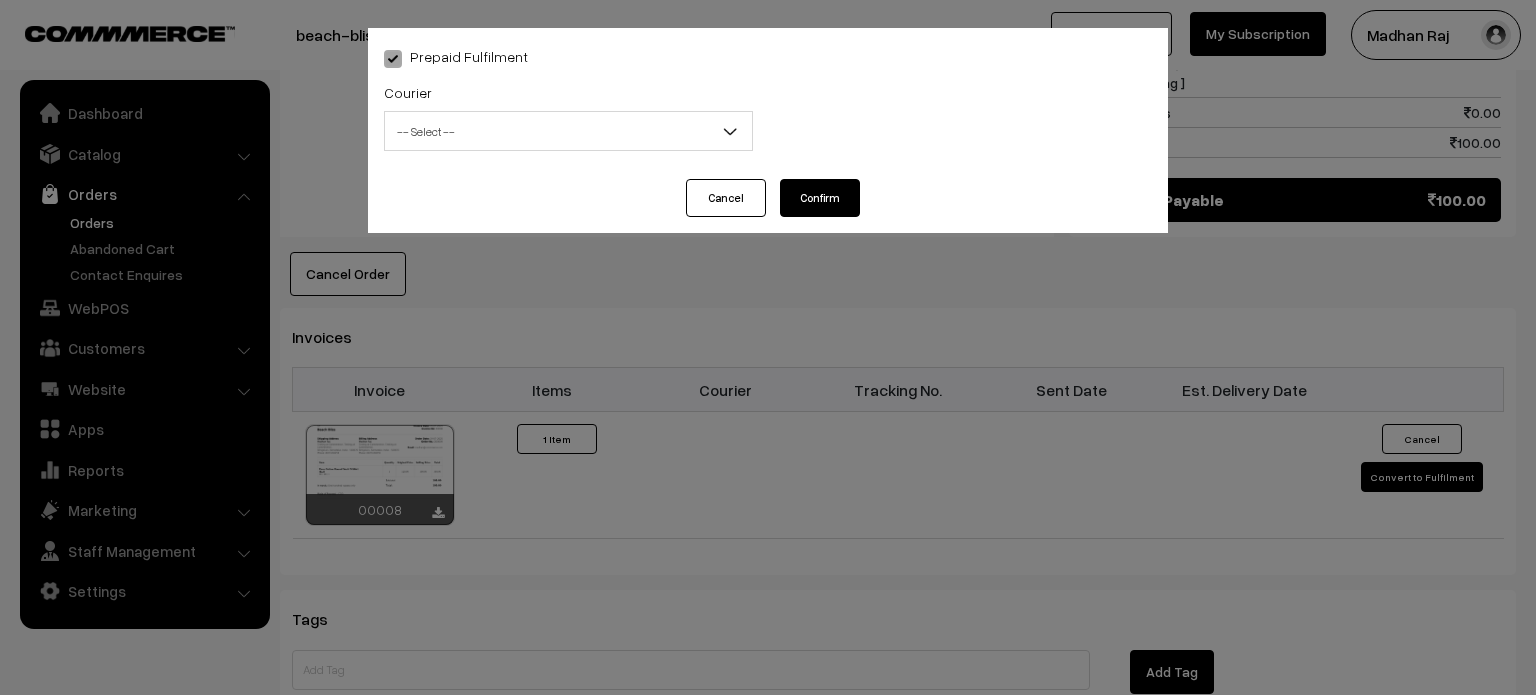 click on "-- Select --" at bounding box center (568, 131) 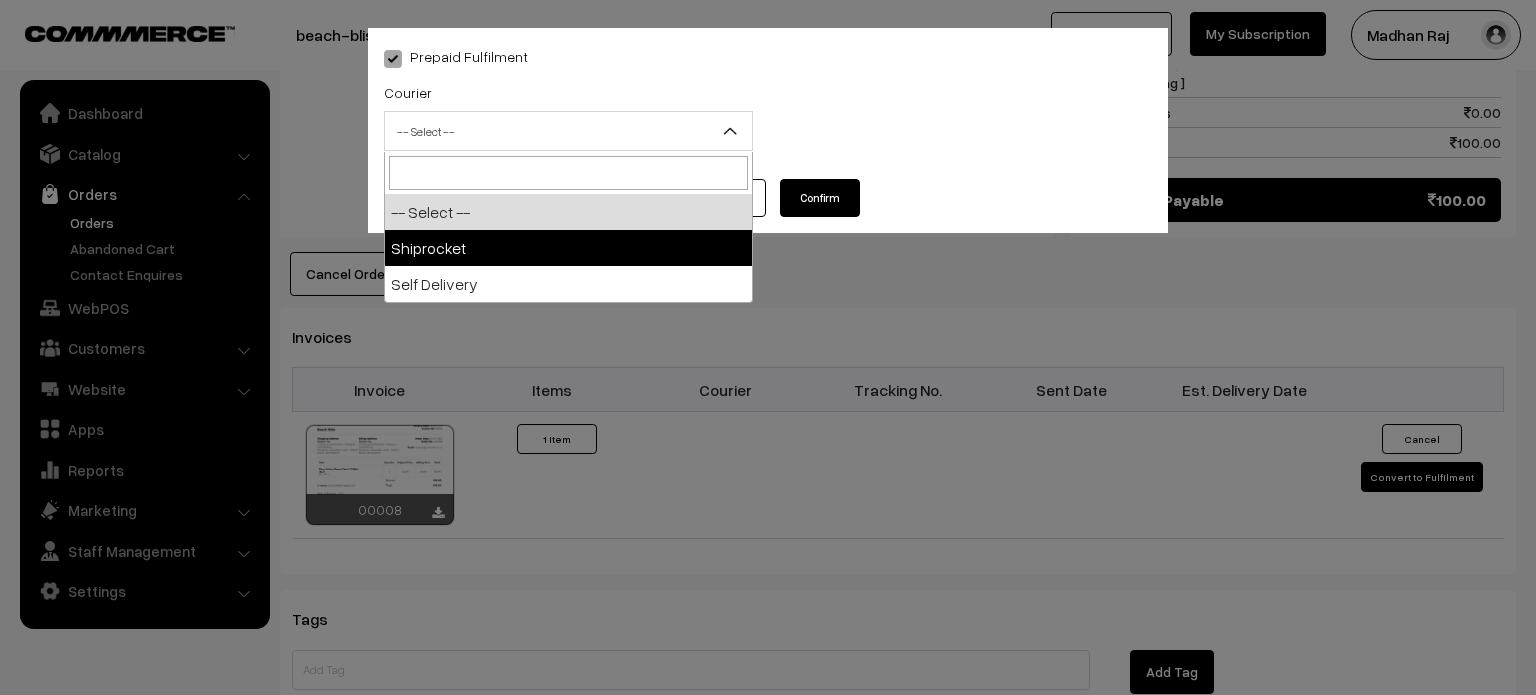 select on "1" 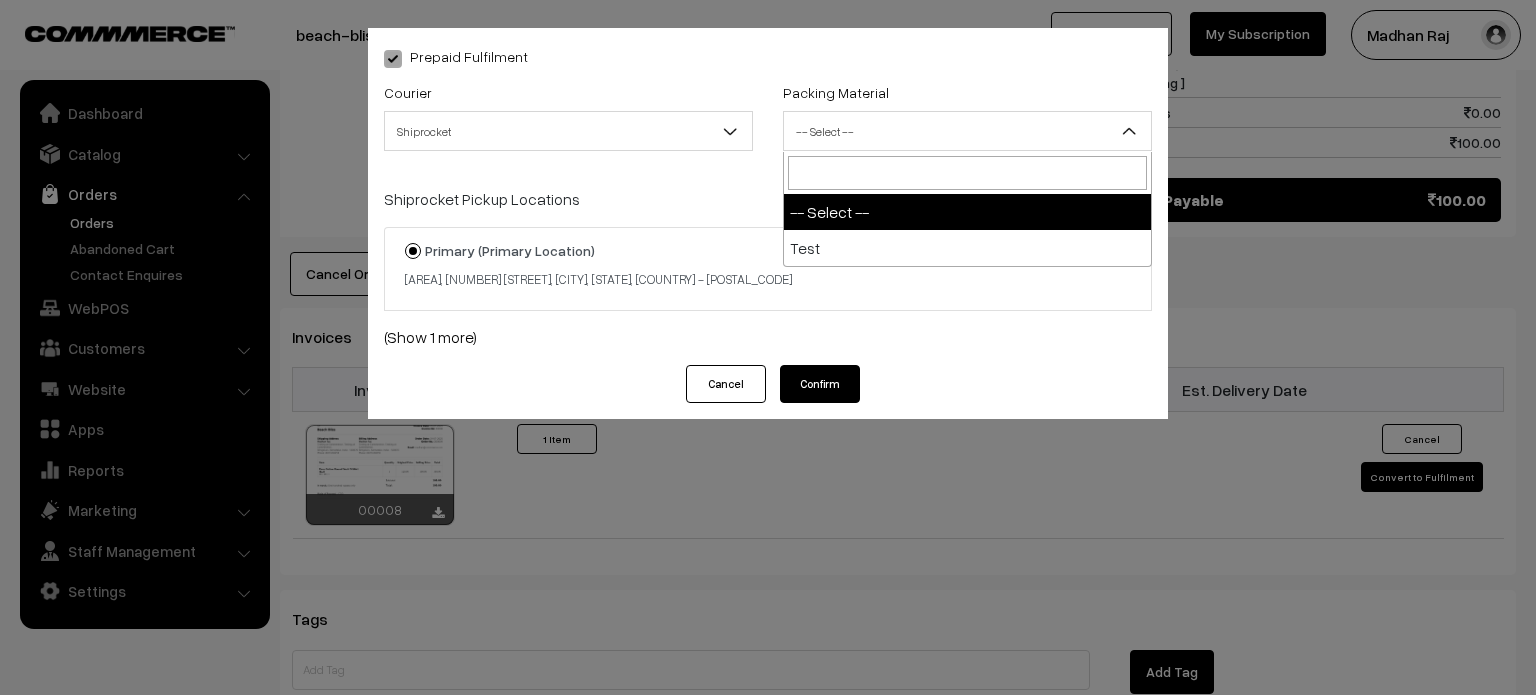 click on "-- Select --" at bounding box center [967, 131] 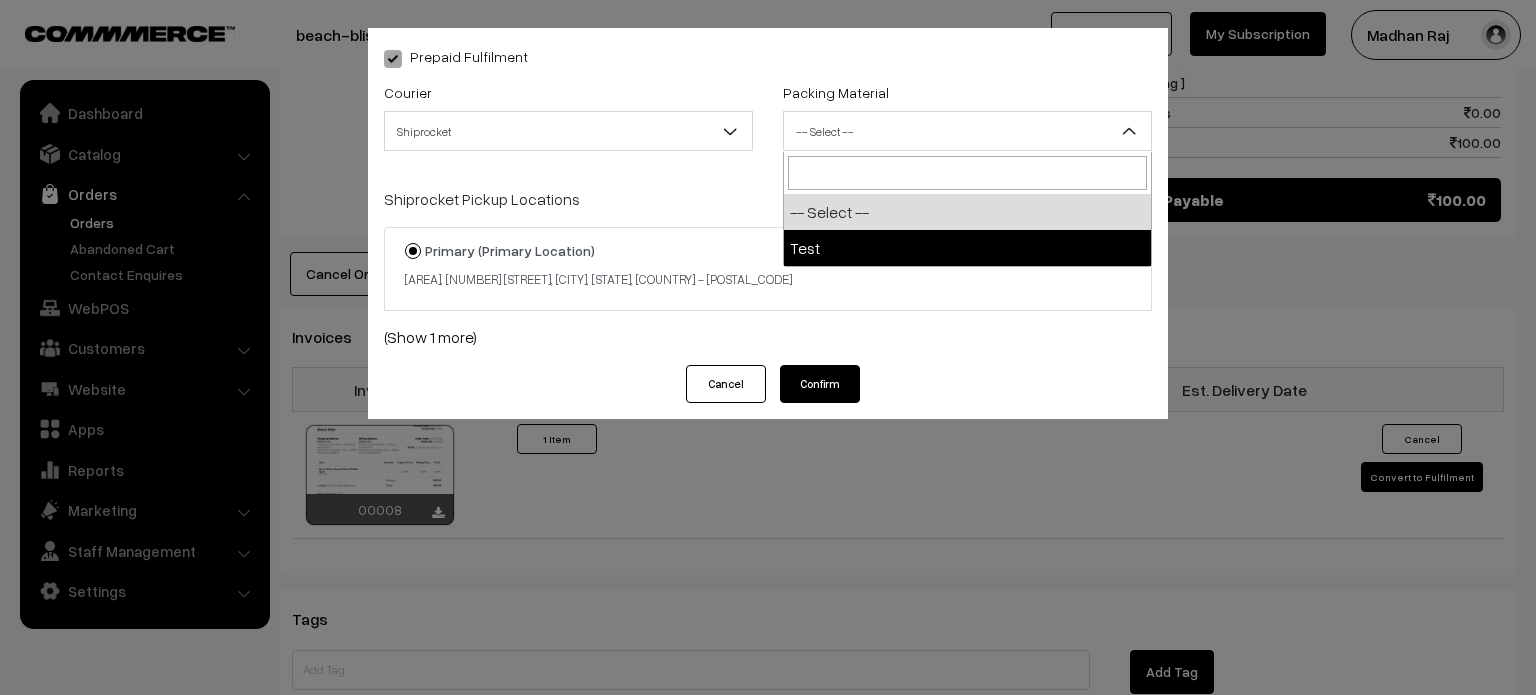 select on "1" 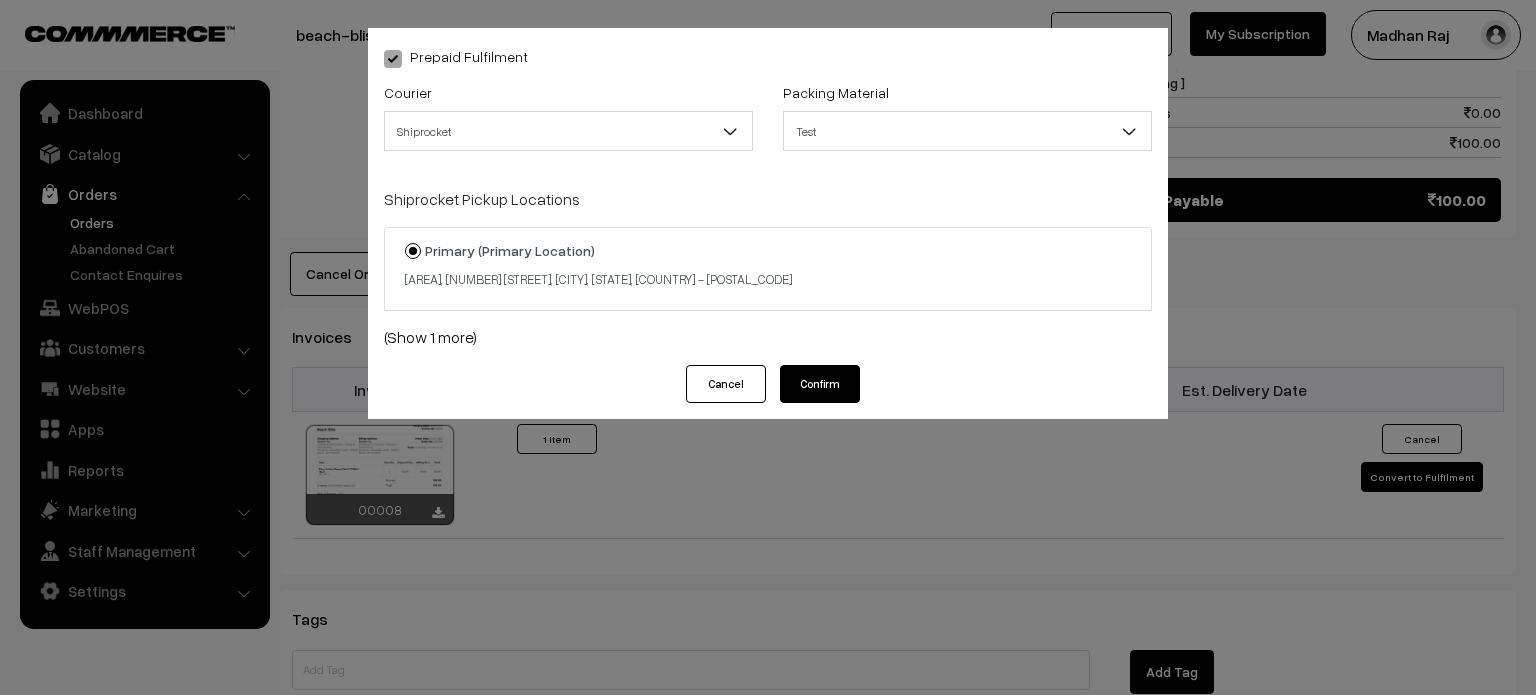 click on "Cancel" at bounding box center (726, 384) 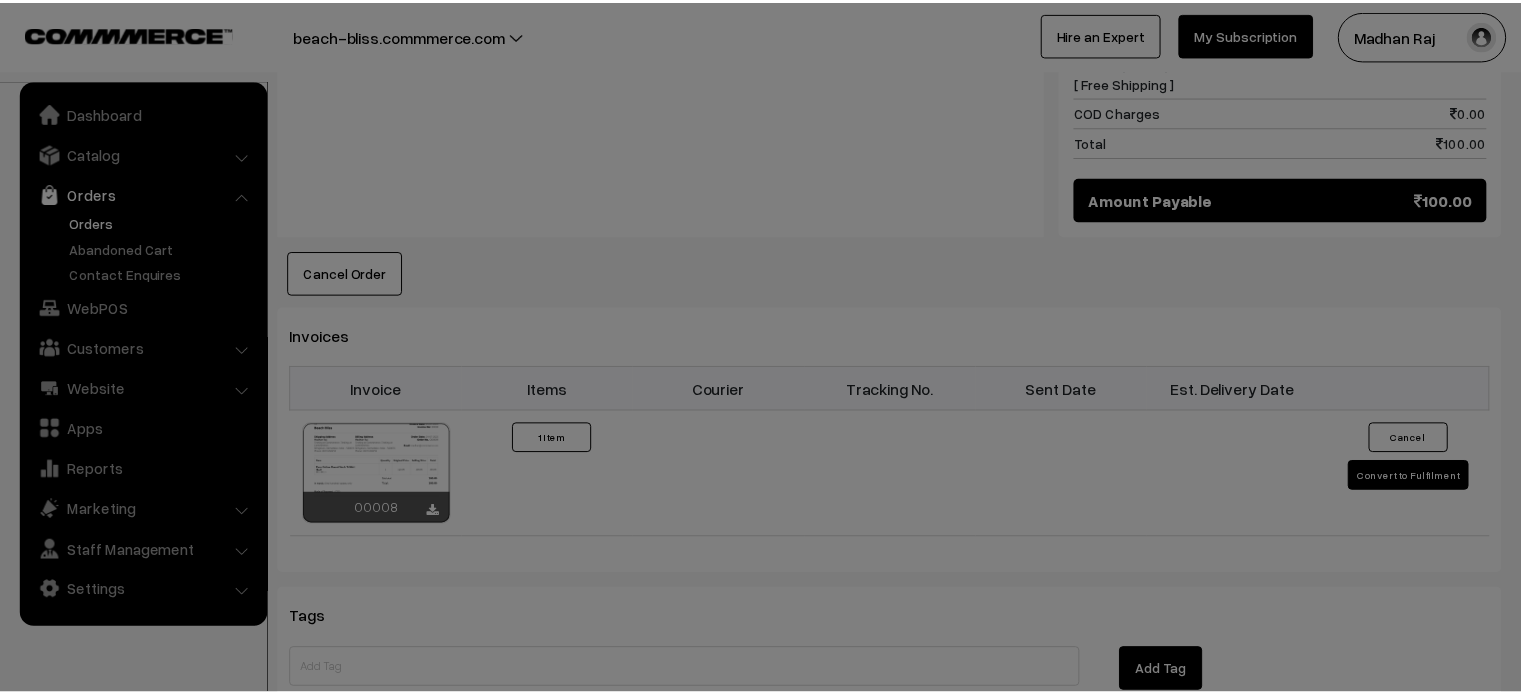 scroll, scrollTop: 1072, scrollLeft: 0, axis: vertical 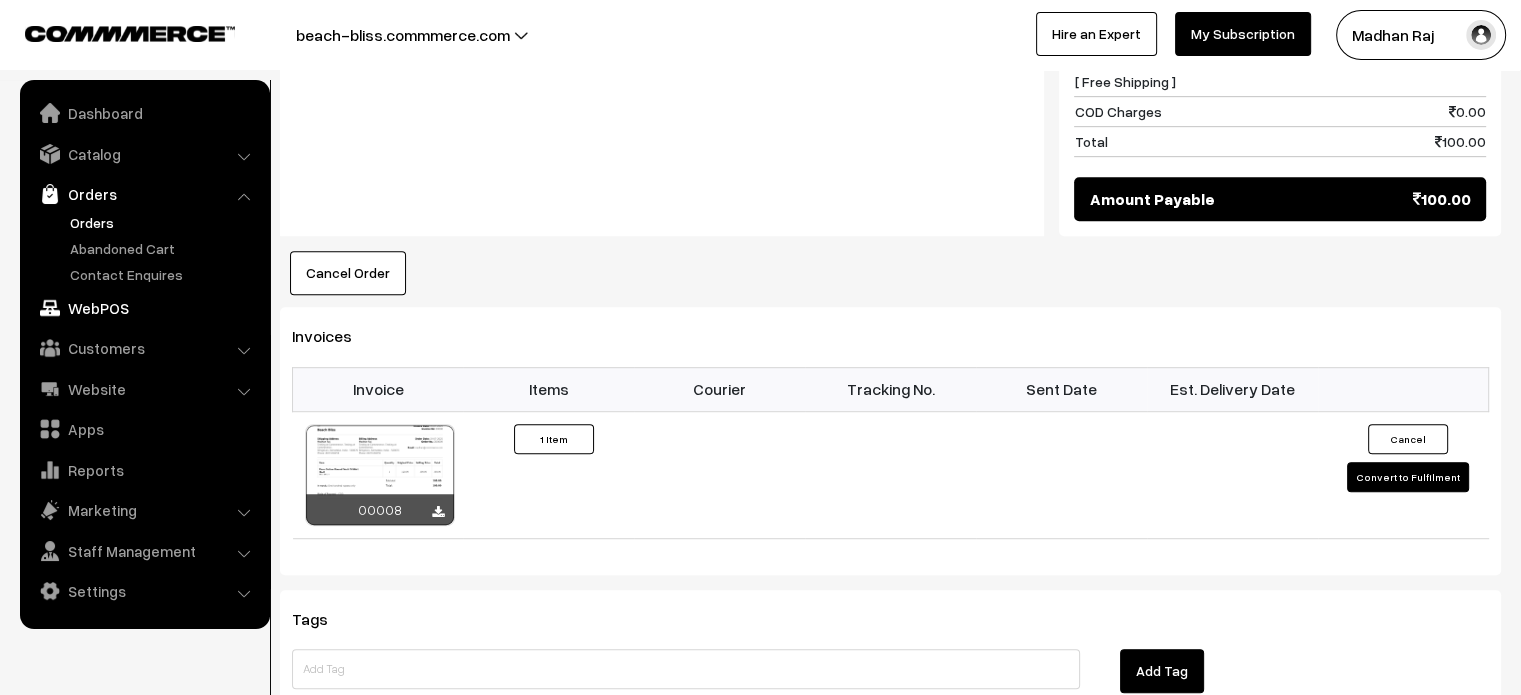 click on "WebPOS" at bounding box center [144, 308] 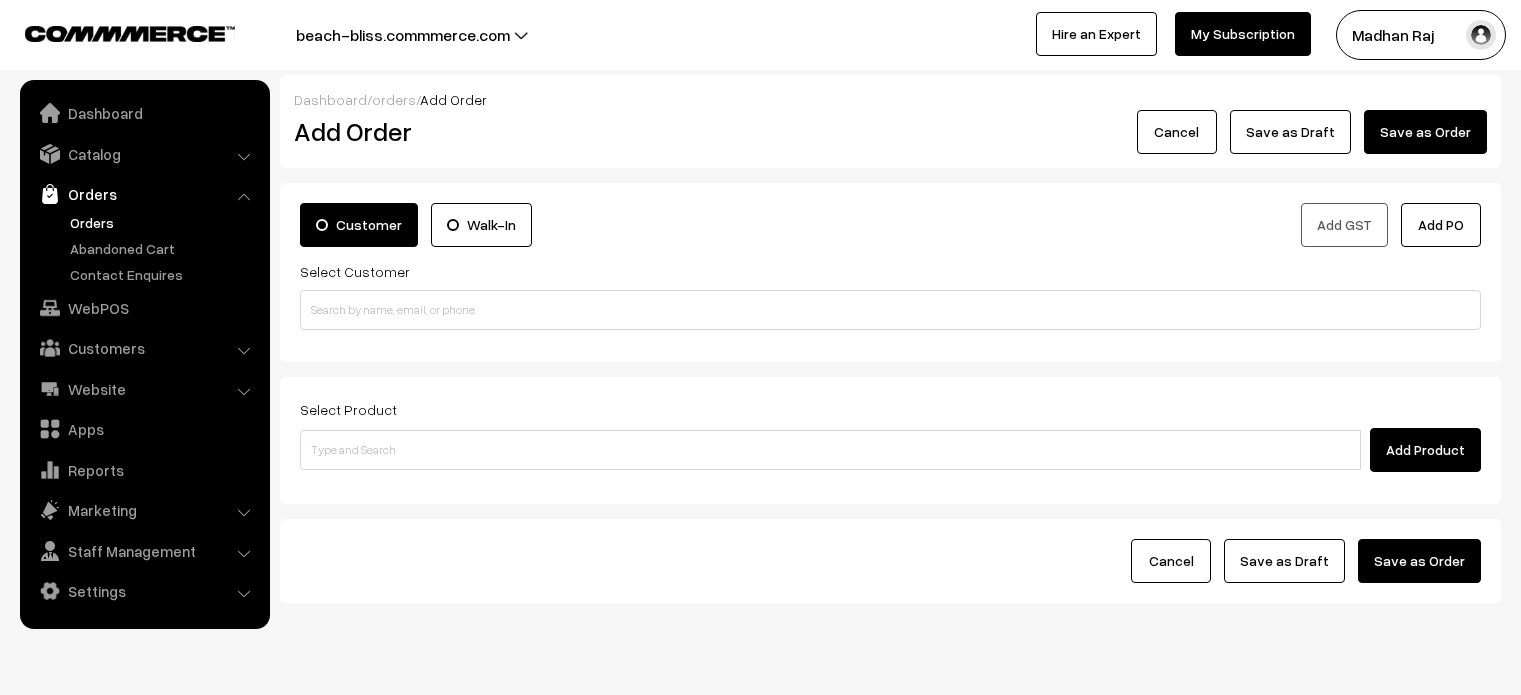 scroll, scrollTop: 0, scrollLeft: 0, axis: both 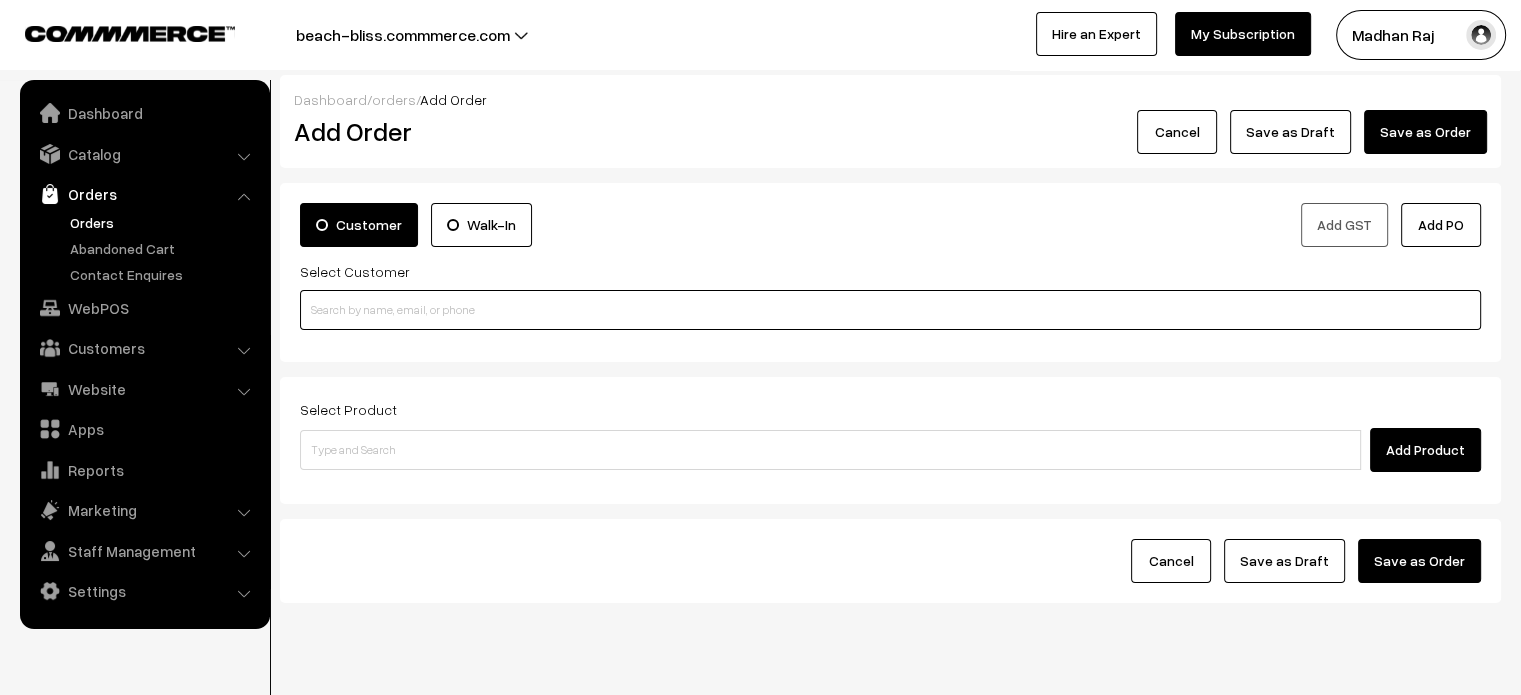 click at bounding box center [890, 310] 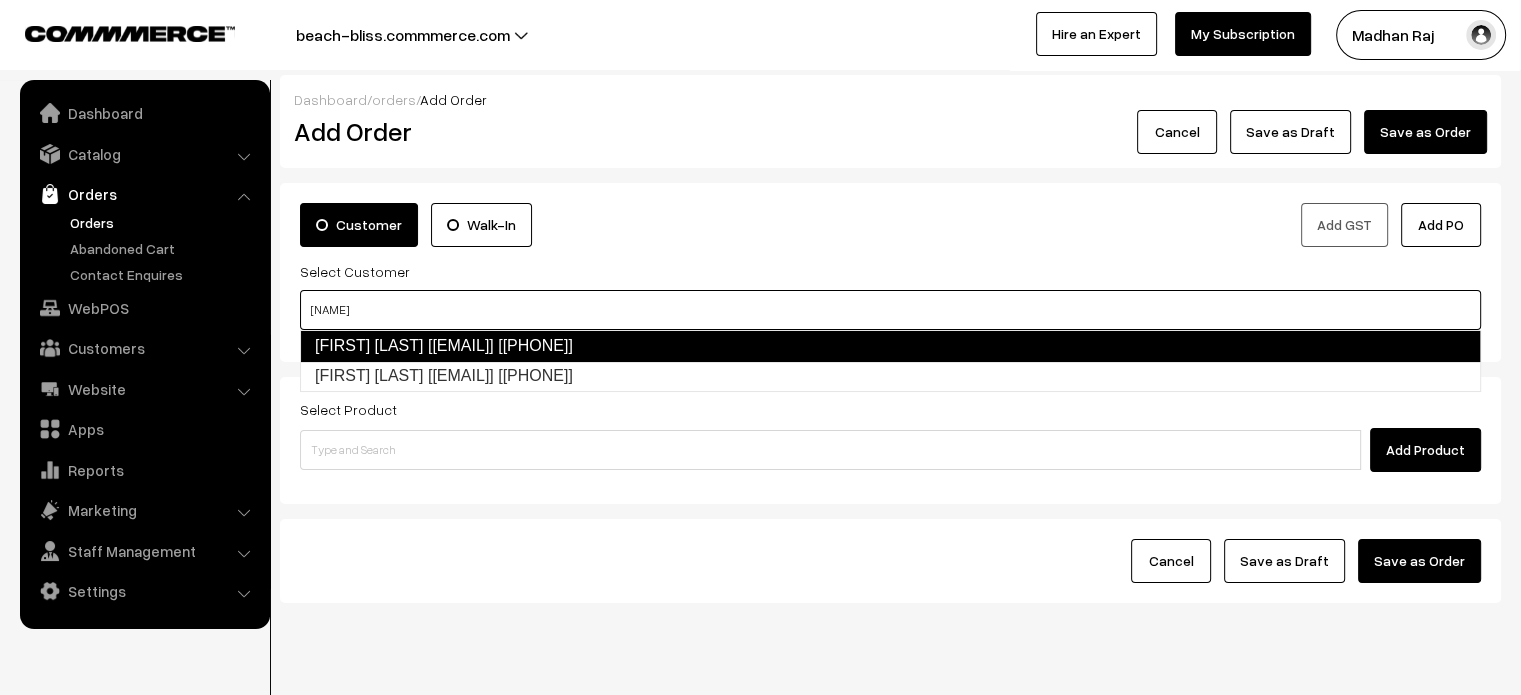 click on "Madhan Raj [madhan@commmerce.com] [8073158259]" at bounding box center (890, 346) 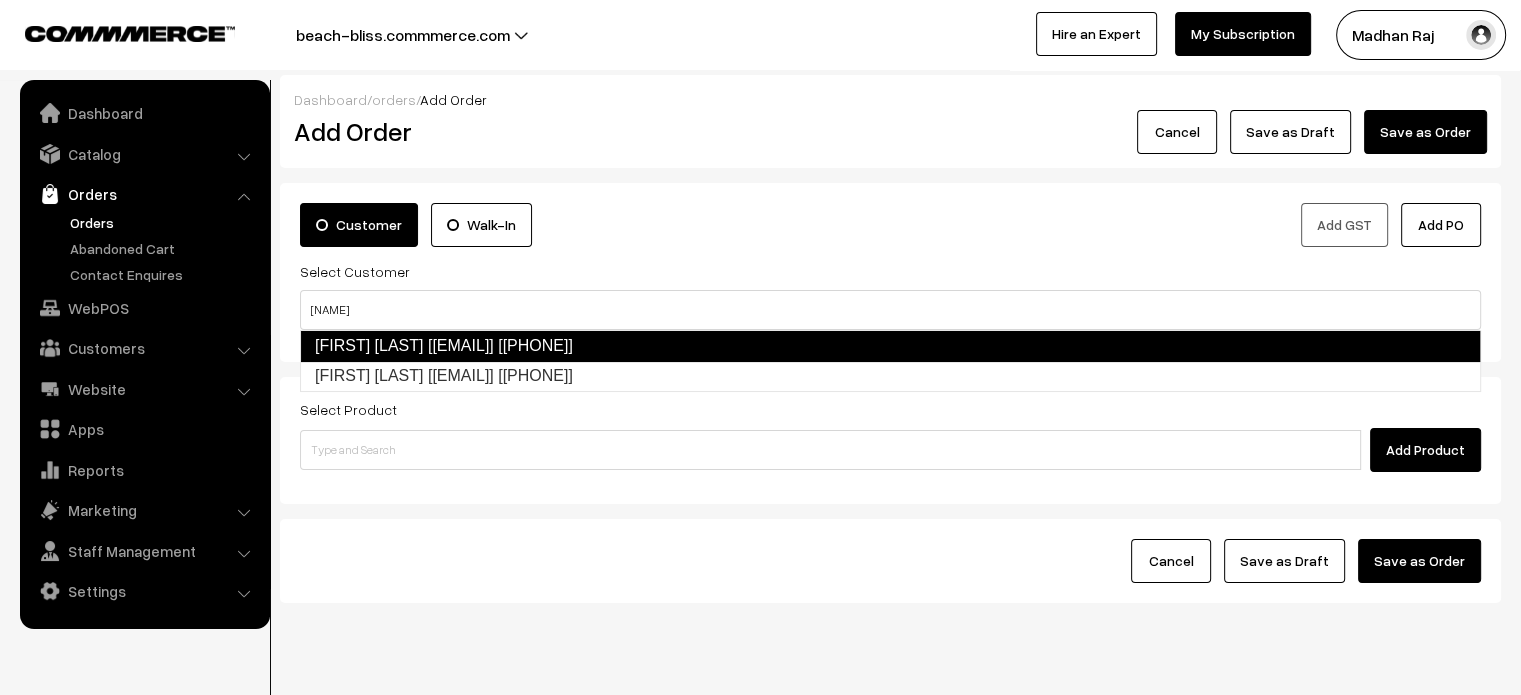 type 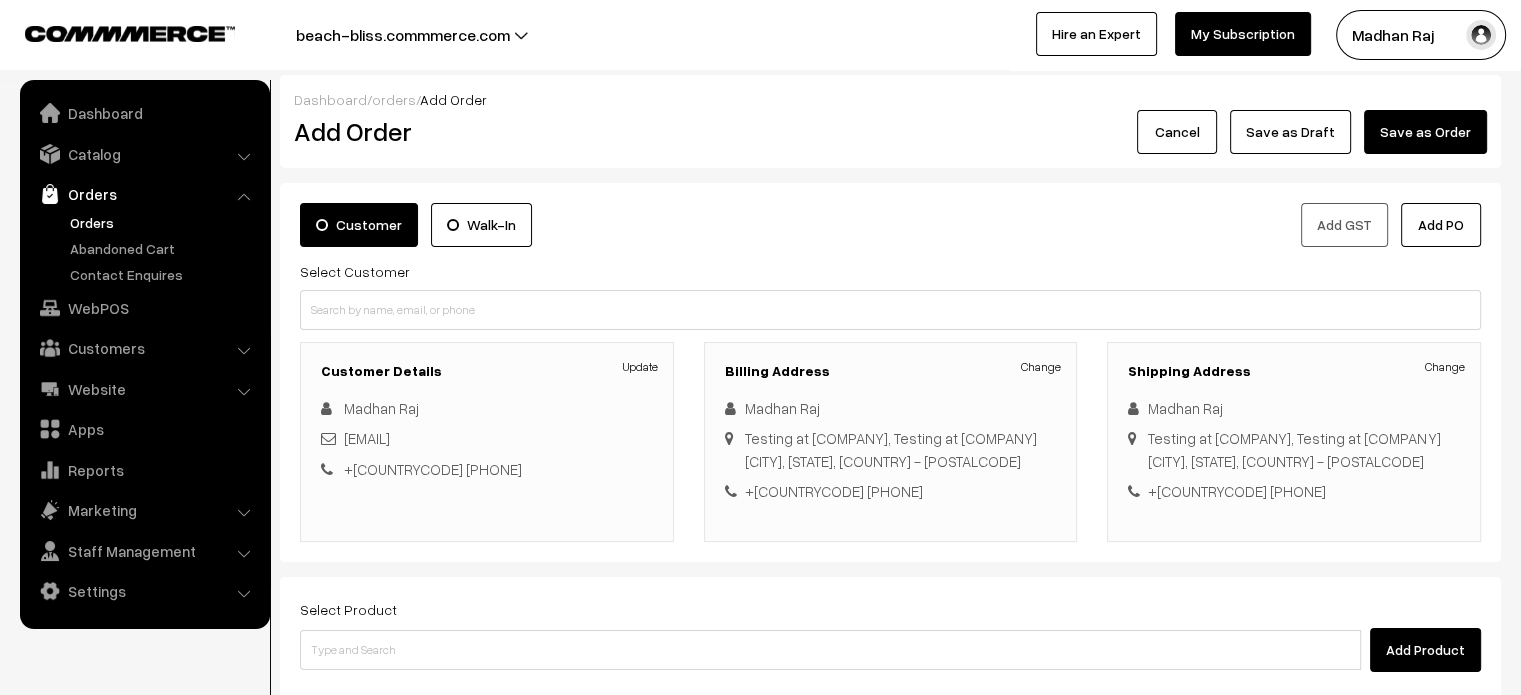 click on "Walk-In" at bounding box center [481, 225] 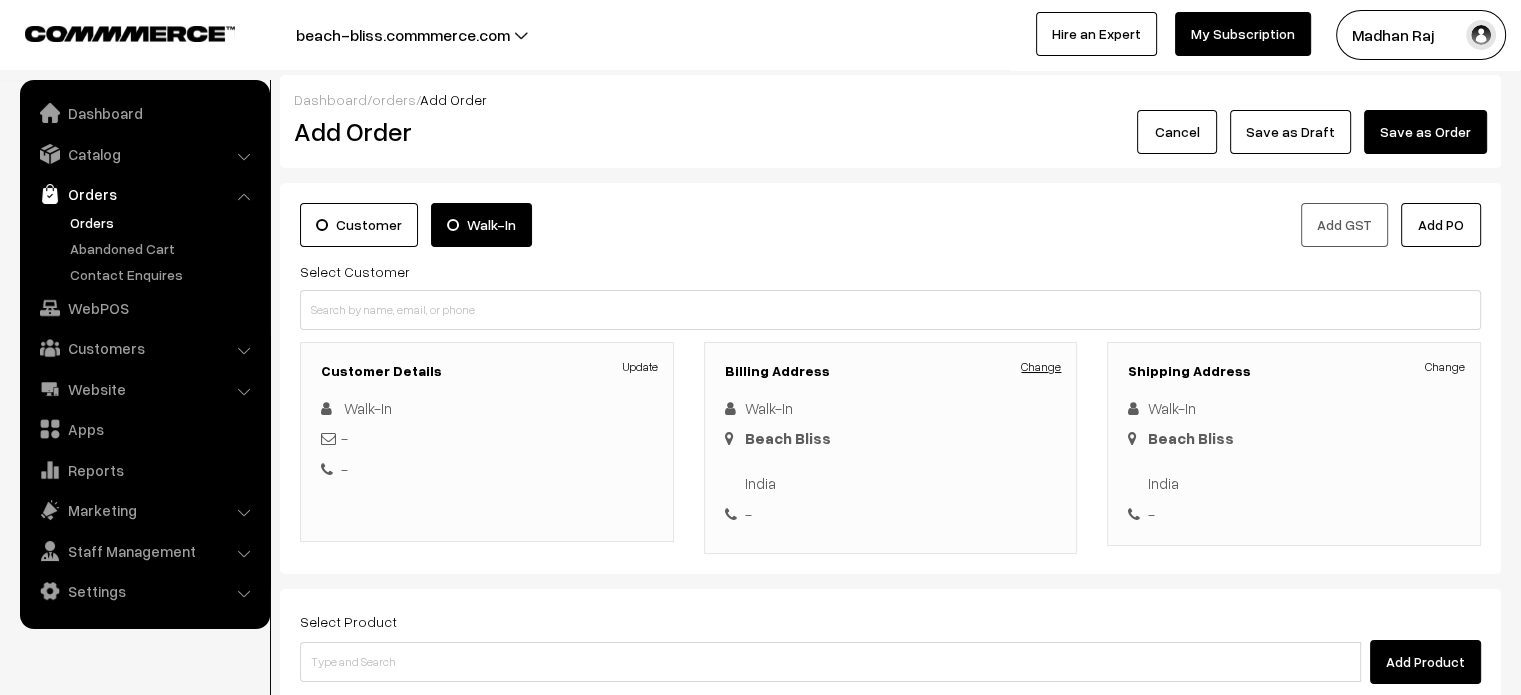 click on "Change" at bounding box center [1041, 367] 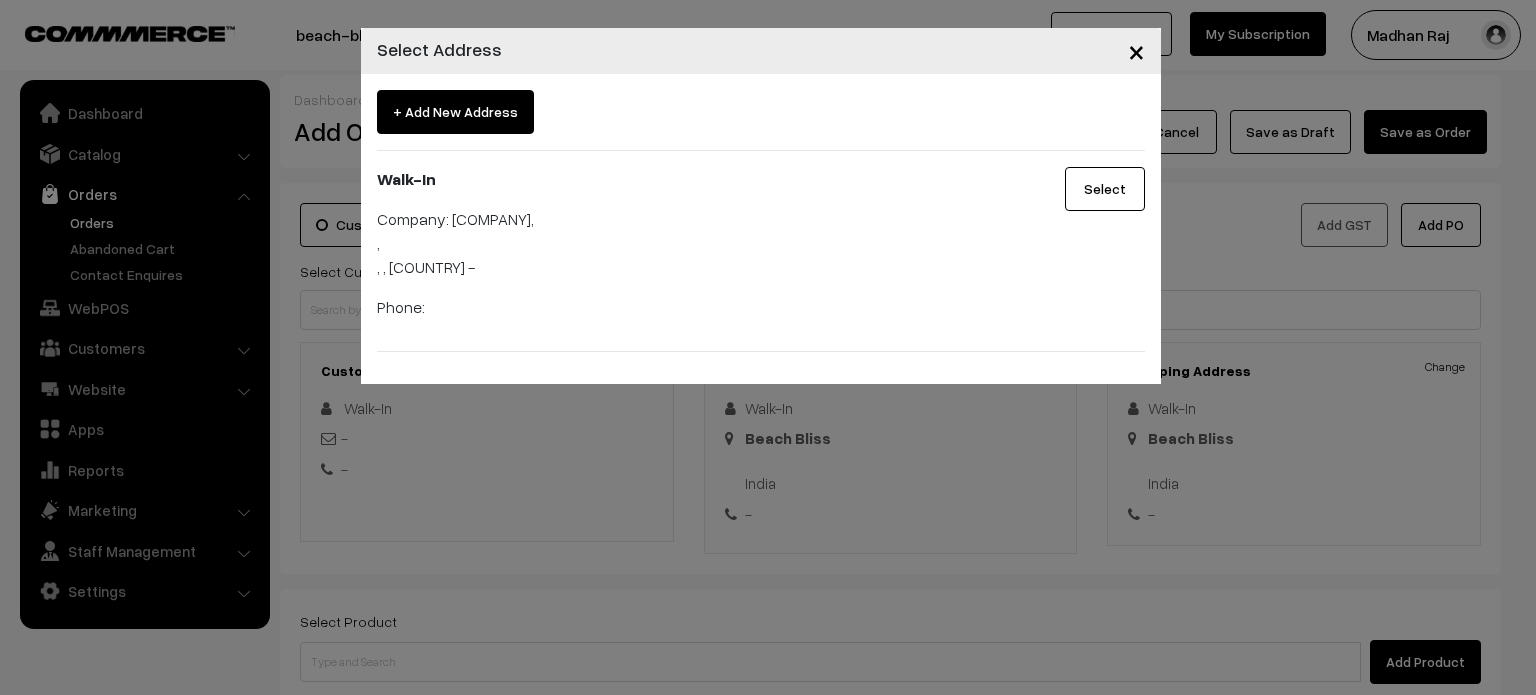 click on "×" at bounding box center (1136, 50) 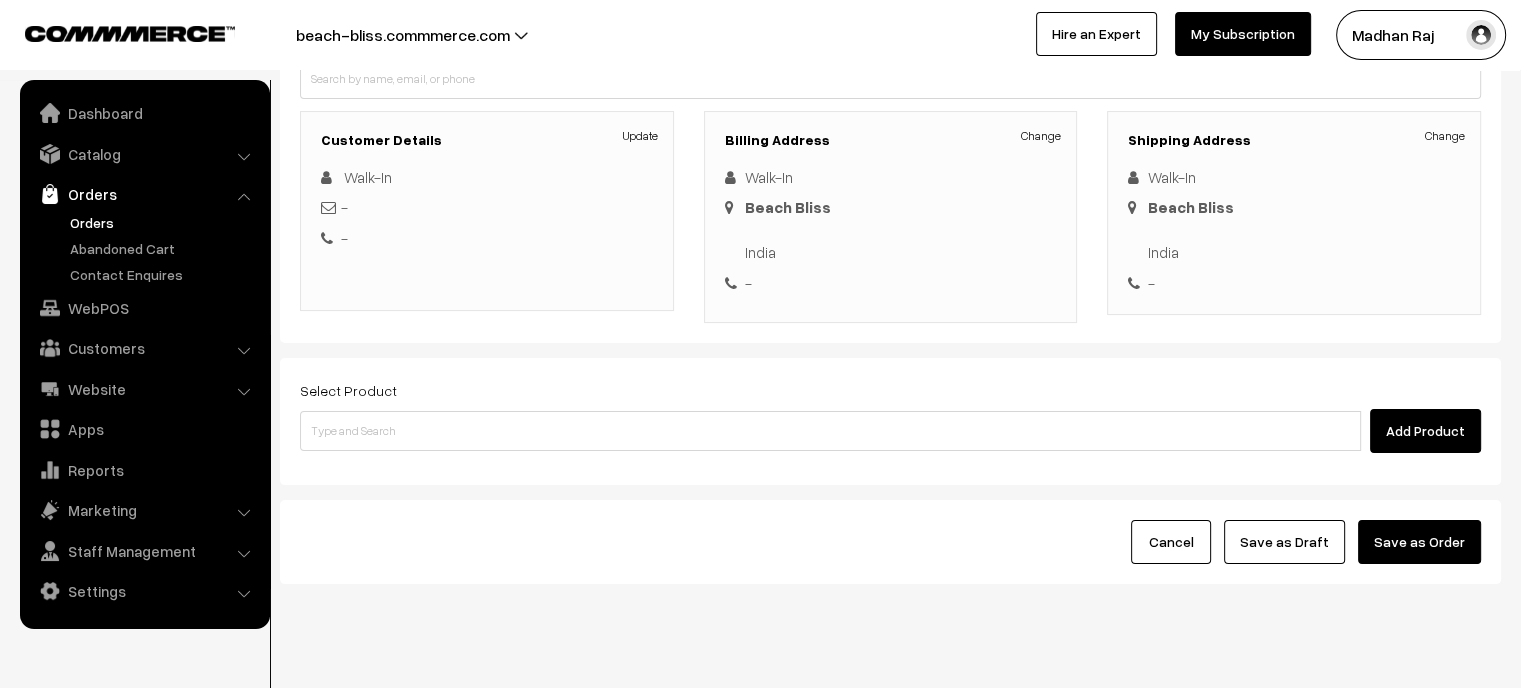scroll, scrollTop: 264, scrollLeft: 0, axis: vertical 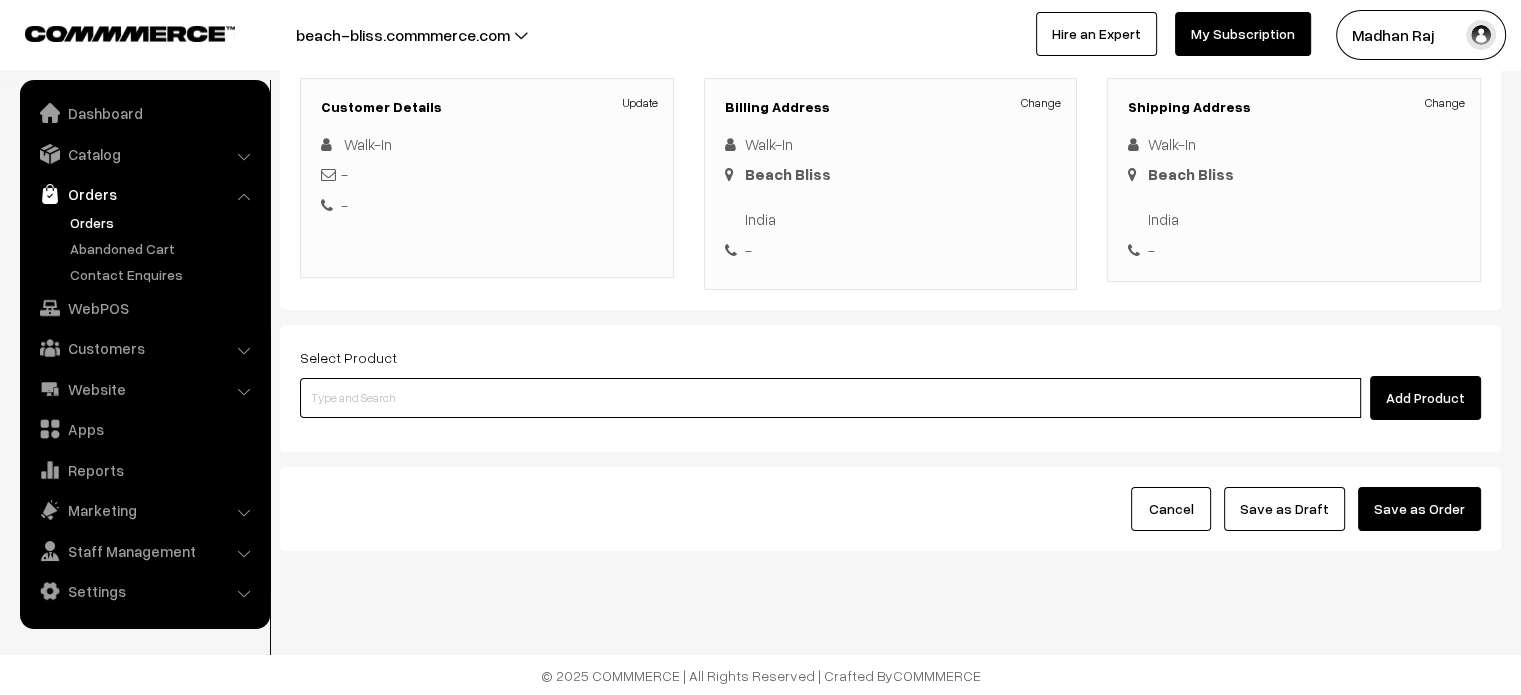 click at bounding box center [830, 398] 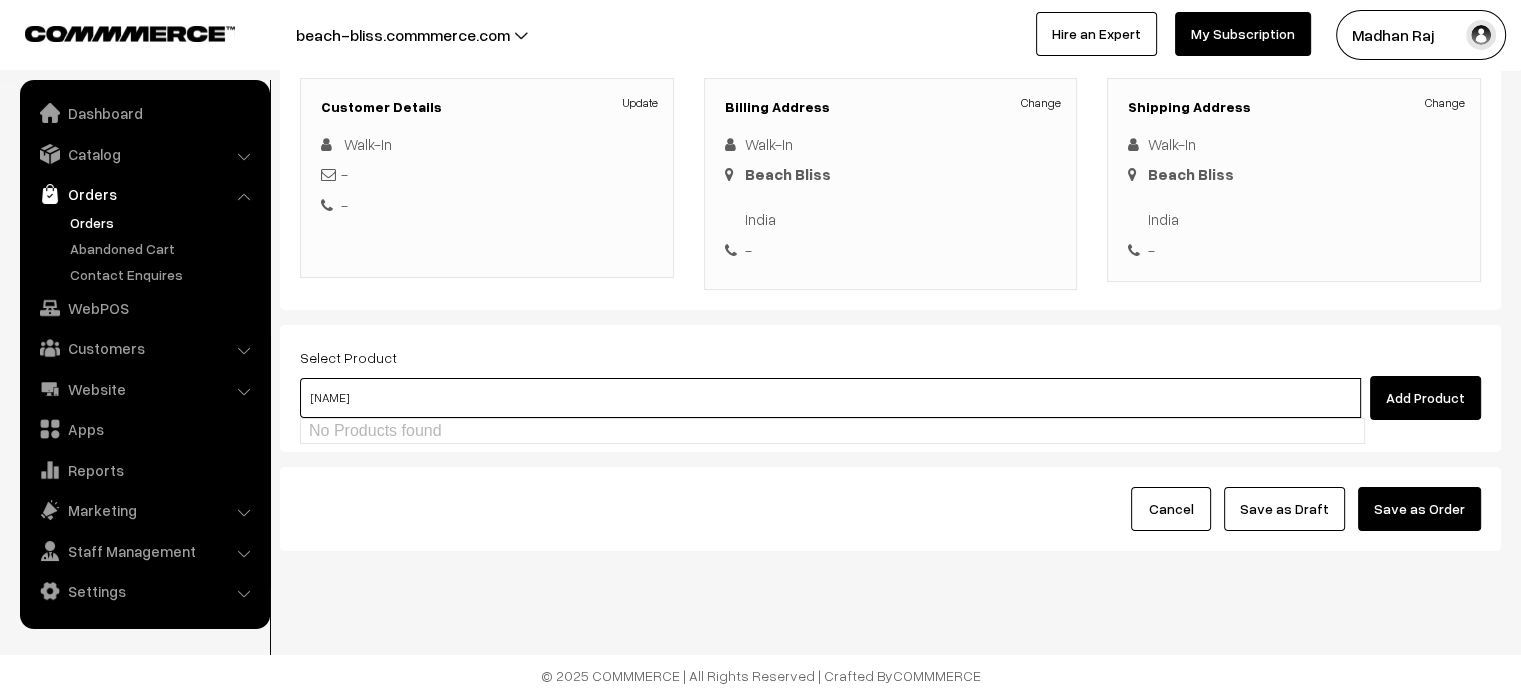 type on "b" 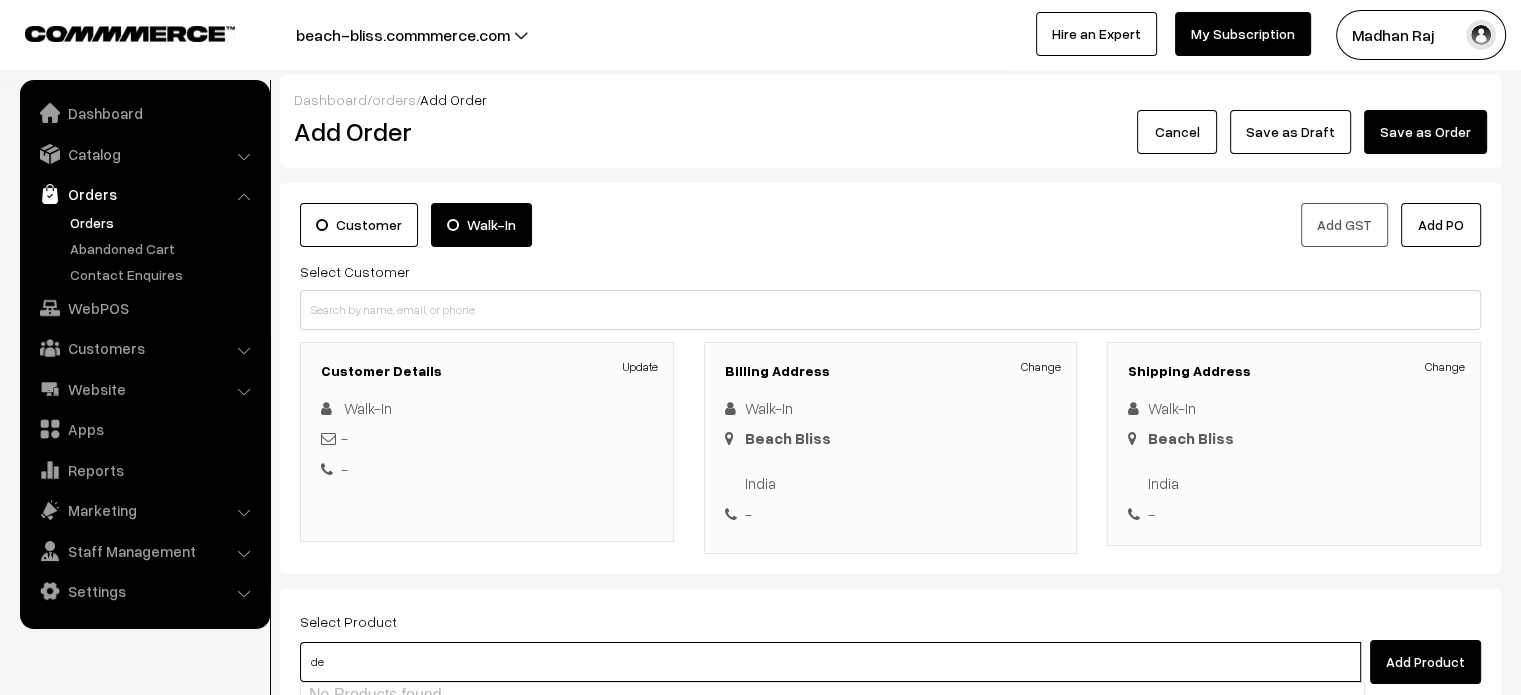 scroll, scrollTop: 0, scrollLeft: 0, axis: both 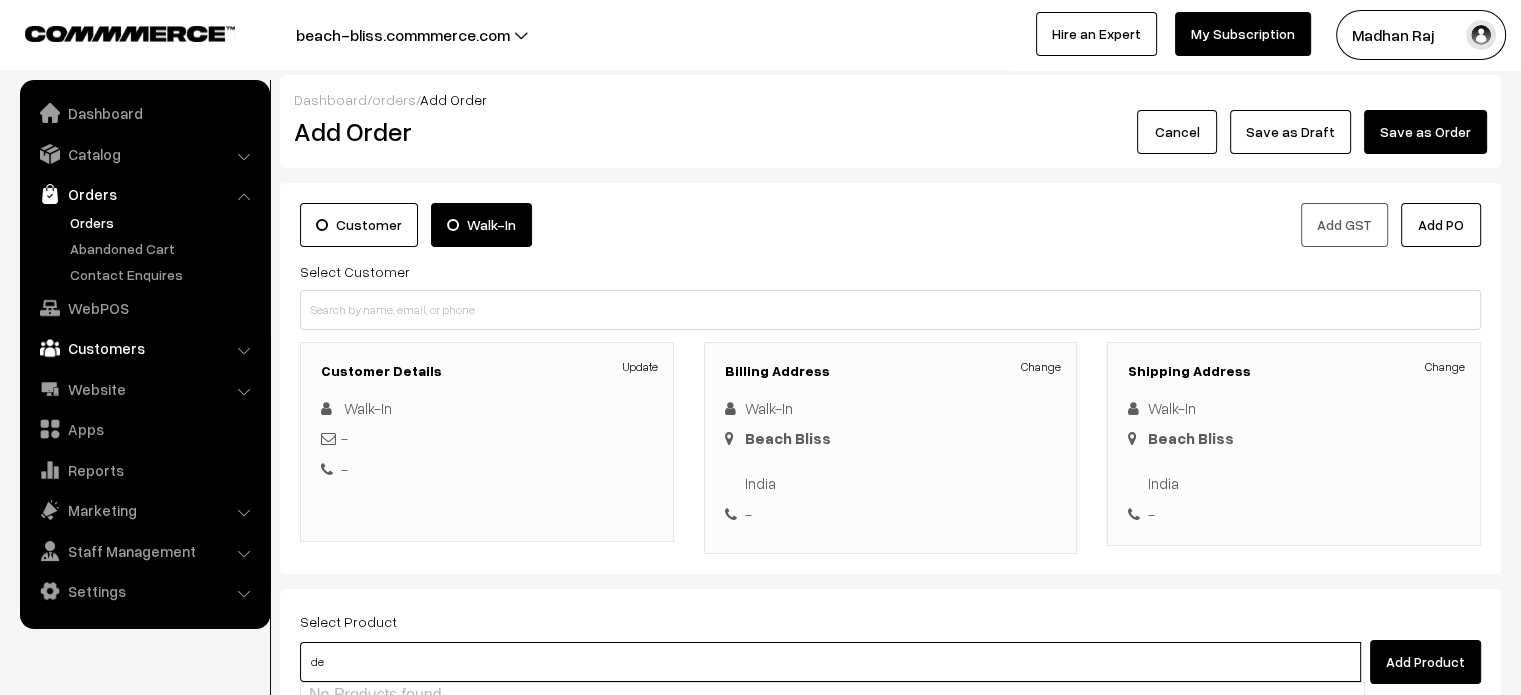 type on "de" 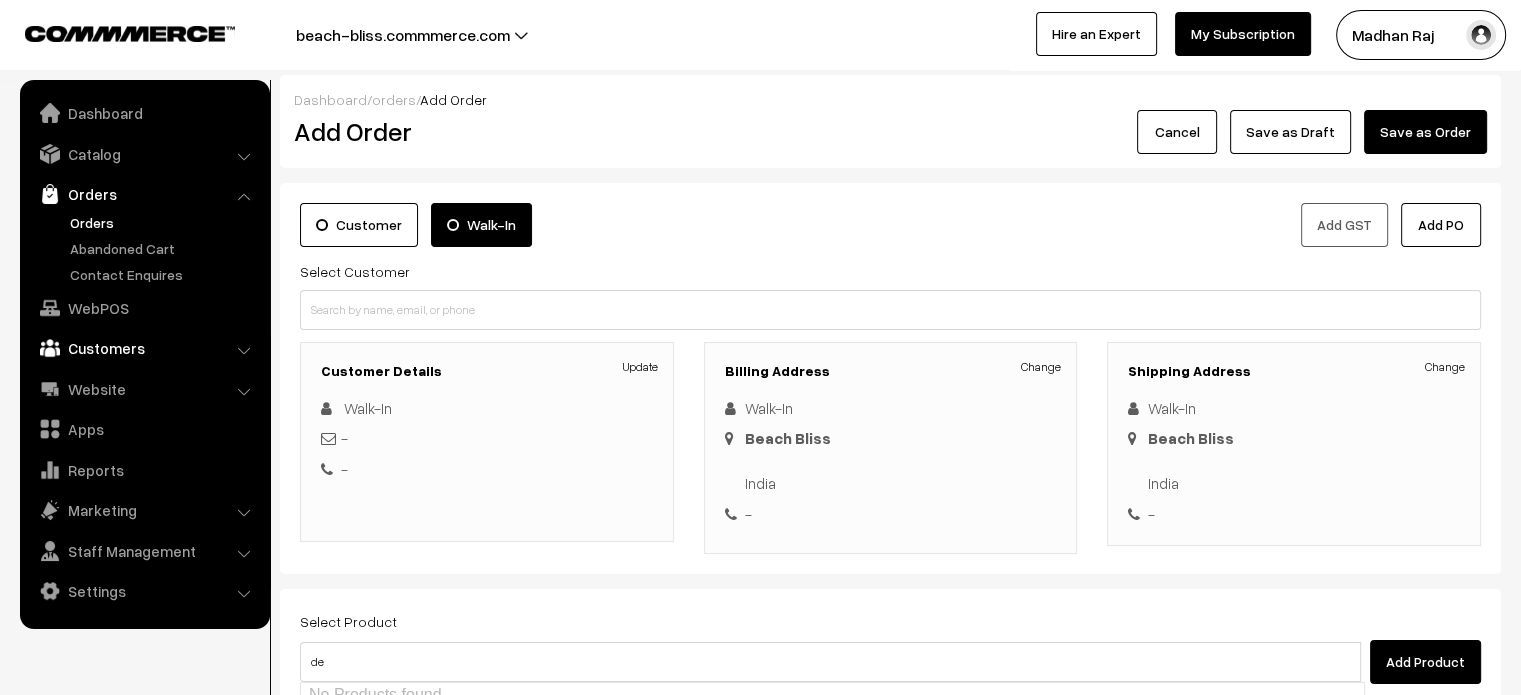 type 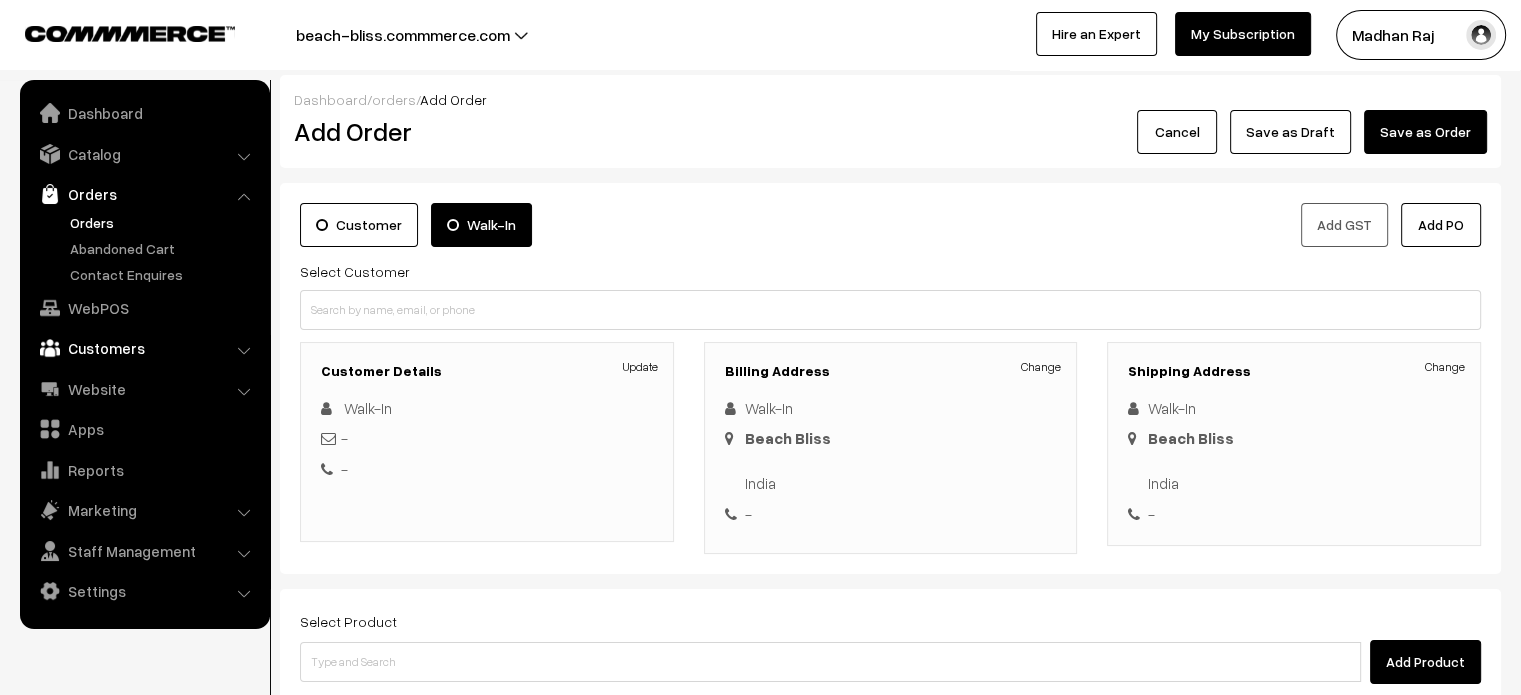 click on "Customers" at bounding box center (144, 348) 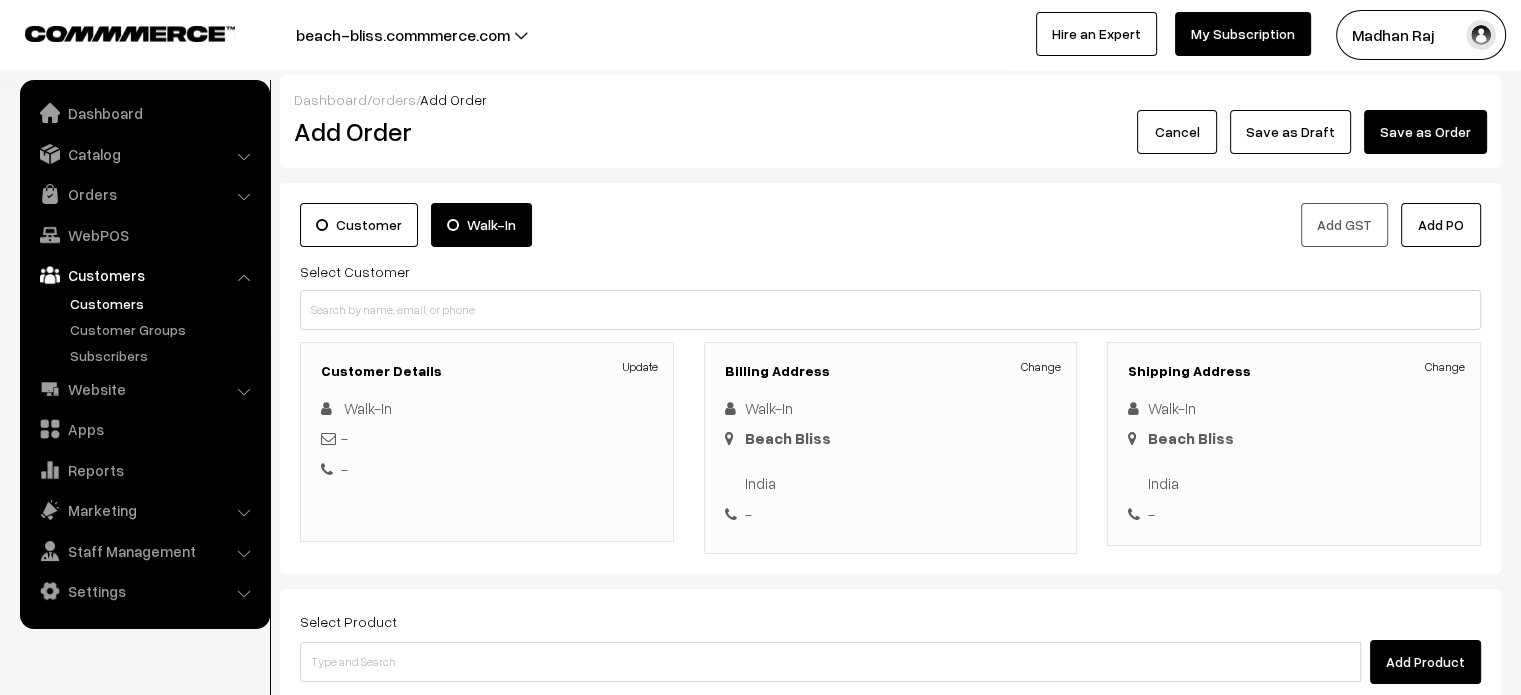 click on "Customers" at bounding box center (164, 303) 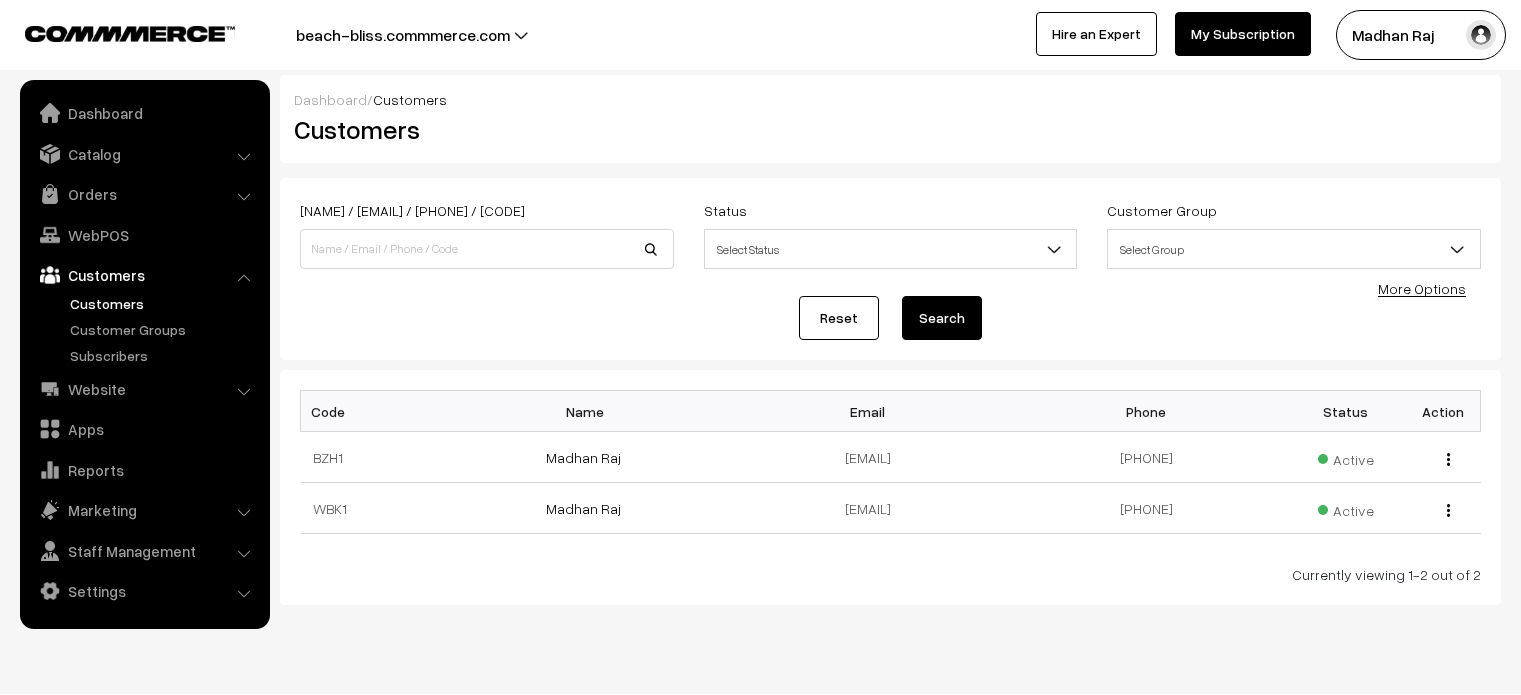 scroll, scrollTop: 0, scrollLeft: 0, axis: both 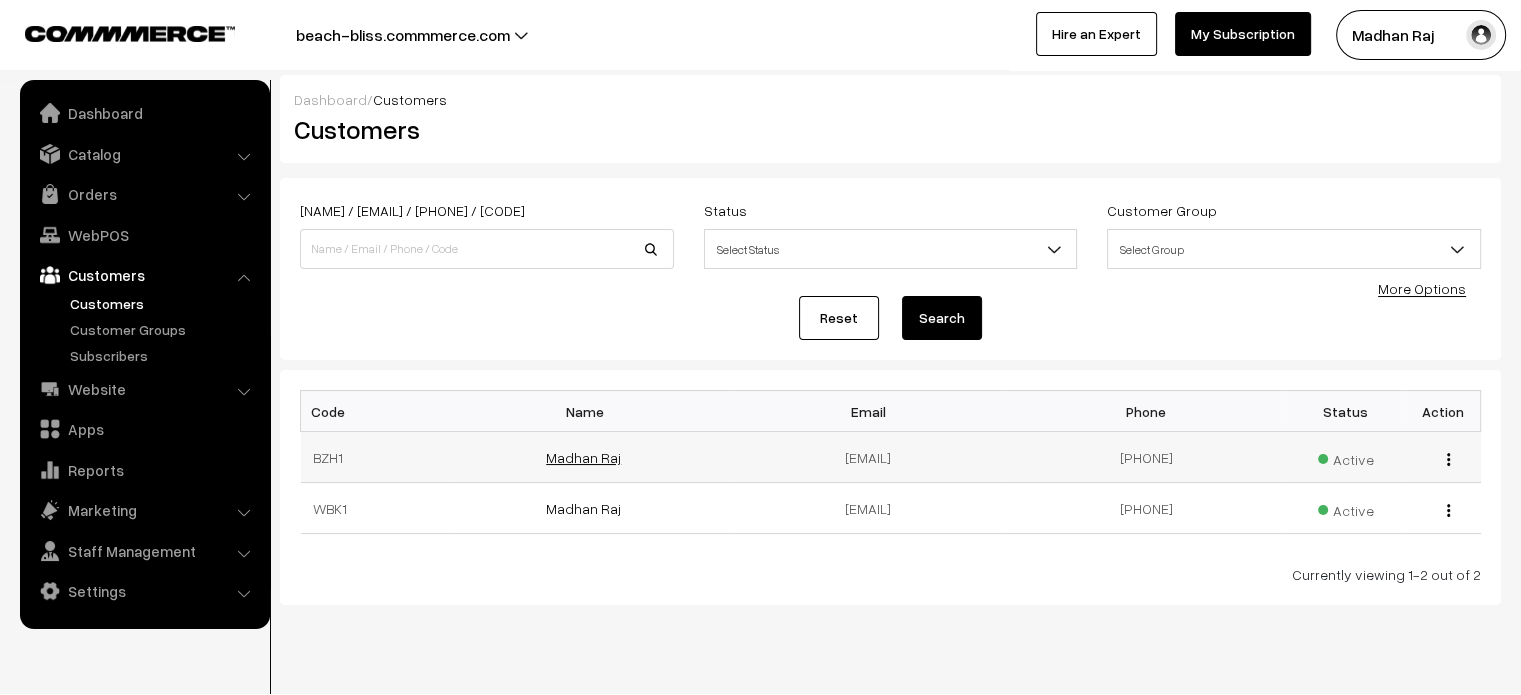 click on "Madhan Raj" at bounding box center [583, 457] 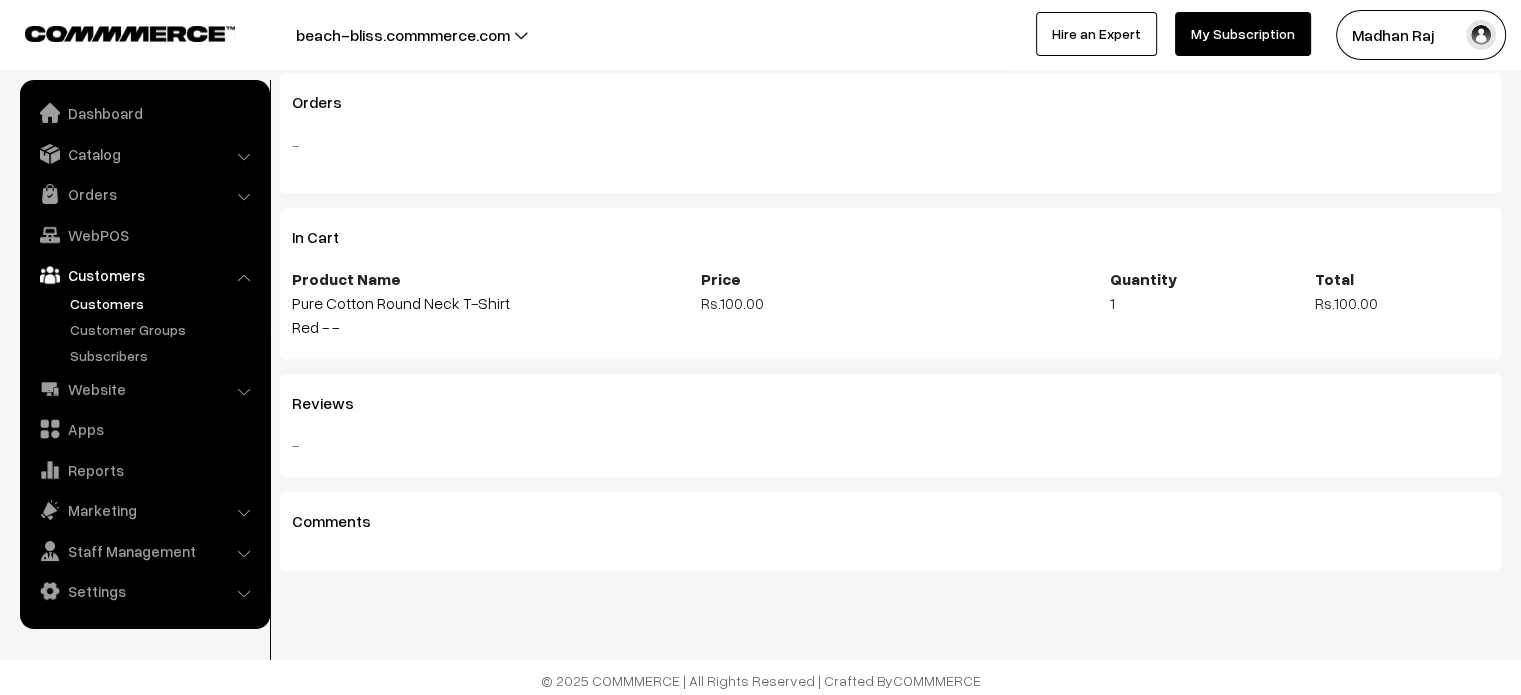 scroll, scrollTop: 836, scrollLeft: 0, axis: vertical 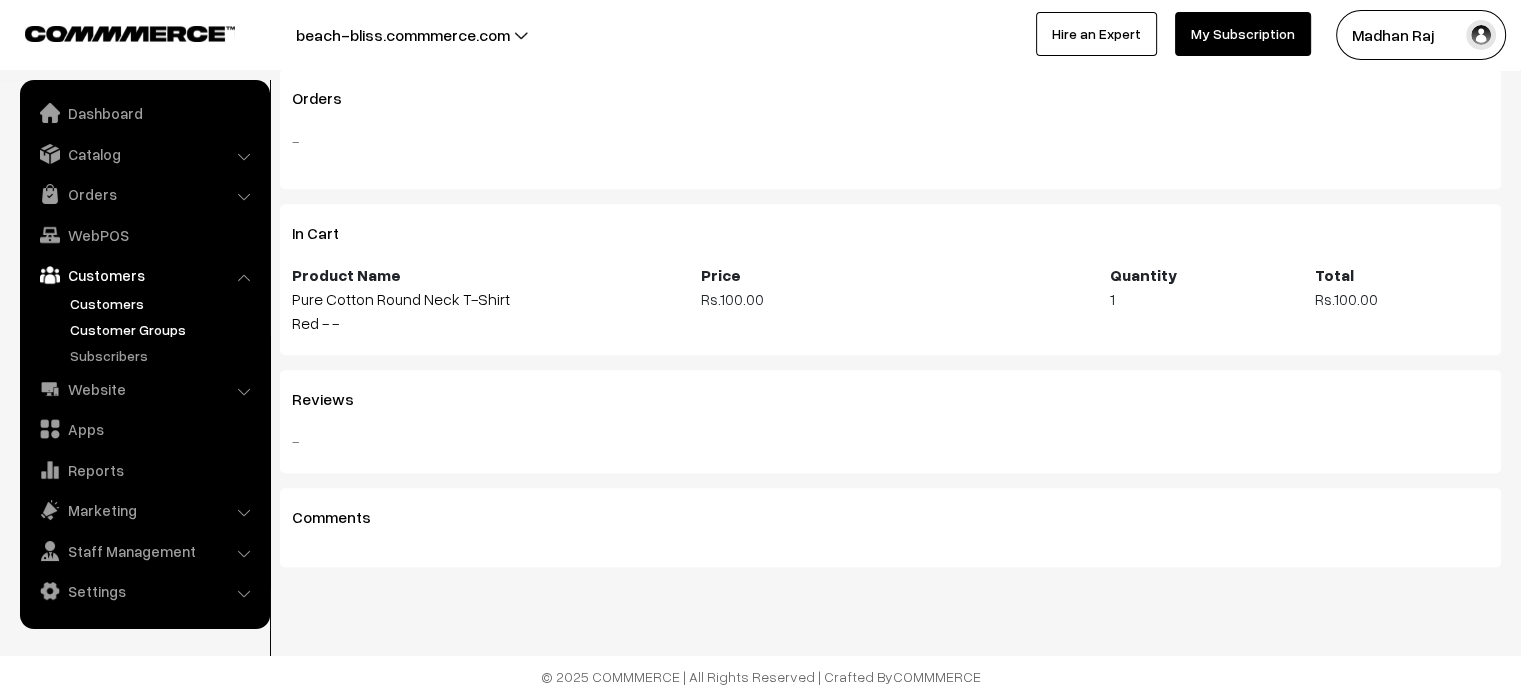 click on "Customer Groups" at bounding box center [164, 329] 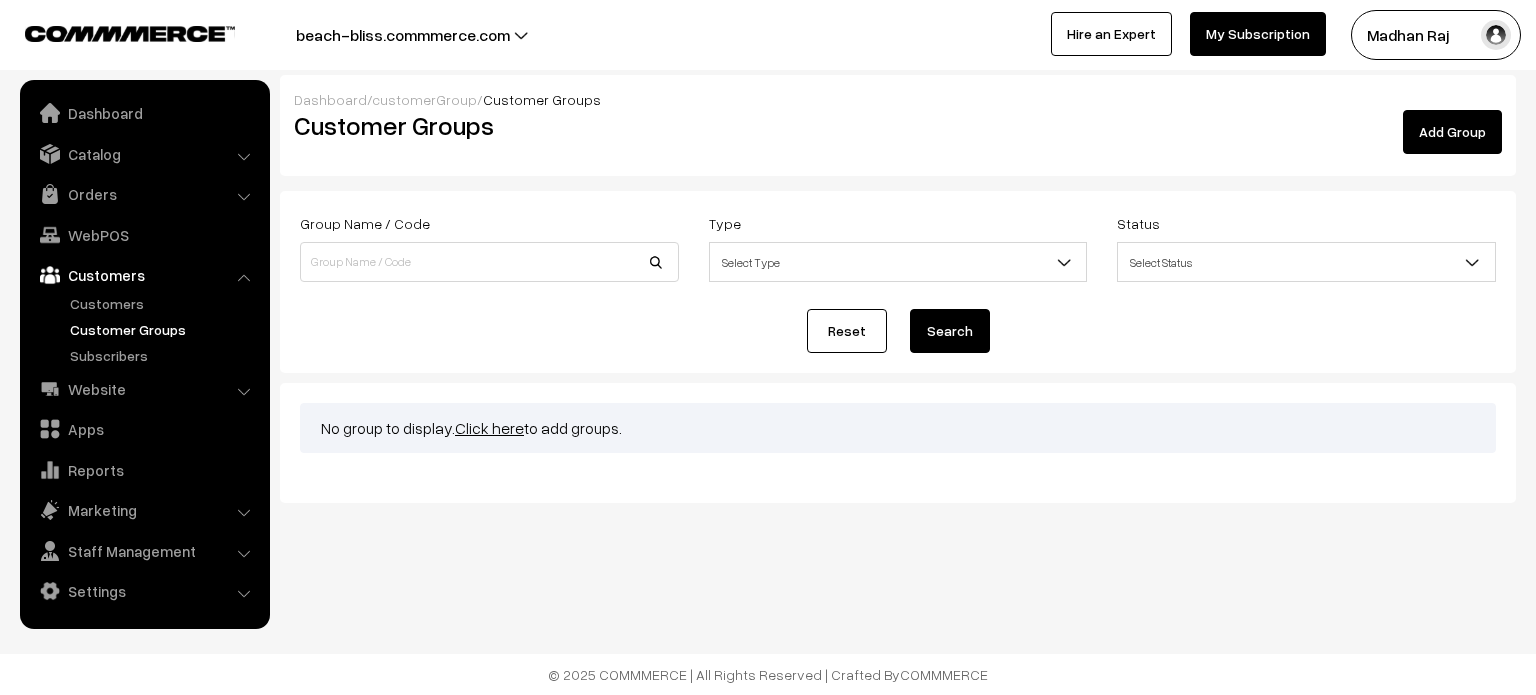 scroll, scrollTop: 0, scrollLeft: 0, axis: both 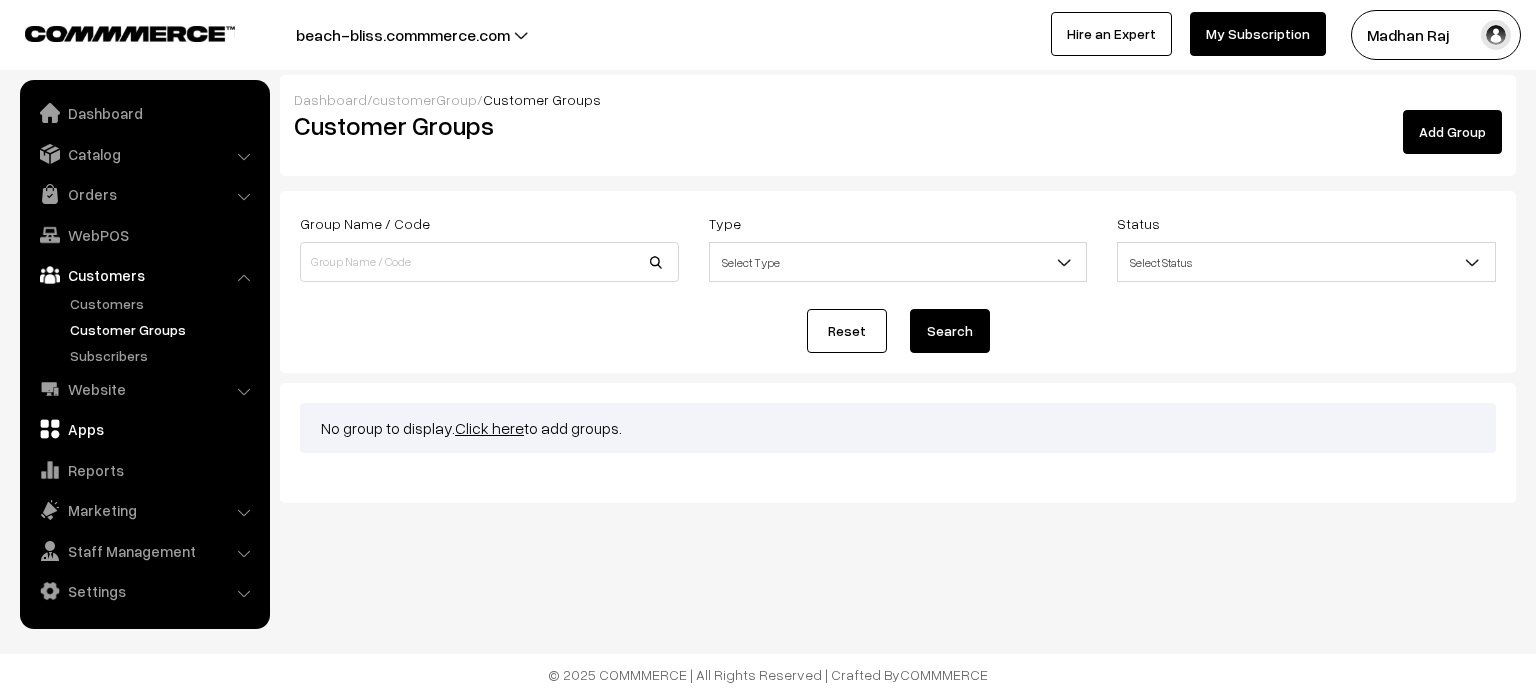 click on "Apps" at bounding box center [144, 429] 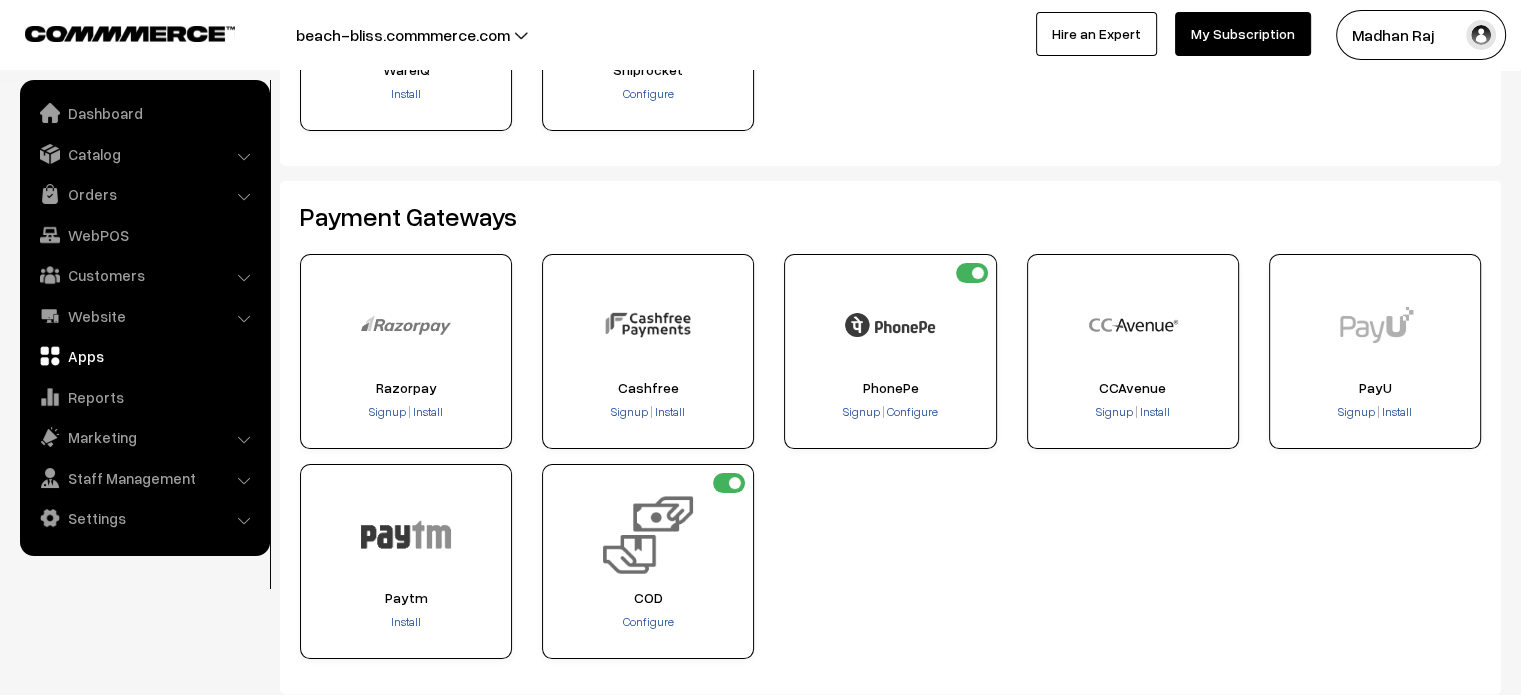 scroll, scrollTop: 270, scrollLeft: 0, axis: vertical 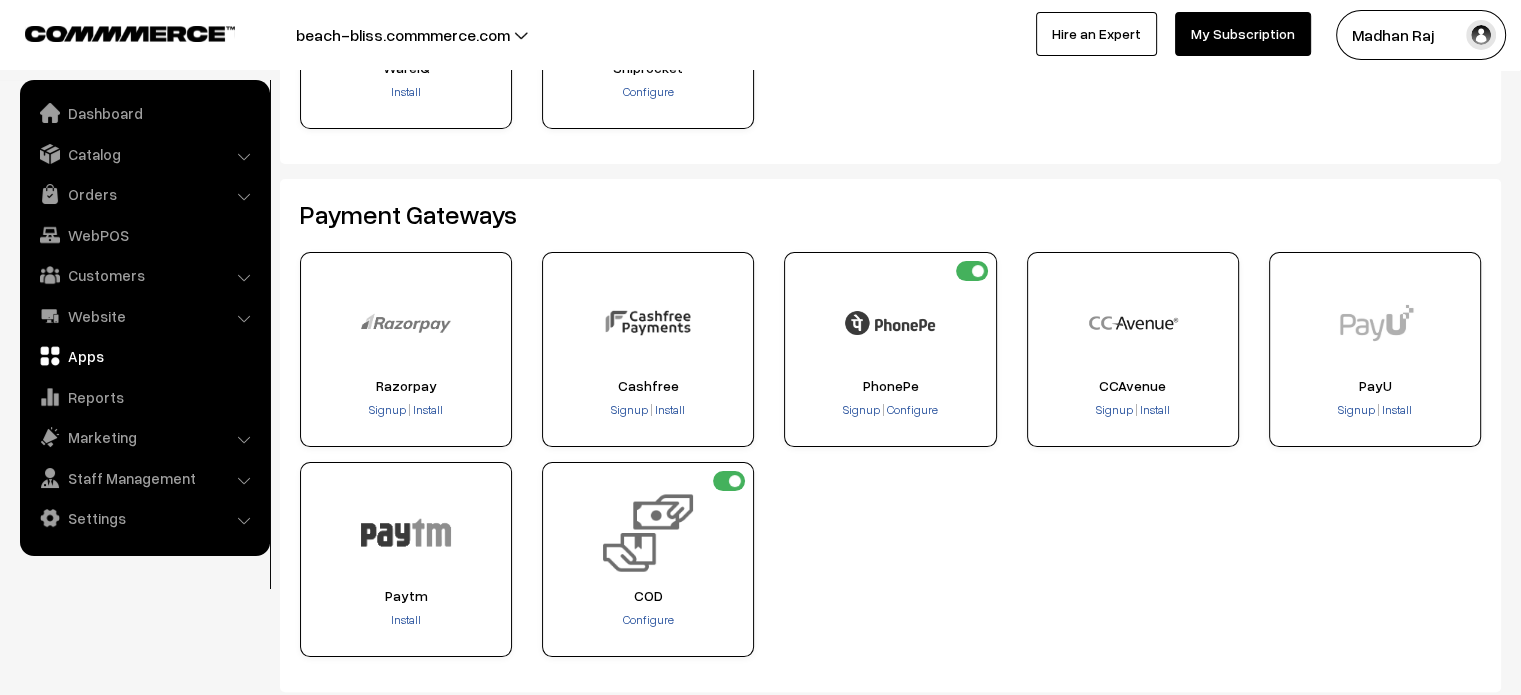 click at bounding box center (729, 481) 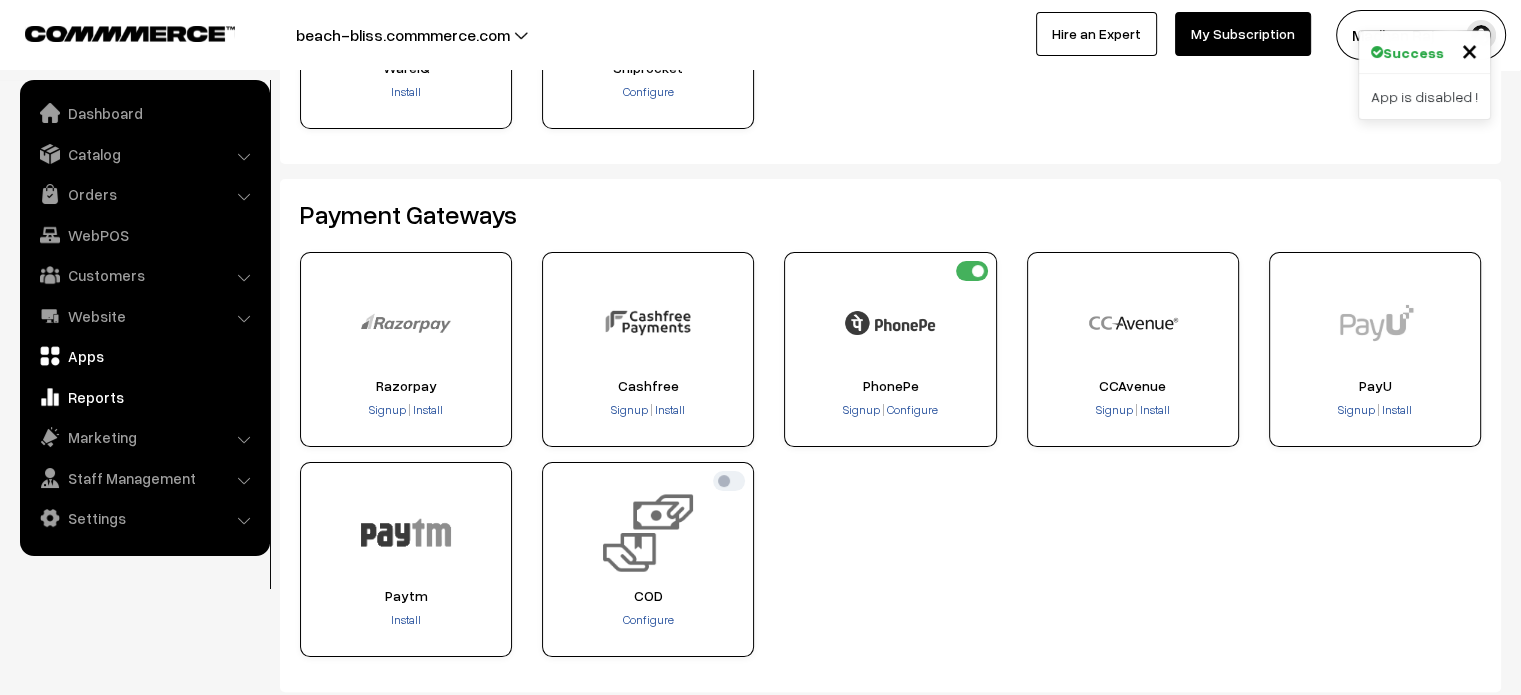 click on "Reports" at bounding box center (144, 397) 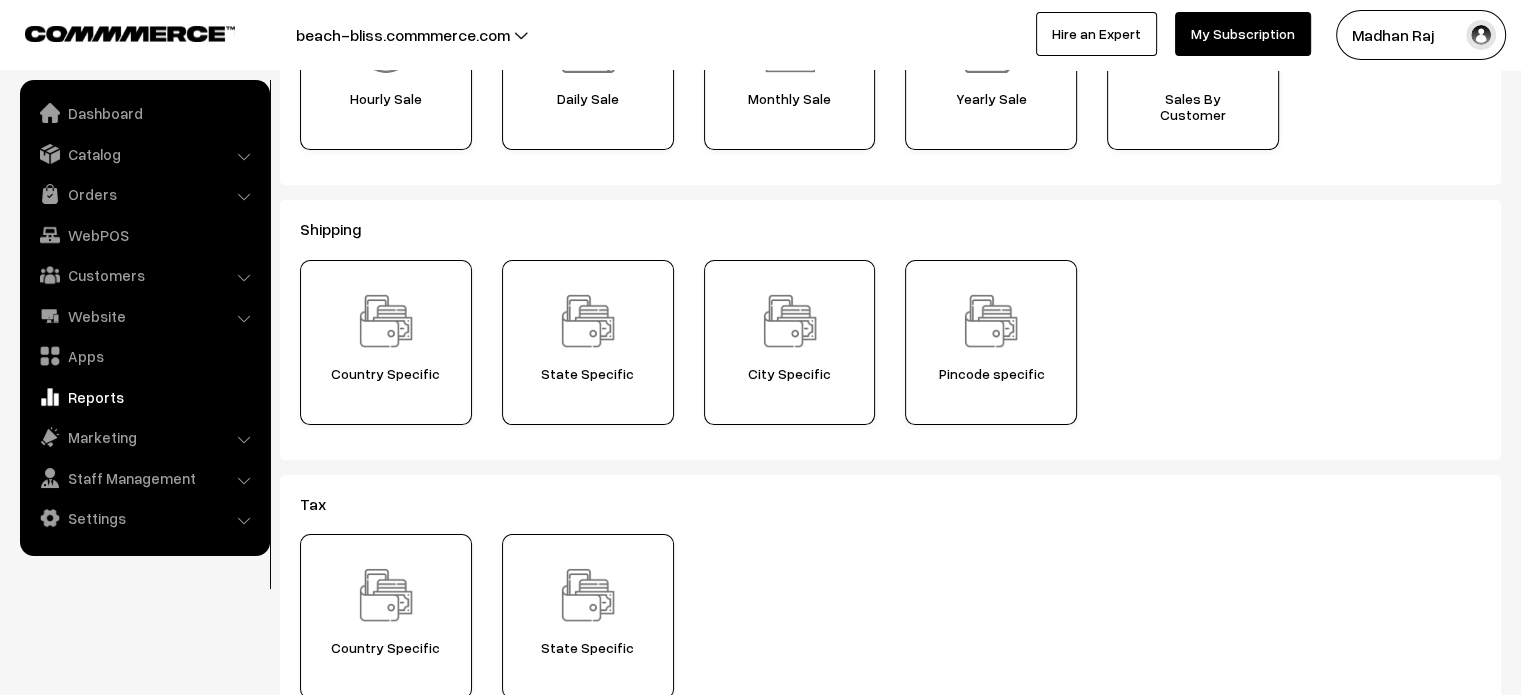scroll, scrollTop: 707, scrollLeft: 0, axis: vertical 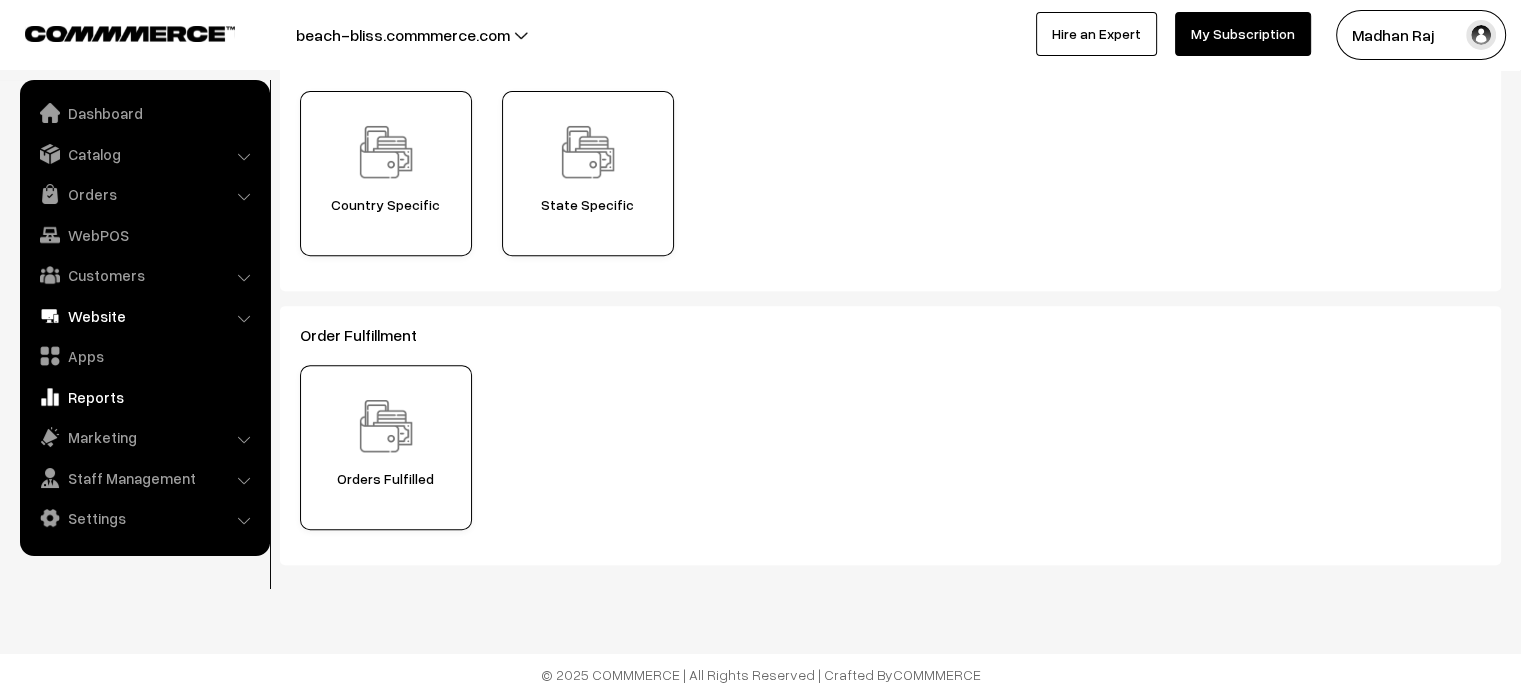 click on "Website" at bounding box center (144, 316) 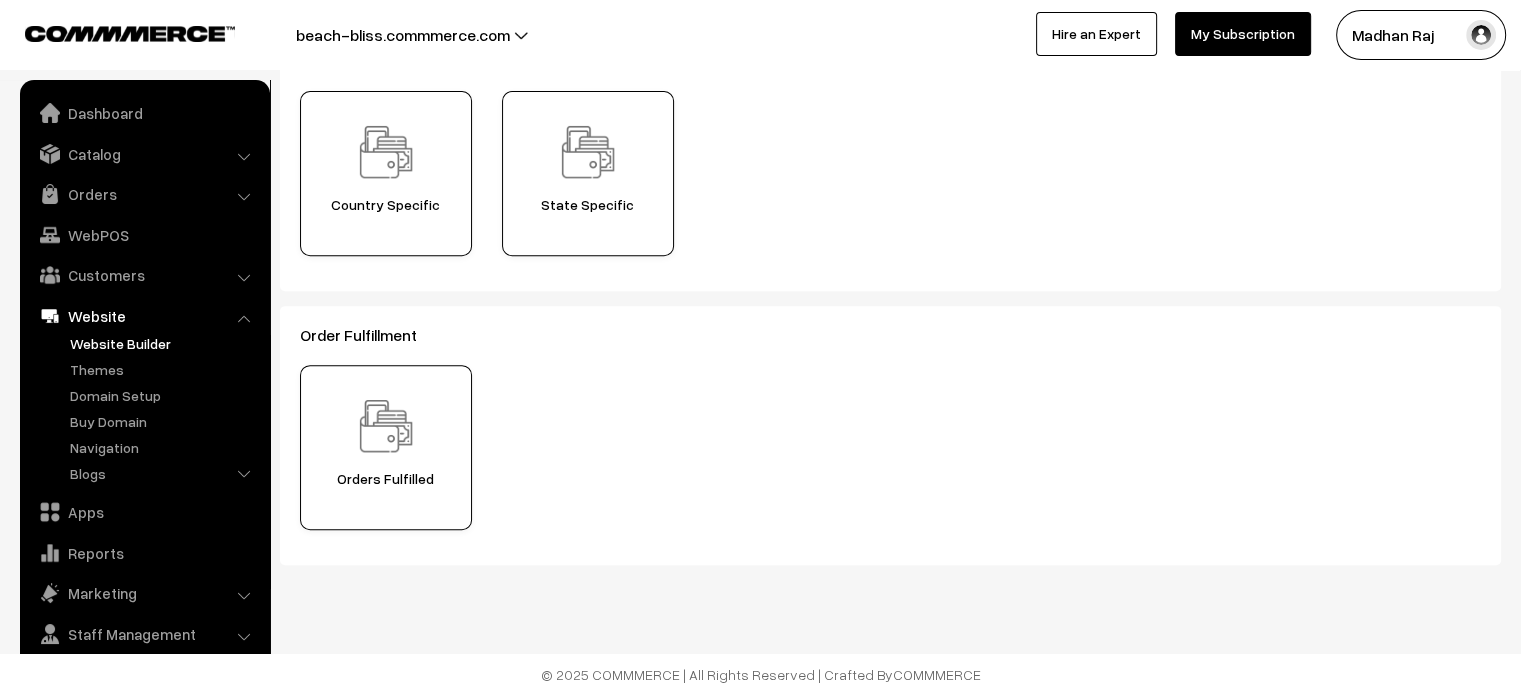 click on "Website Builder" at bounding box center [164, 343] 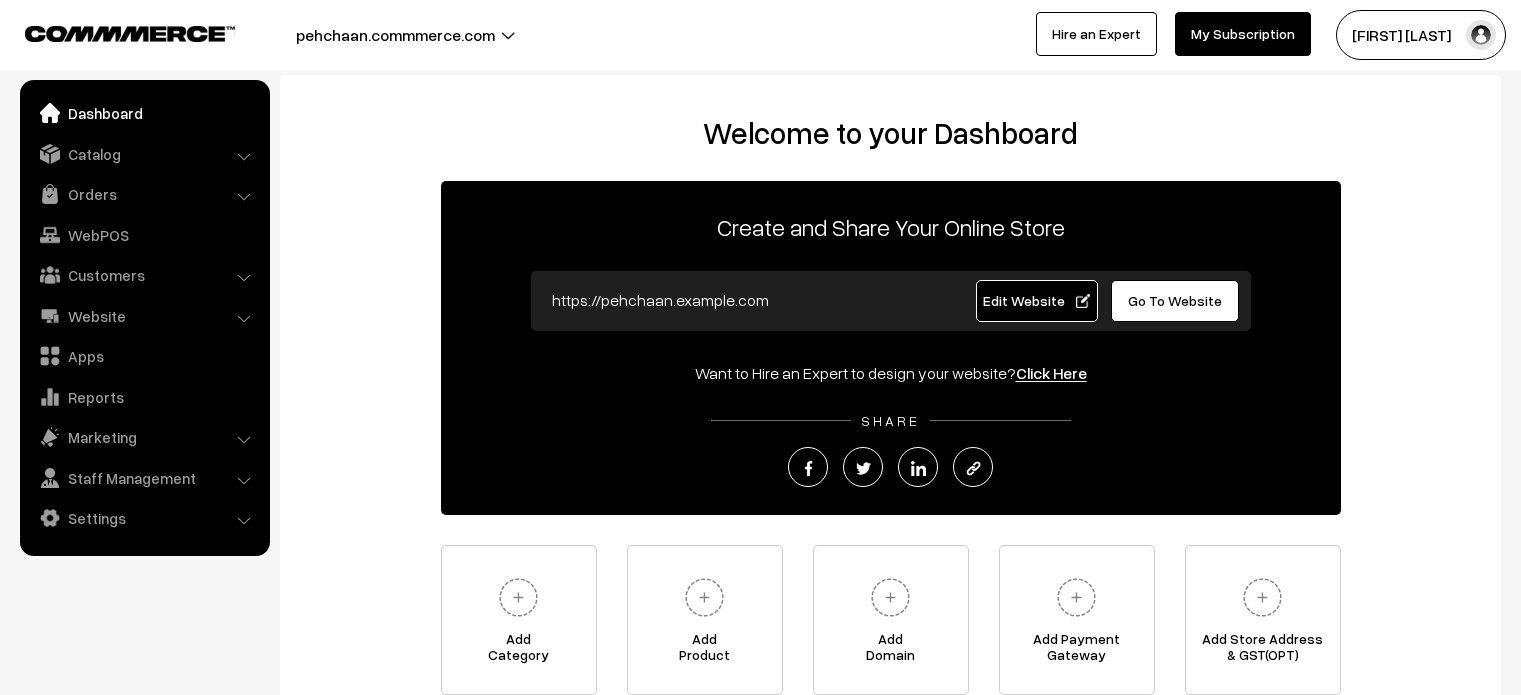 scroll, scrollTop: 0, scrollLeft: 0, axis: both 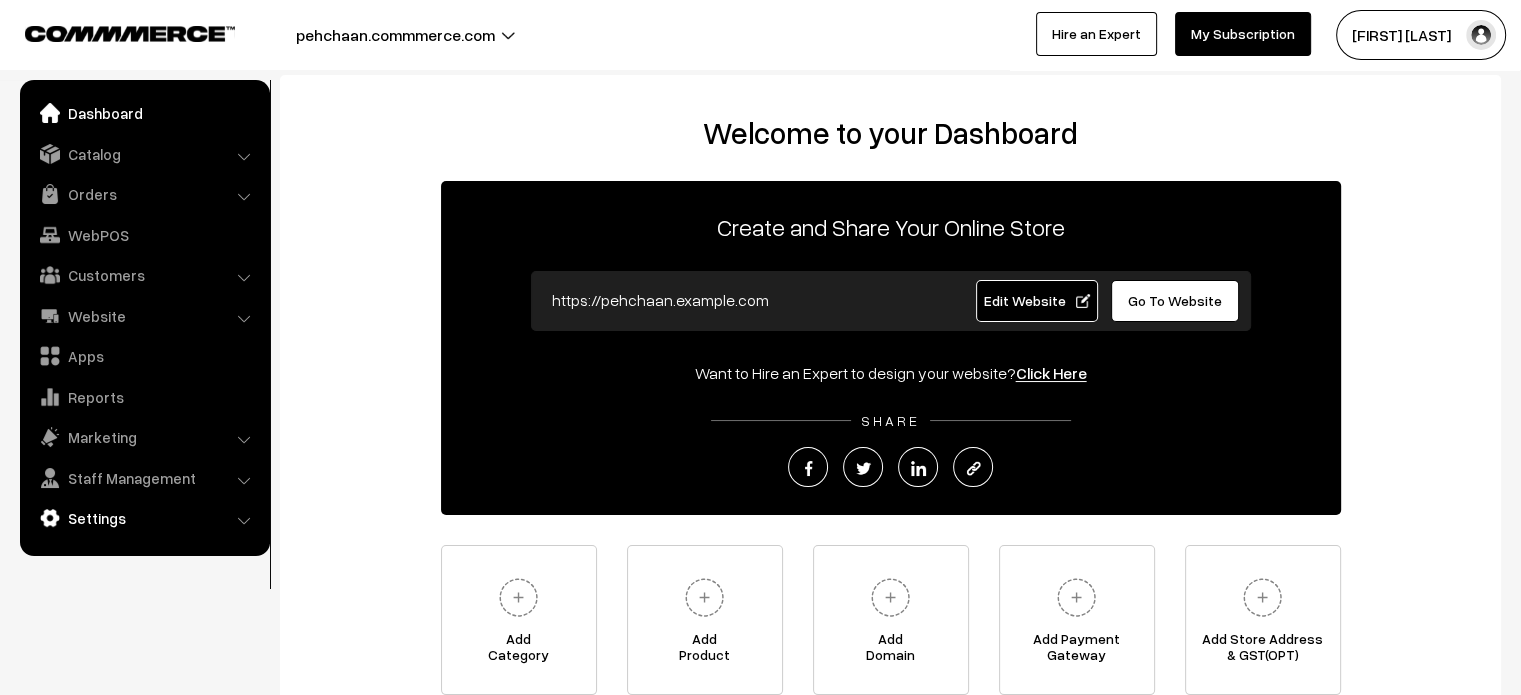 click on "Settings" at bounding box center (144, 518) 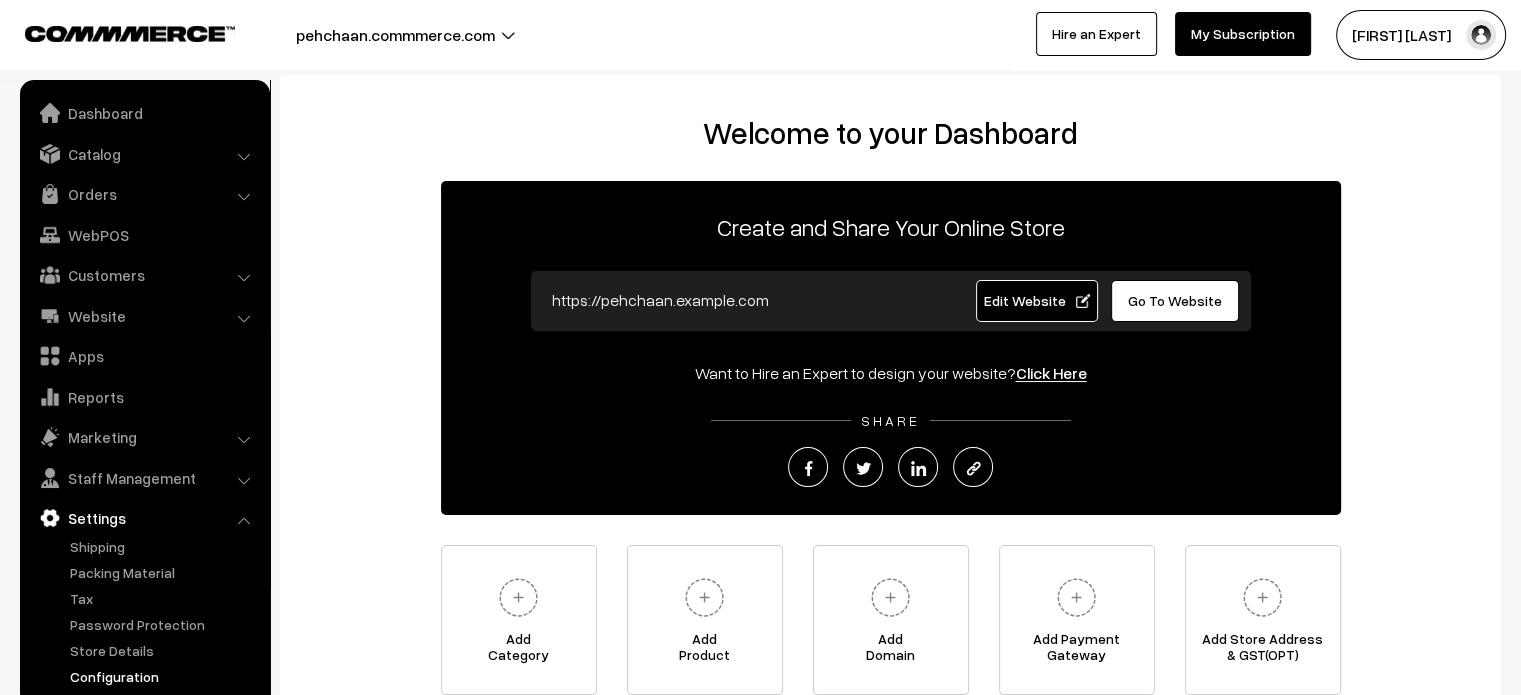 click on "Configuration" at bounding box center (164, 676) 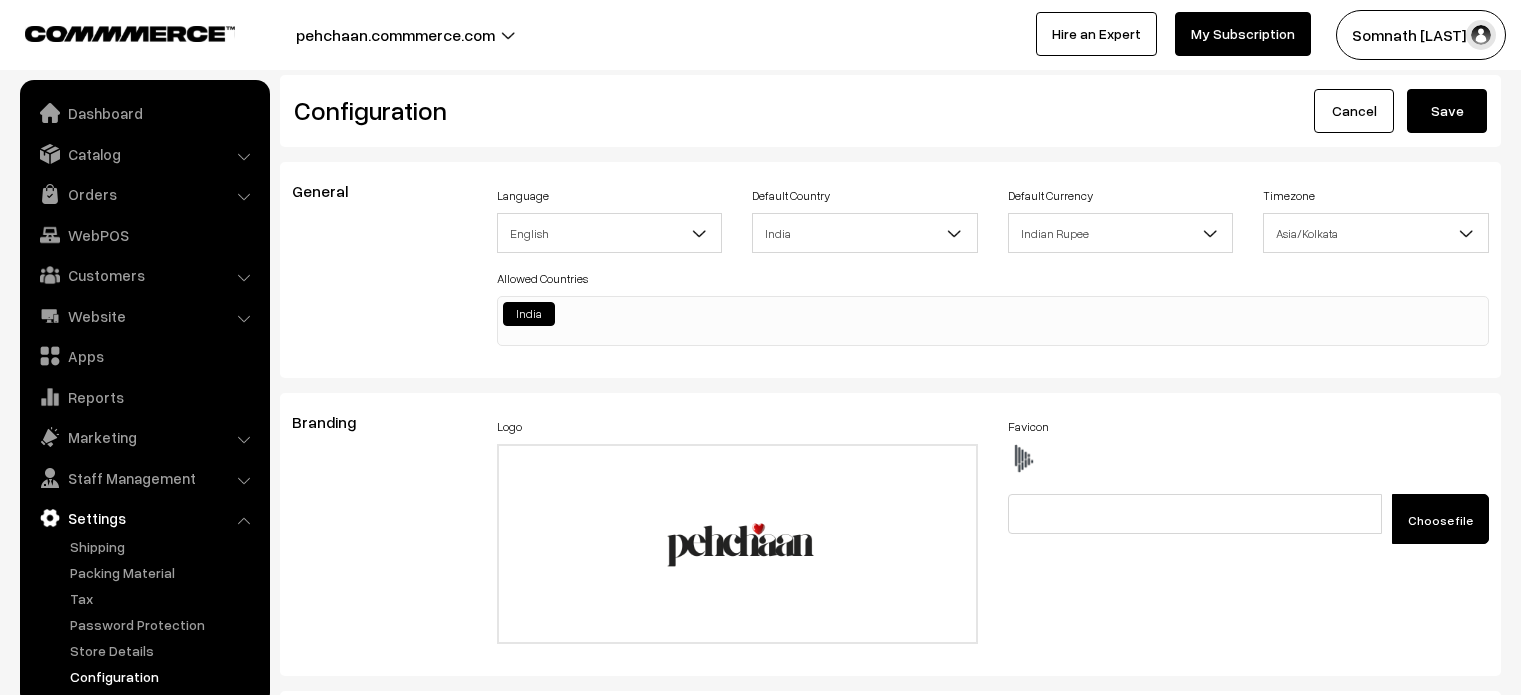 scroll, scrollTop: 1820, scrollLeft: 0, axis: vertical 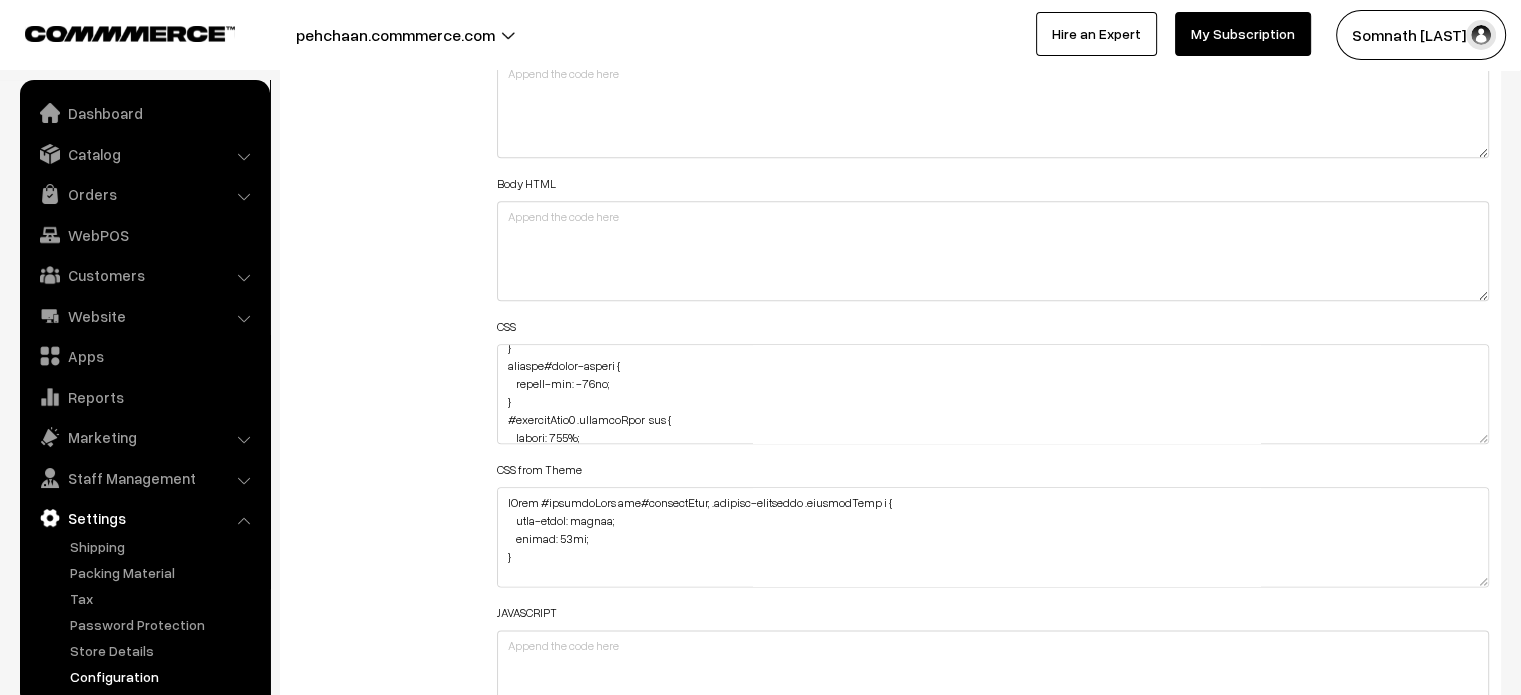 drag, startPoint x: 1480, startPoint y: 427, endPoint x: 1518, endPoint y: 682, distance: 257.81583 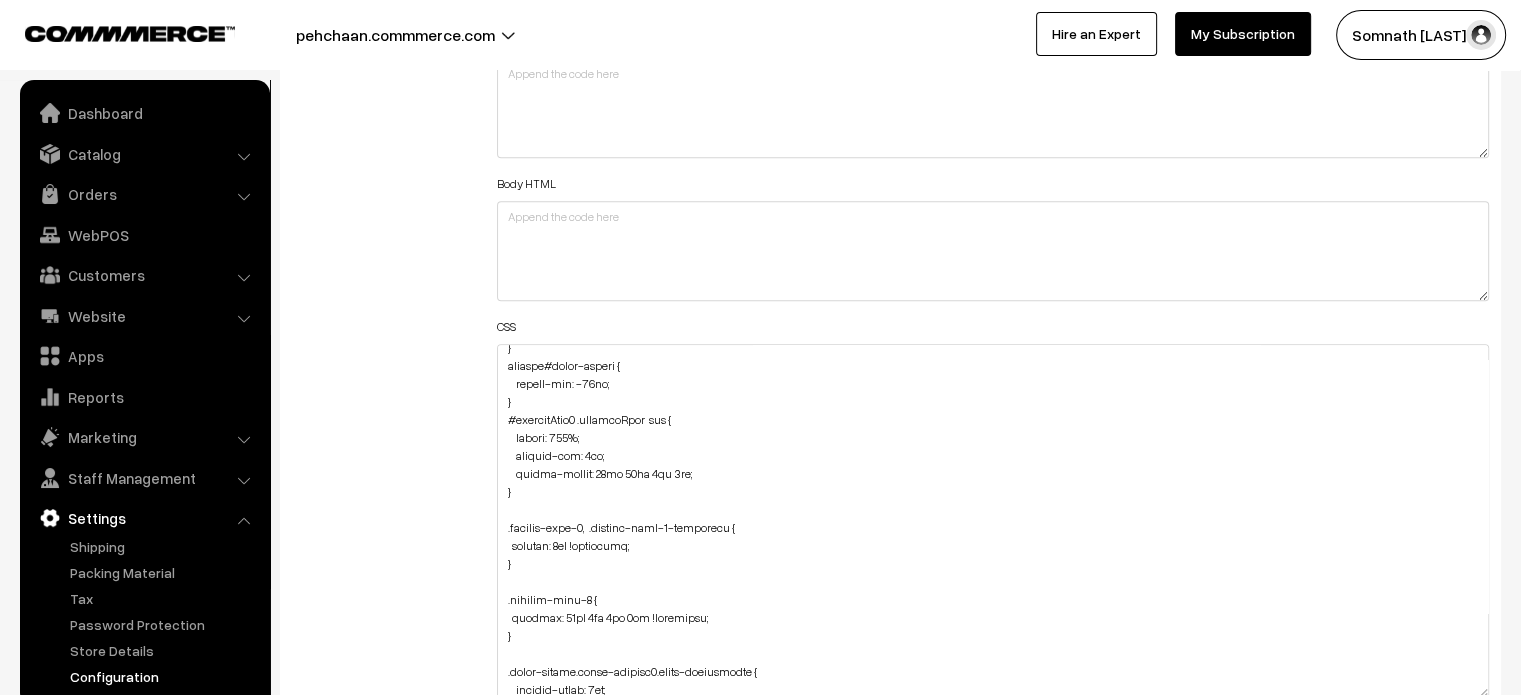scroll, scrollTop: 0, scrollLeft: 0, axis: both 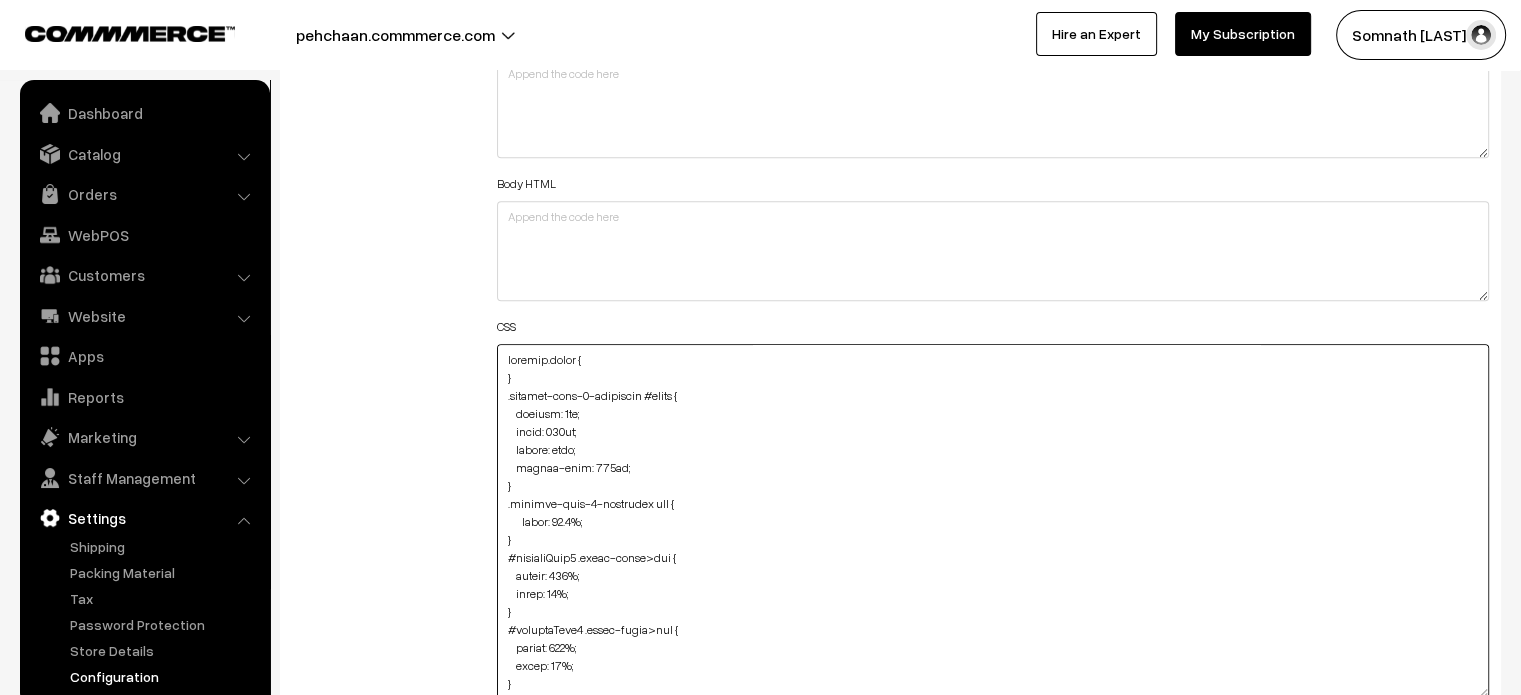 drag, startPoint x: 496, startPoint y: 504, endPoint x: 542, endPoint y: 534, distance: 54.91812 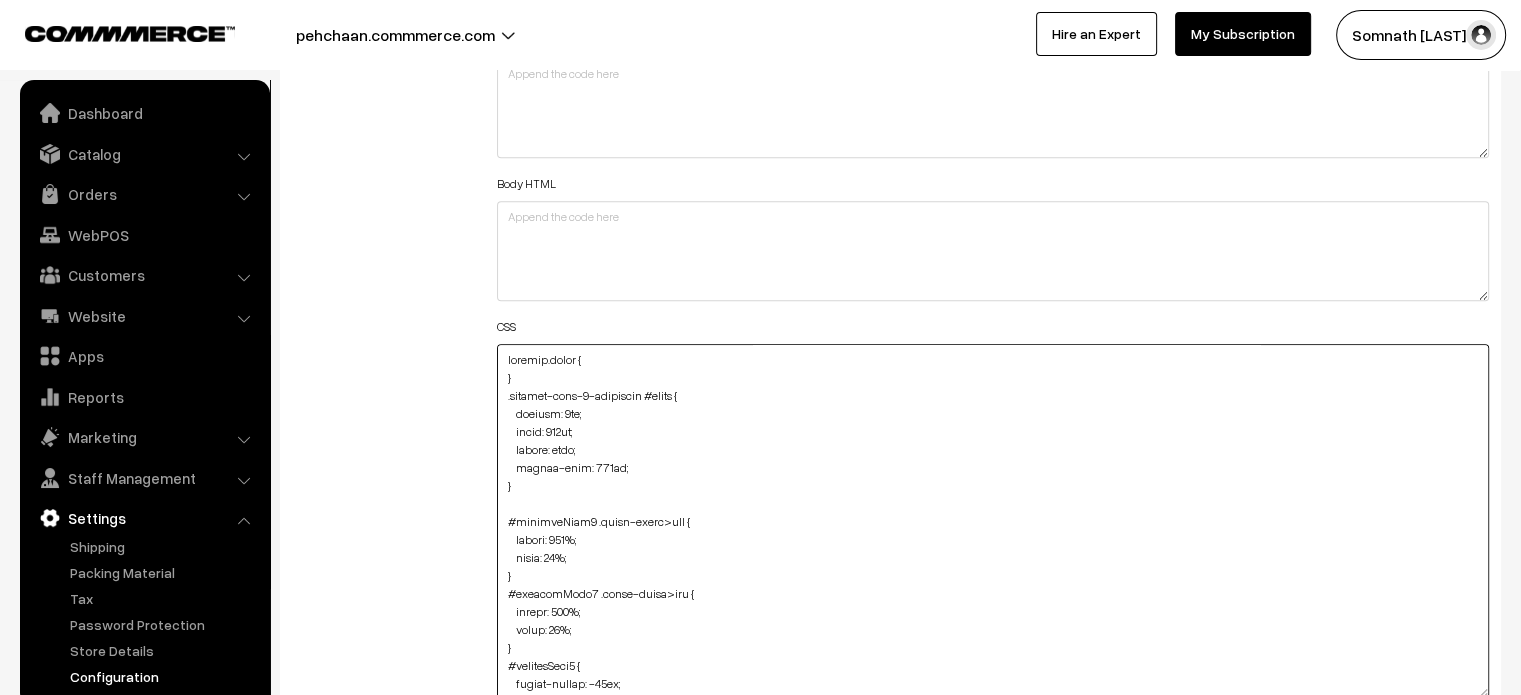 scroll, scrollTop: 0, scrollLeft: 0, axis: both 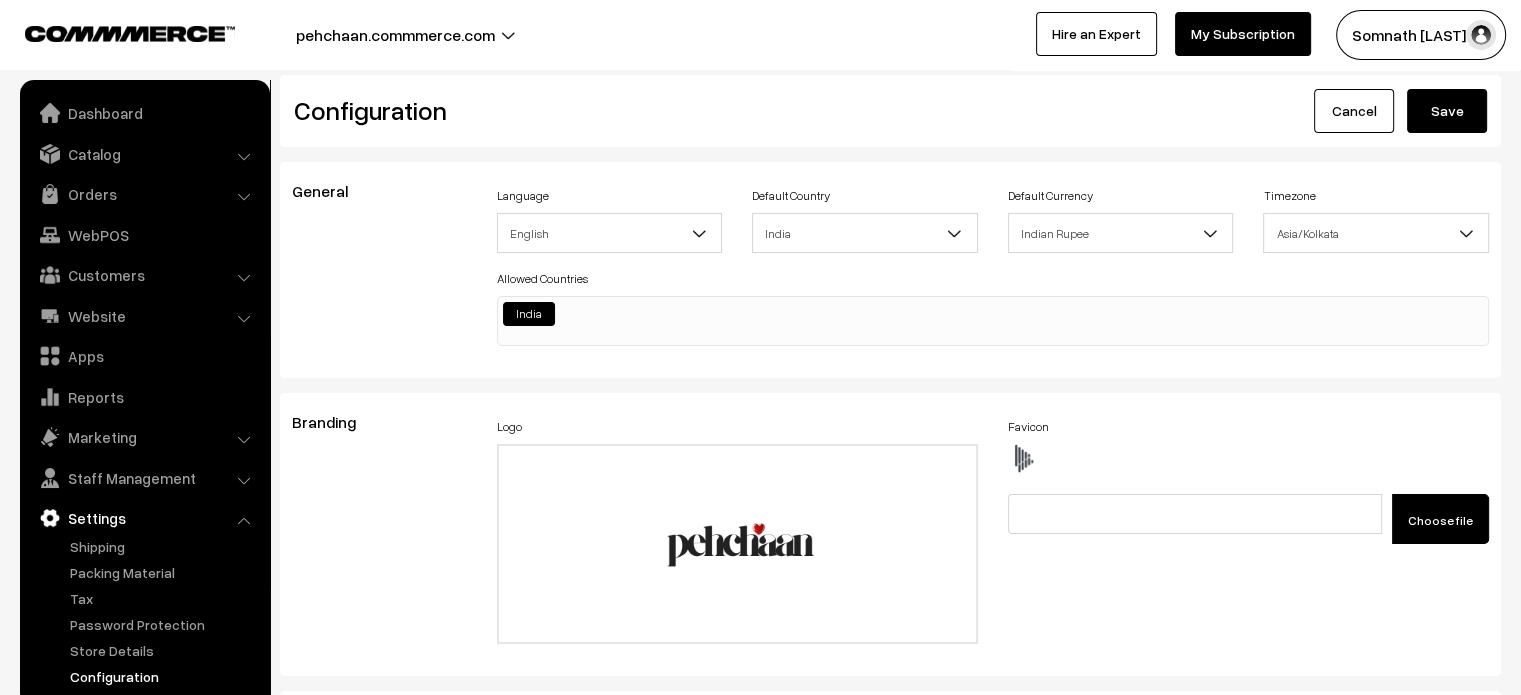 type on "element.style {
}
.product-type-2-component #image {
padding: 0px;
width: 500px;
border: none;
margin-left: 100px;
}
#productType1 .slick-slide>div {
height: 100%;
width: 96%;
}
#productType3 .slick-slide>div {
height: 100%;
width: 96%;
}
#productType3 {
margin-bottom: -85px;
}
.product-type-1, .product-type-2-component {
padding: 0px !important;
margin-bottom: -86px;
}
section#video-slider {
margin-top: -90px;
margin-bottom: -85px;
}
#productType1 .gfncKA {
border-radius: 45px;
}
#productType1 .cONmDw {
text-align: center;
bottom: -5px;
margin-top: 10px;
}
#productType1 #button2 {
border-radius: 0px 0px 43px 43px;
margin-bottom: 4px;
margin-top: -15px;
}
.slick-product1 .productCard {
padding: 0px 9px !important;
width: 96% !important;
}
#productType1 #name {
margin-top: 80%;
}
#productType1 .productCard {
border: solid 1px #612D0F;
border-radius: 45px;
margin-bottom: 20%;
}
section#video-slider {
ma..." 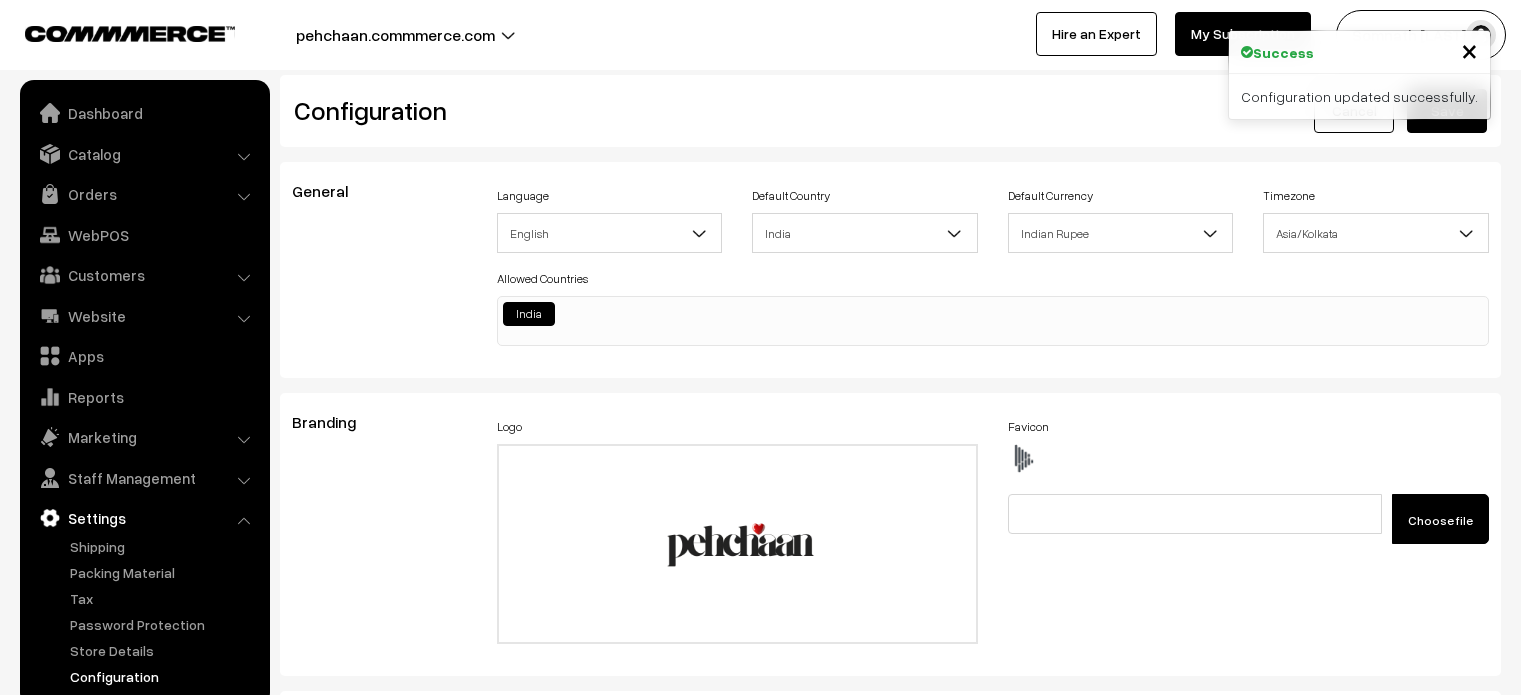 scroll, scrollTop: 0, scrollLeft: 0, axis: both 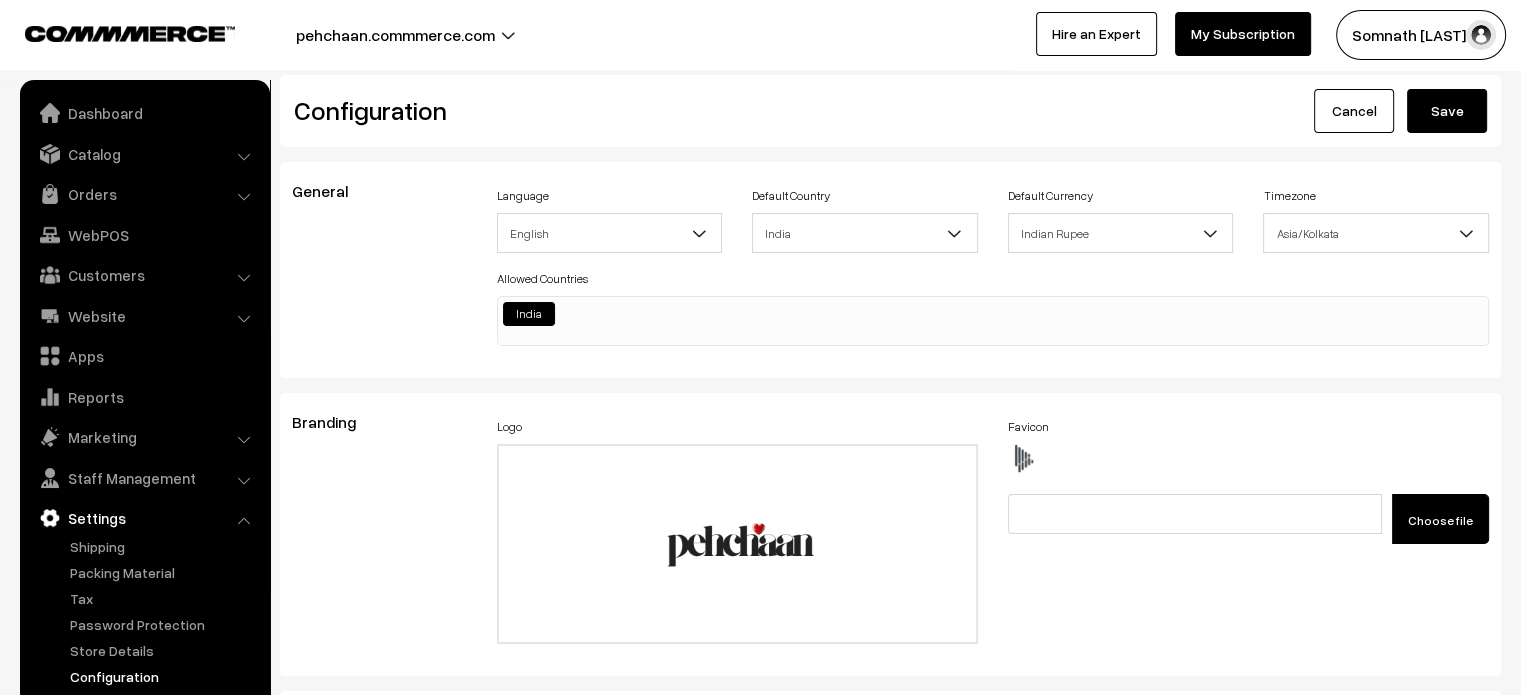 click on "pehchaan.commmerce.com
Go to Website
Switch Store
Create New Store
Somnath Basu
My Profile
Refer & Earn
Support" at bounding box center [760, 35] 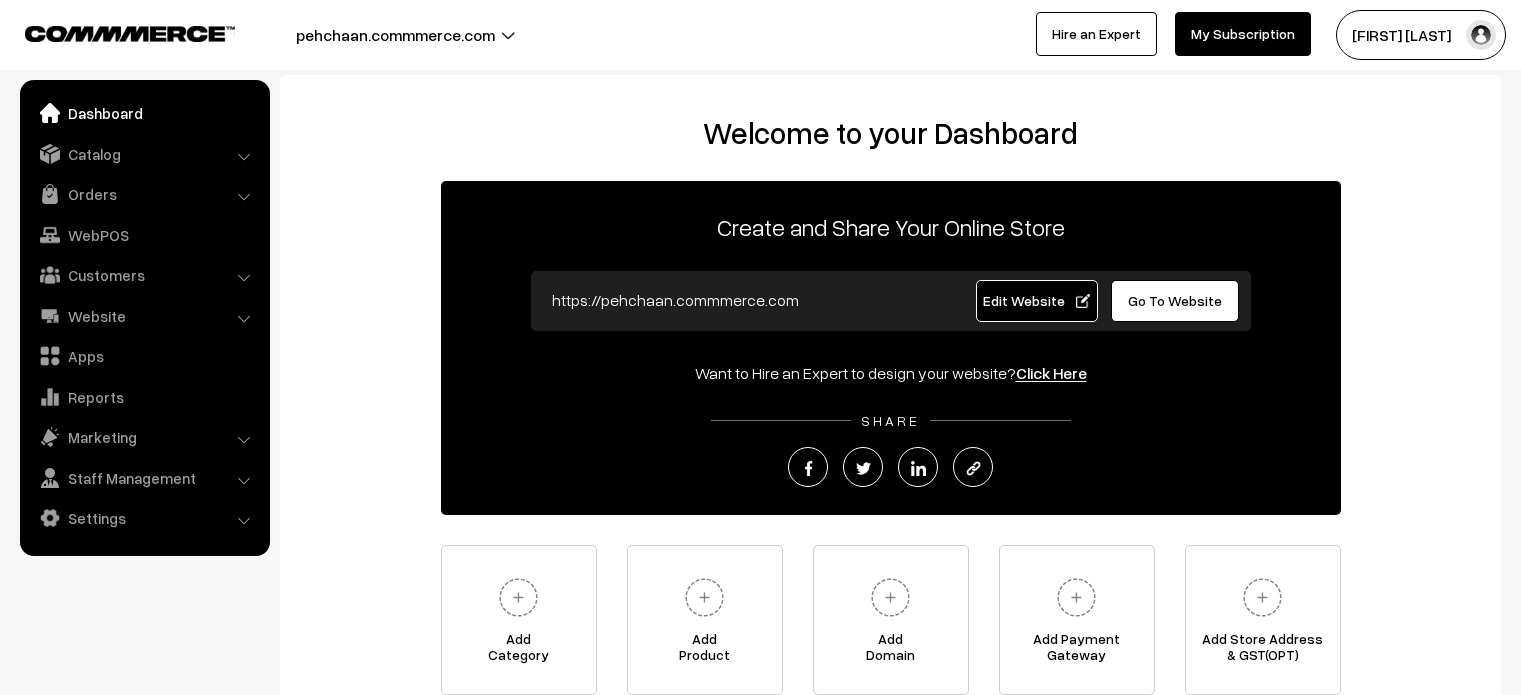 scroll, scrollTop: 0, scrollLeft: 0, axis: both 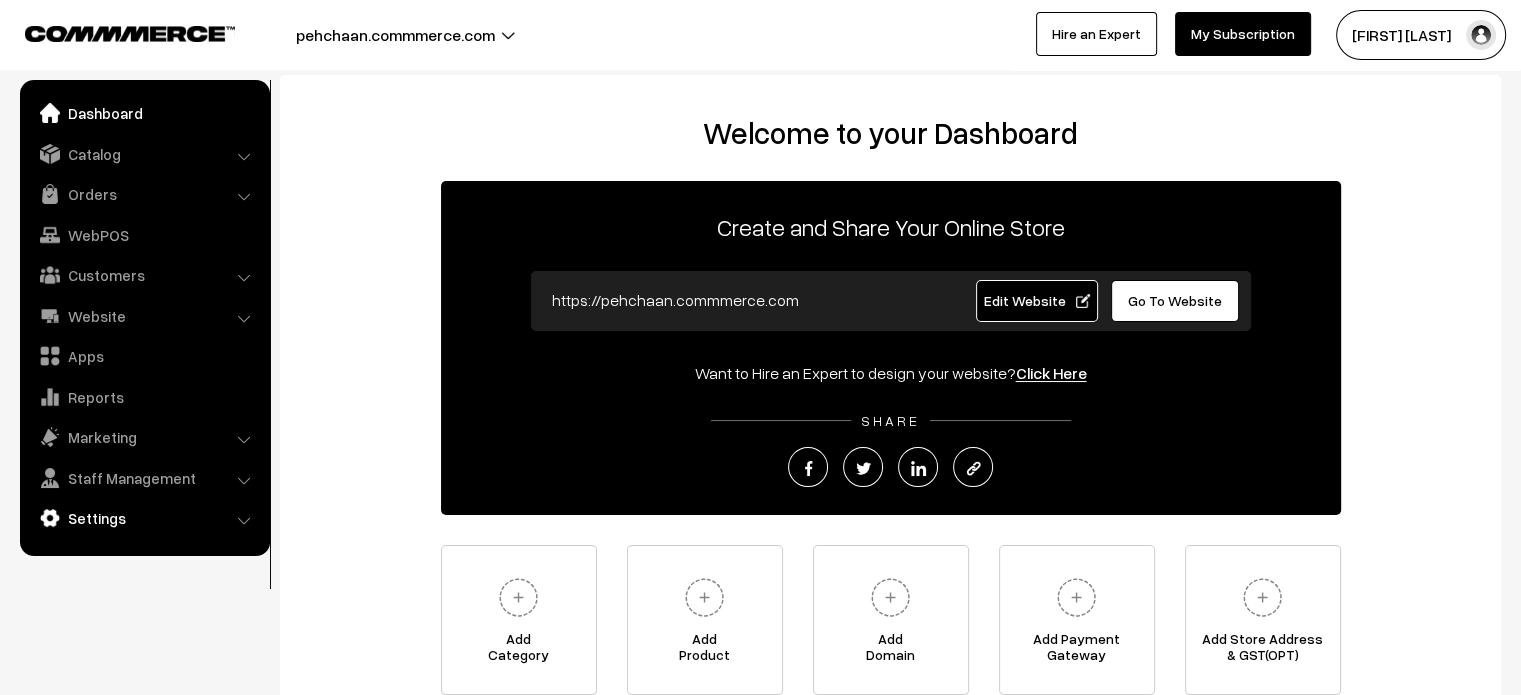 click on "Settings" at bounding box center [144, 518] 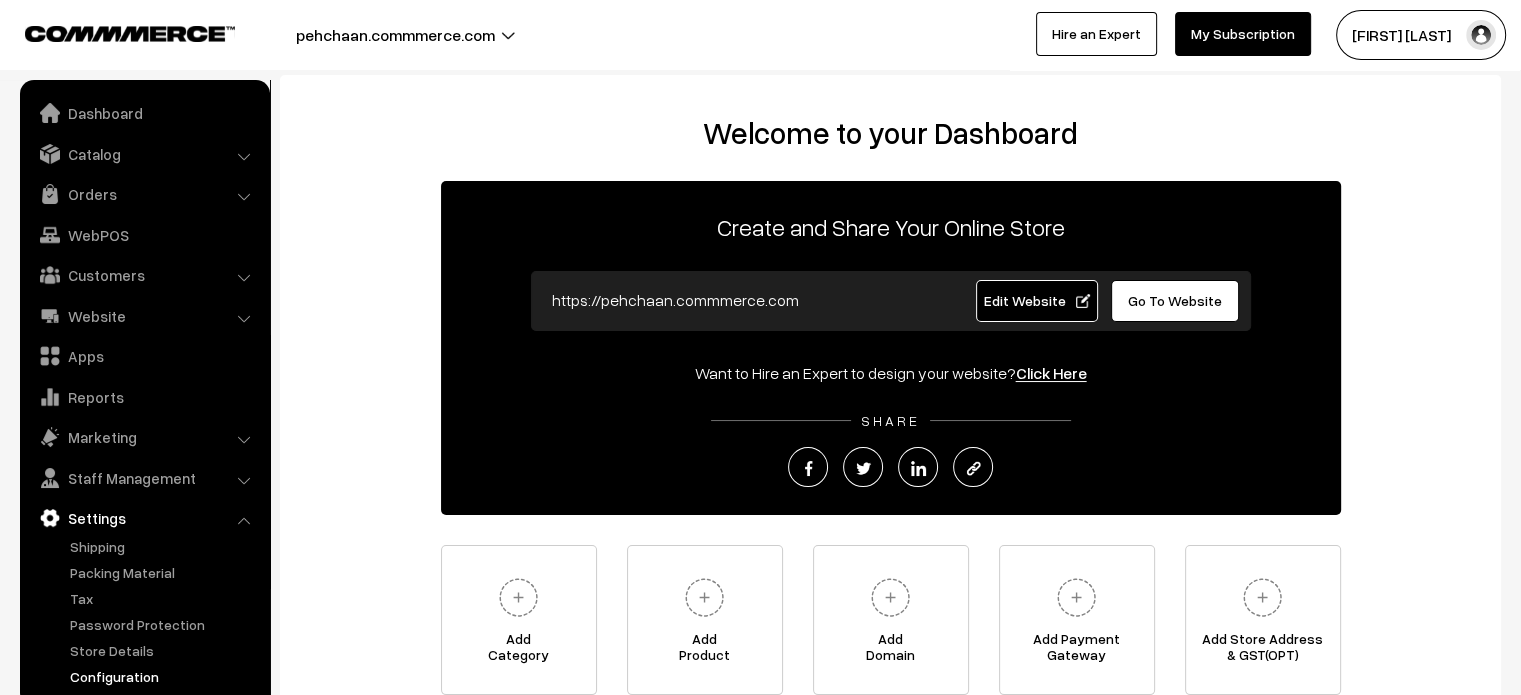 click on "Configuration" at bounding box center (164, 676) 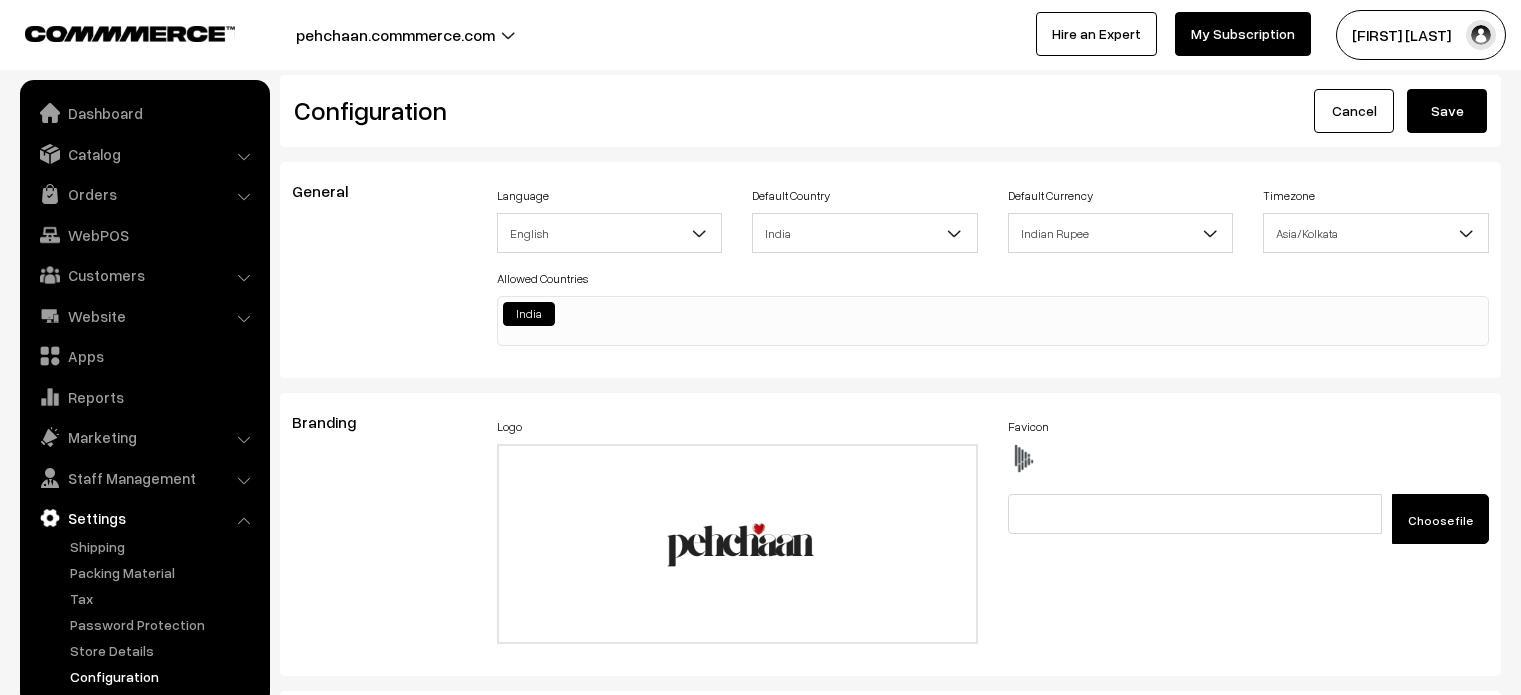 scroll, scrollTop: 0, scrollLeft: 0, axis: both 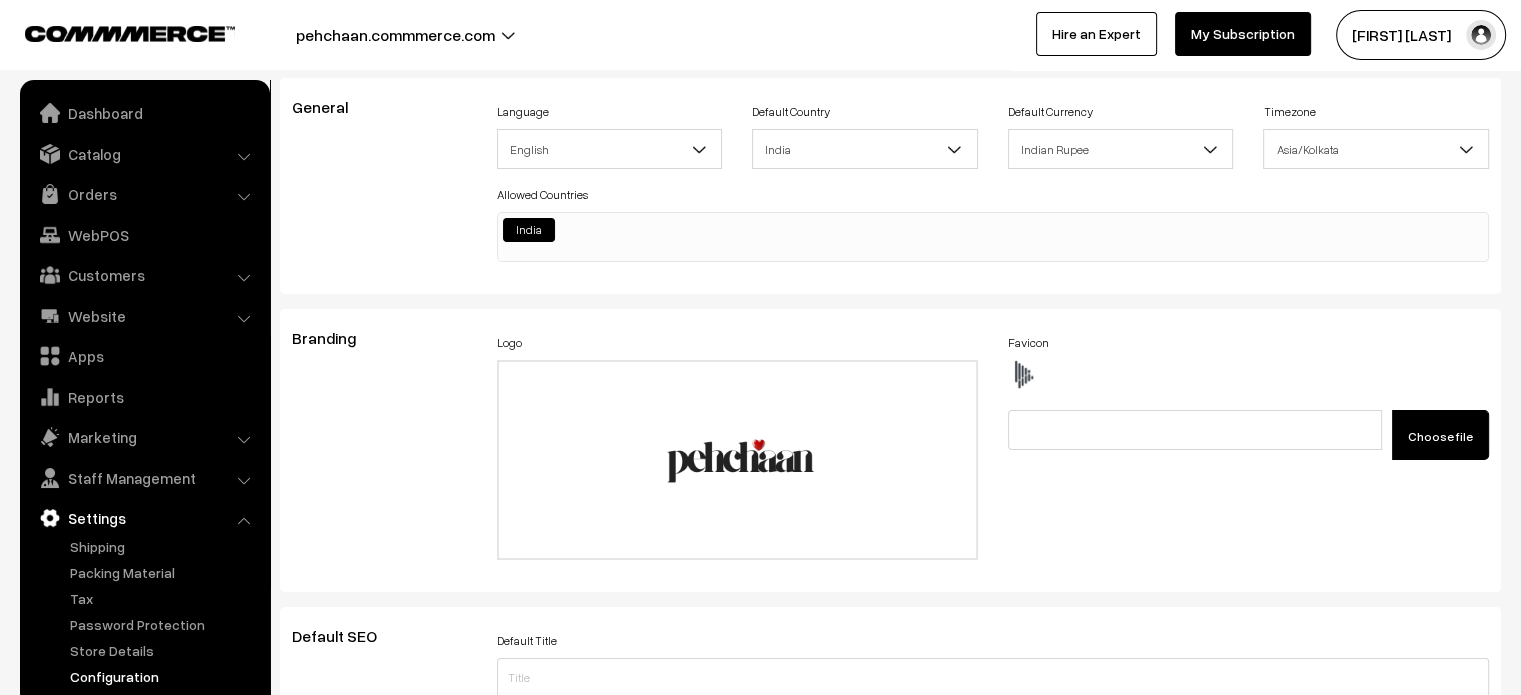 click on "Configuration" at bounding box center (164, 676) 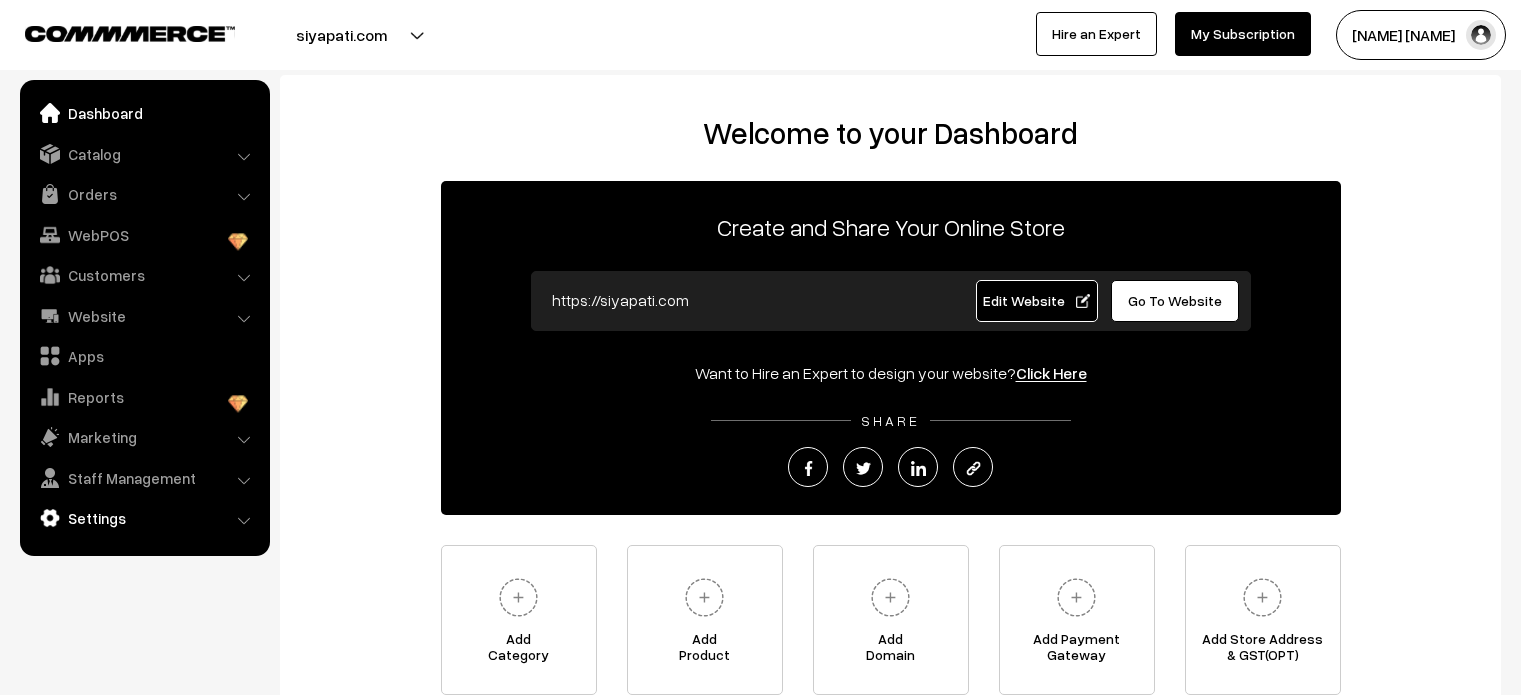 scroll, scrollTop: 0, scrollLeft: 0, axis: both 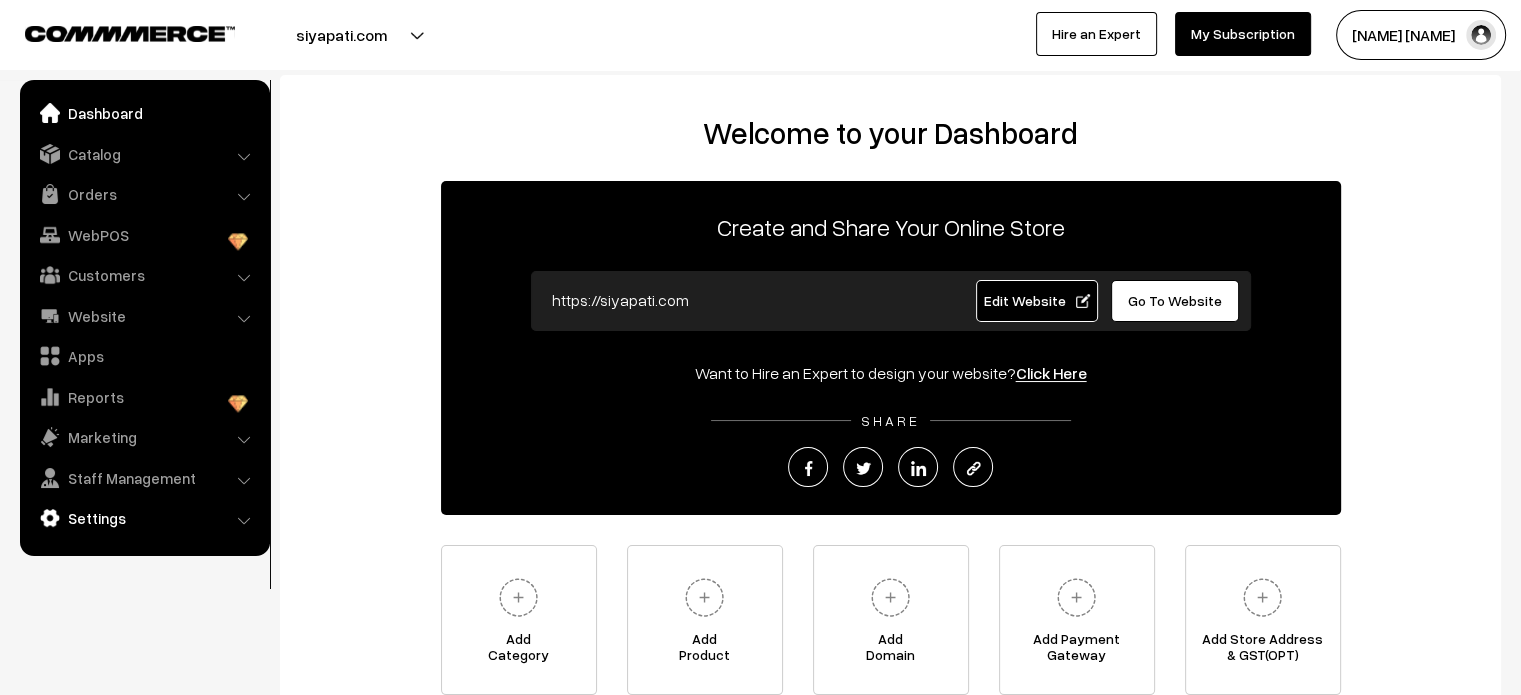 click on "Settings" at bounding box center (144, 518) 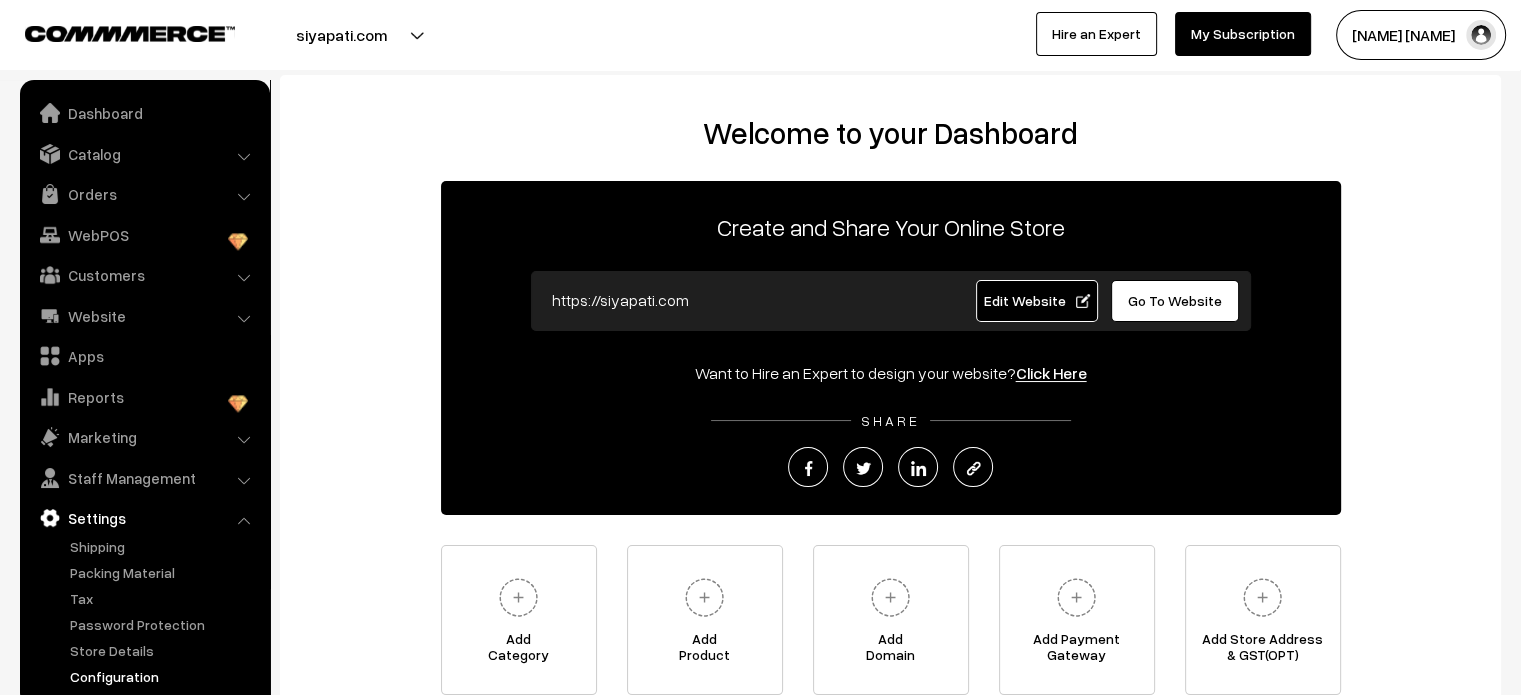 click on "Configuration" at bounding box center [164, 676] 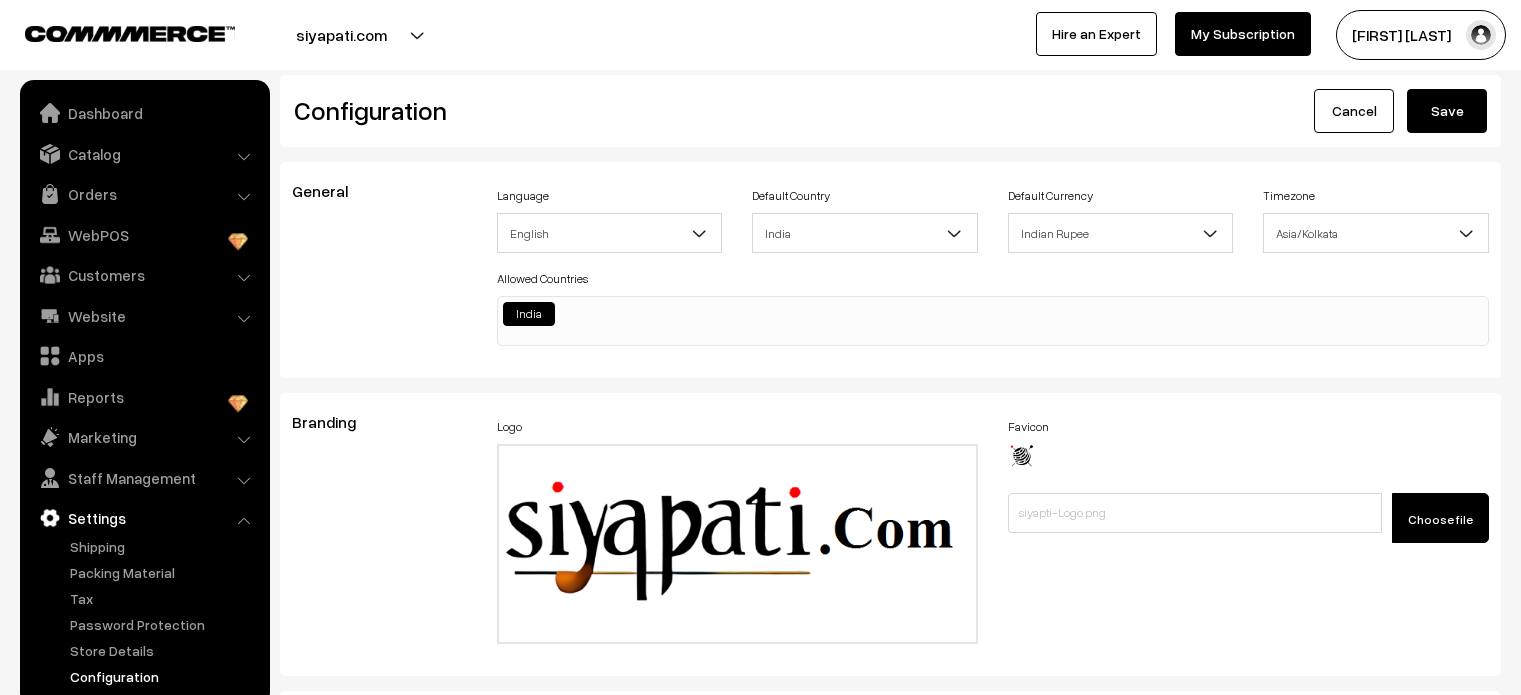 scroll, scrollTop: 1803, scrollLeft: 0, axis: vertical 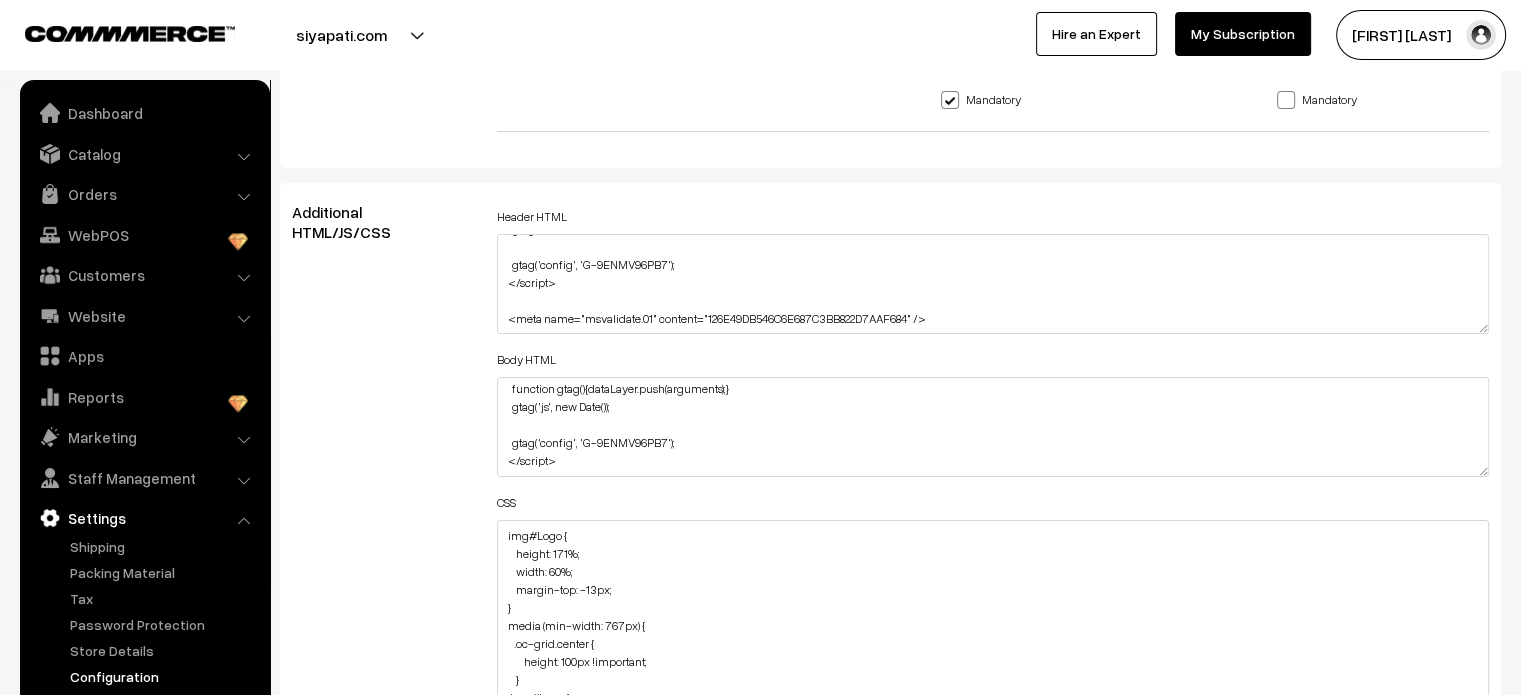 drag, startPoint x: 1480, startPoint y: 476, endPoint x: 1535, endPoint y: 742, distance: 271.6266 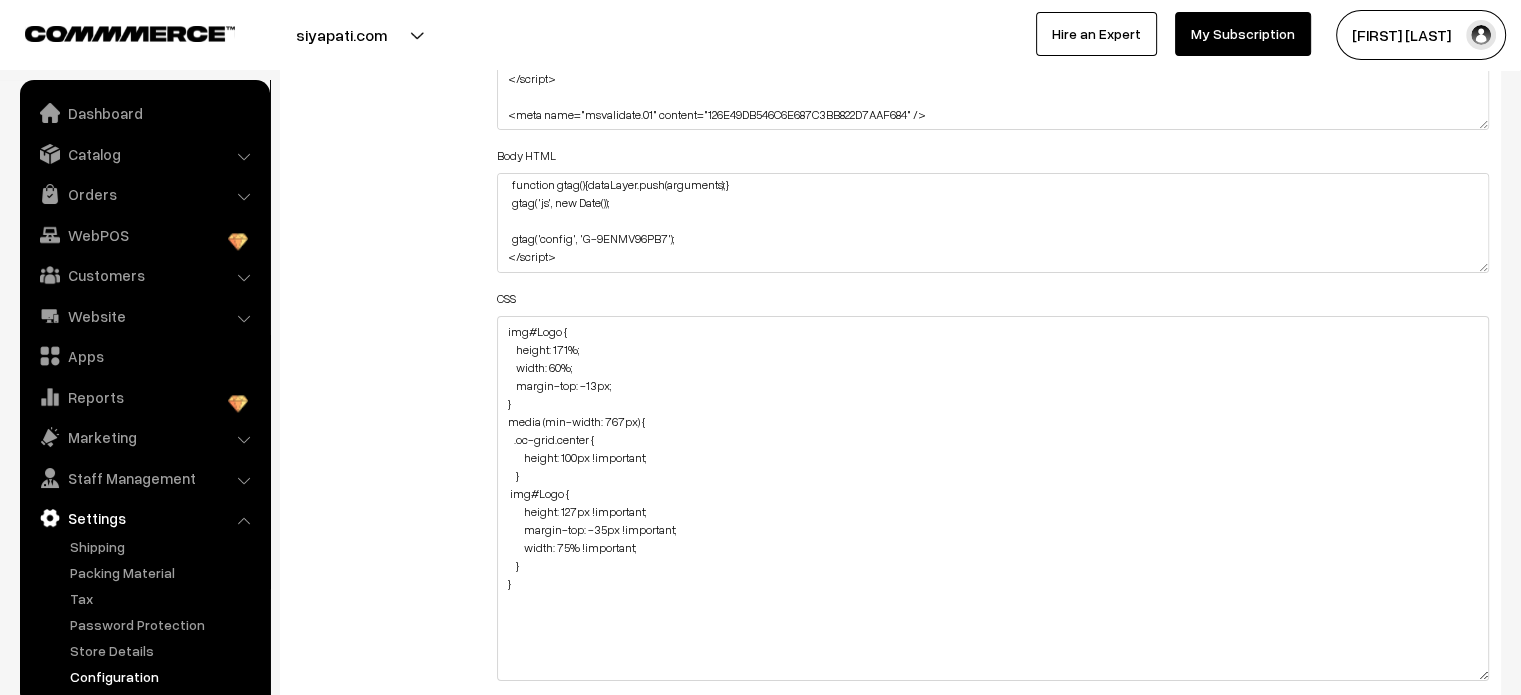 scroll, scrollTop: 7768, scrollLeft: 0, axis: vertical 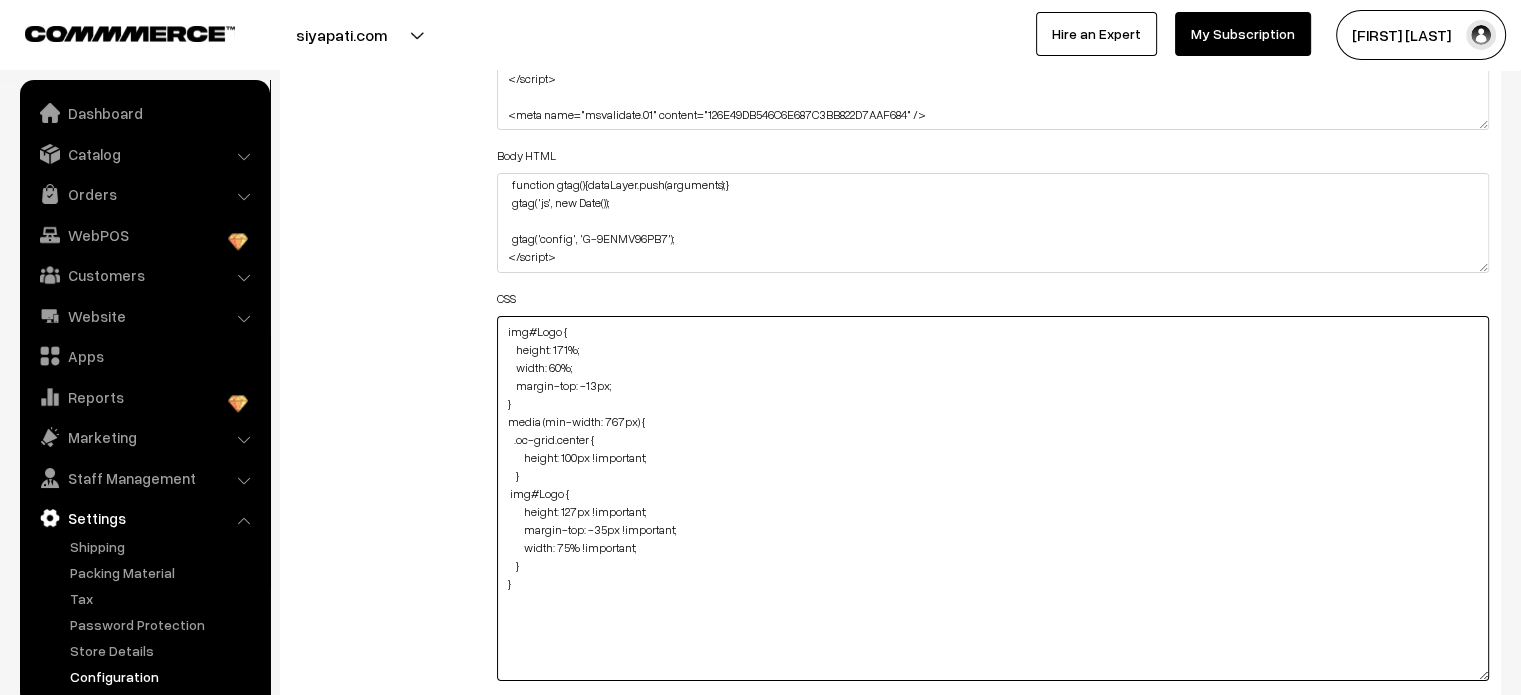 click on "img#Logo {
height: 171%;
width: 60%;
margin-top: -13px;
}
media (min-width: 767px) {
.oc-grid.center {
height: 100px !important;
}
img#Logo {
height: 127px !important;
margin-top: -35px !important;
width: 75% !important;
}
}" at bounding box center [993, 498] 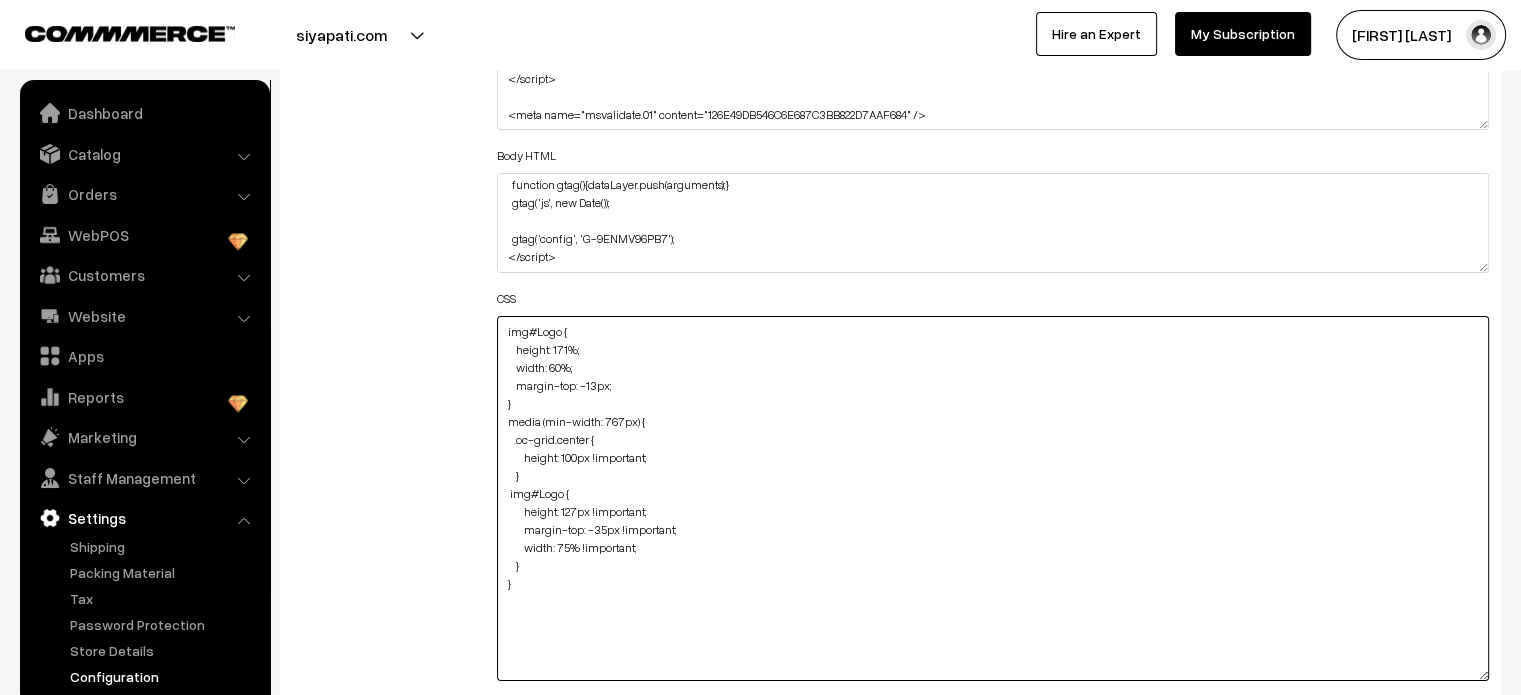 paste on ".product-details-btn-wrap #productBtn2 {
width: 180px;
}" 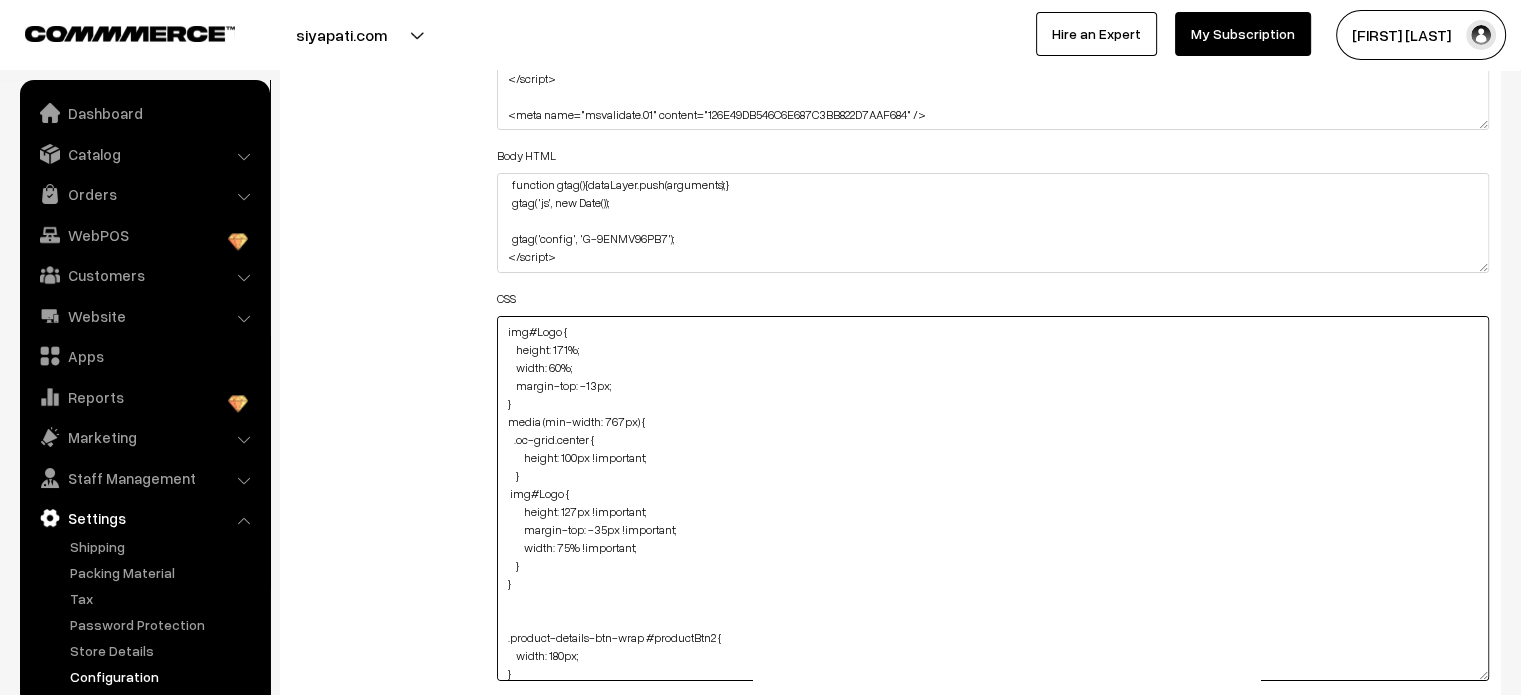 scroll, scrollTop: 0, scrollLeft: 0, axis: both 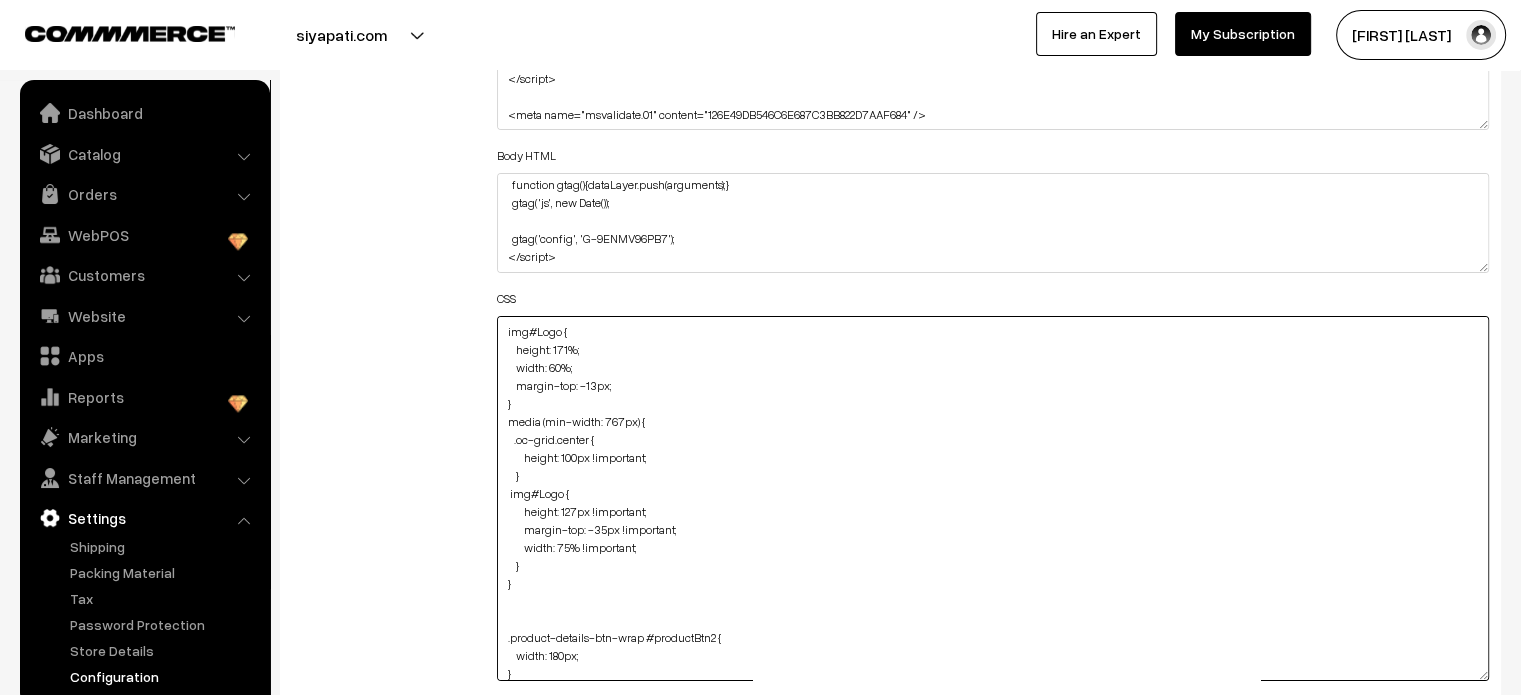 click on "img#Logo {
height: 171%;
width: 60%;
margin-top: -13px;
}
media (min-width: 767px) {
.oc-grid.center {
height: 100px !important;
}
img#Logo {
height: 127px !important;
margin-top: -35px !important;
width: 75% !important;
}
}" at bounding box center (993, 498) 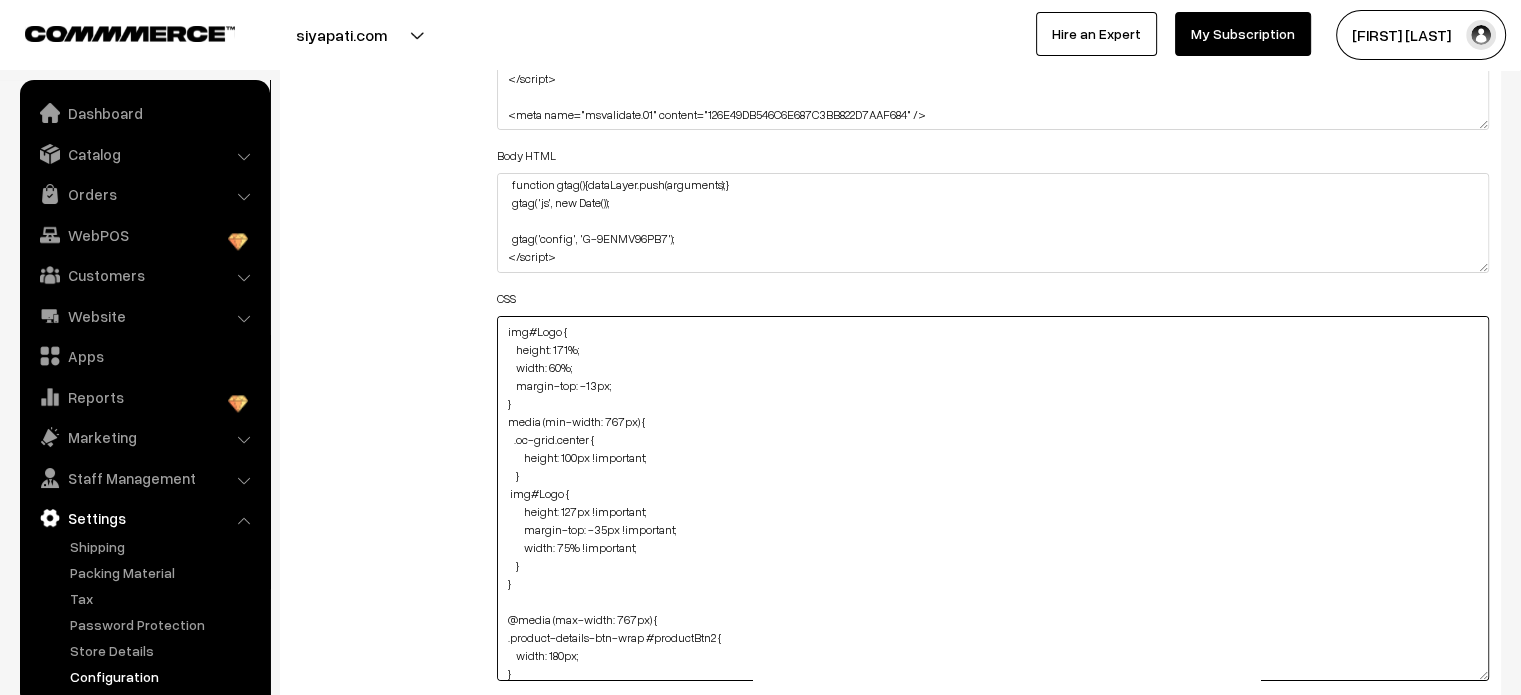 scroll, scrollTop: 8, scrollLeft: 0, axis: vertical 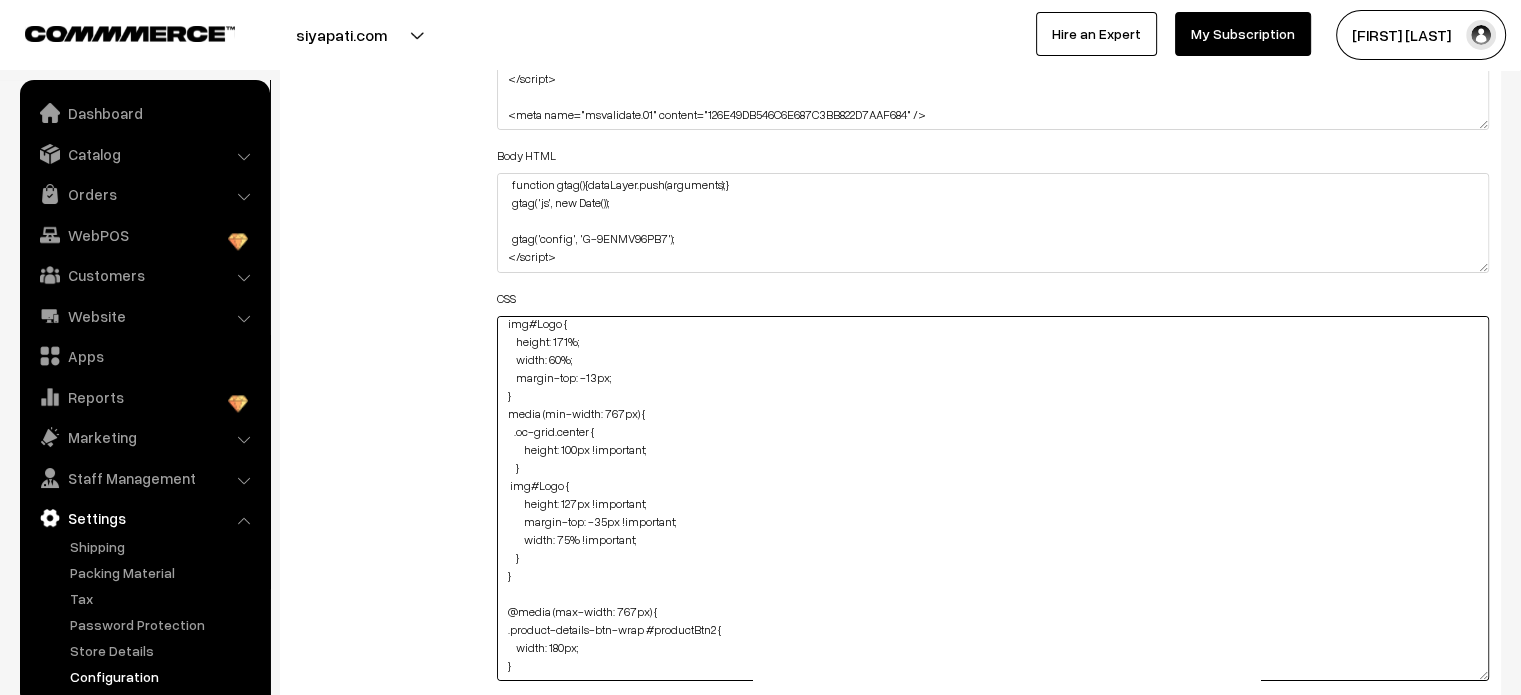 click on "img#Logo {
height: 171%;
width: 60%;
margin-top: -13px;
}
media (min-width: 767px) {
.oc-grid.center {
height: 100px !important;
}
img#Logo {
height: 127px !important;
margin-top: -35px !important;
width: 75% !important;
}
}" at bounding box center [993, 498] 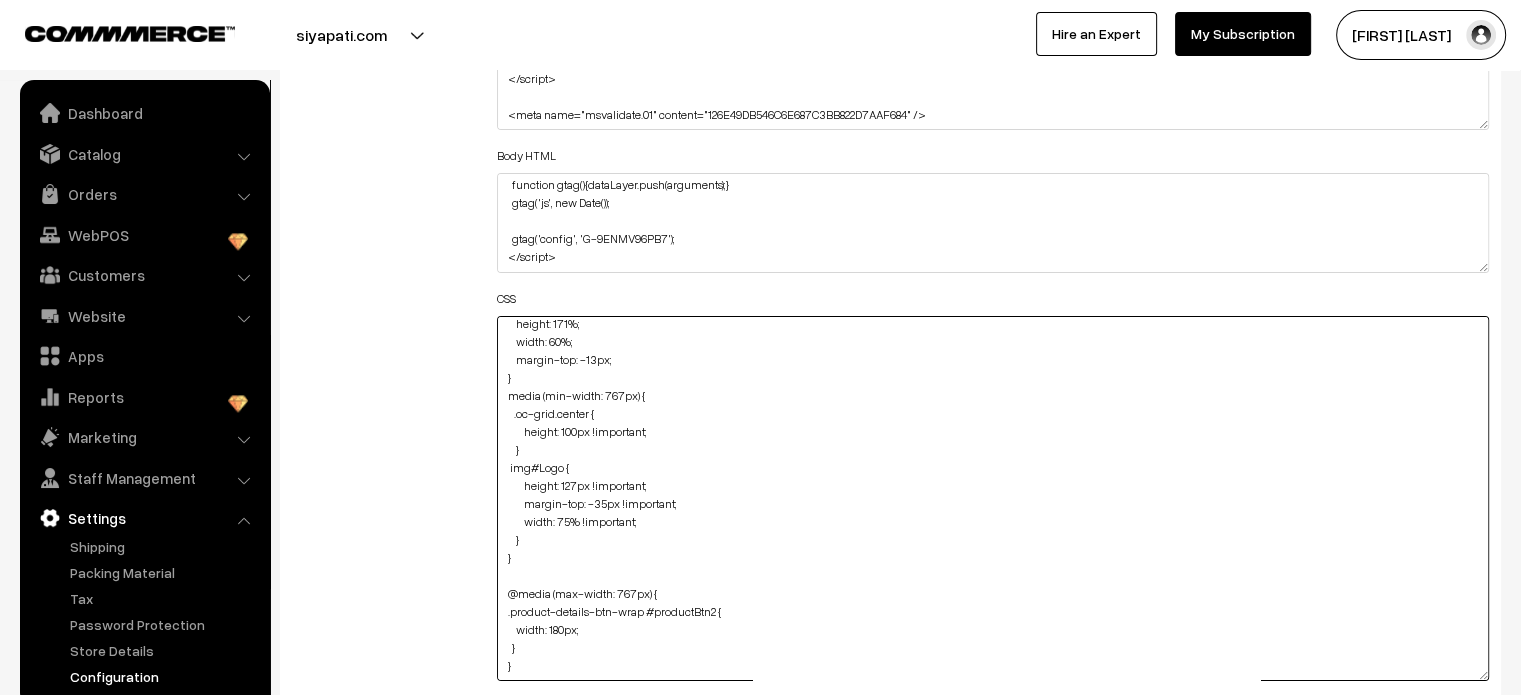 scroll, scrollTop: 0, scrollLeft: 0, axis: both 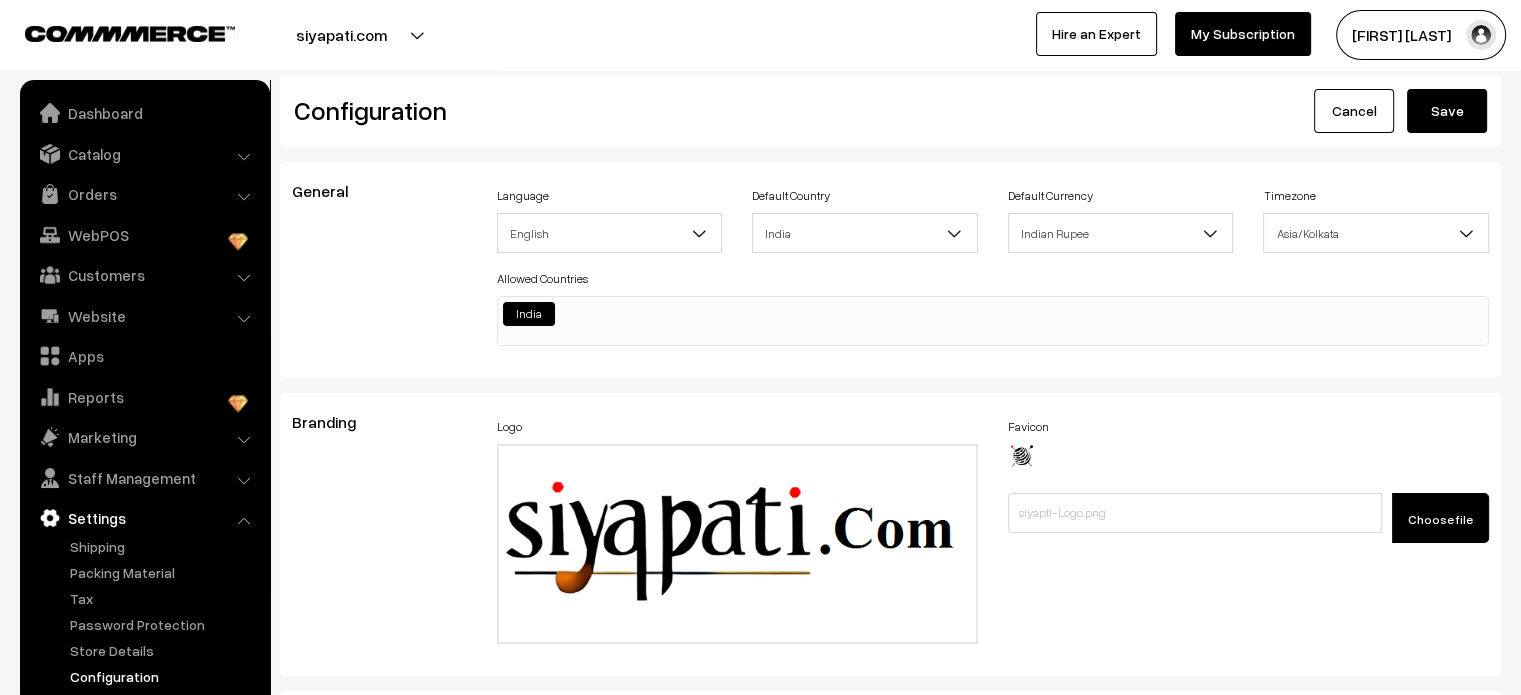 type on "img#Logo {
height: 171%;
width: 60%;
margin-top: -13px;
}
media (min-width: 767px) {
.oc-grid.center {
height: 100px !important;
}
img#Logo {
height: 127px !important;
margin-top: -35px !important;
width: 75% !important;
}
}
@media (max-width: 767px) {
.product-details-btn-wrap #productBtn2 {
width: 180px;
}
}" 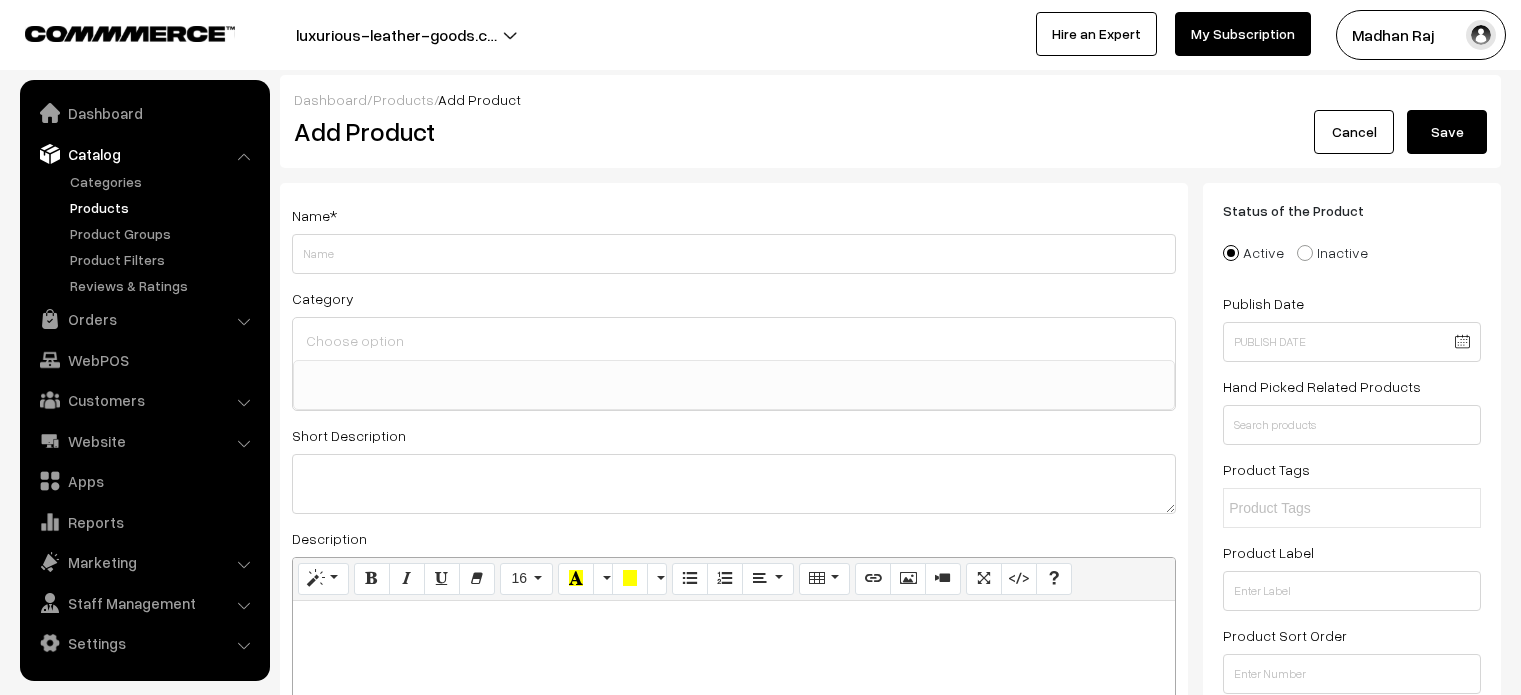select 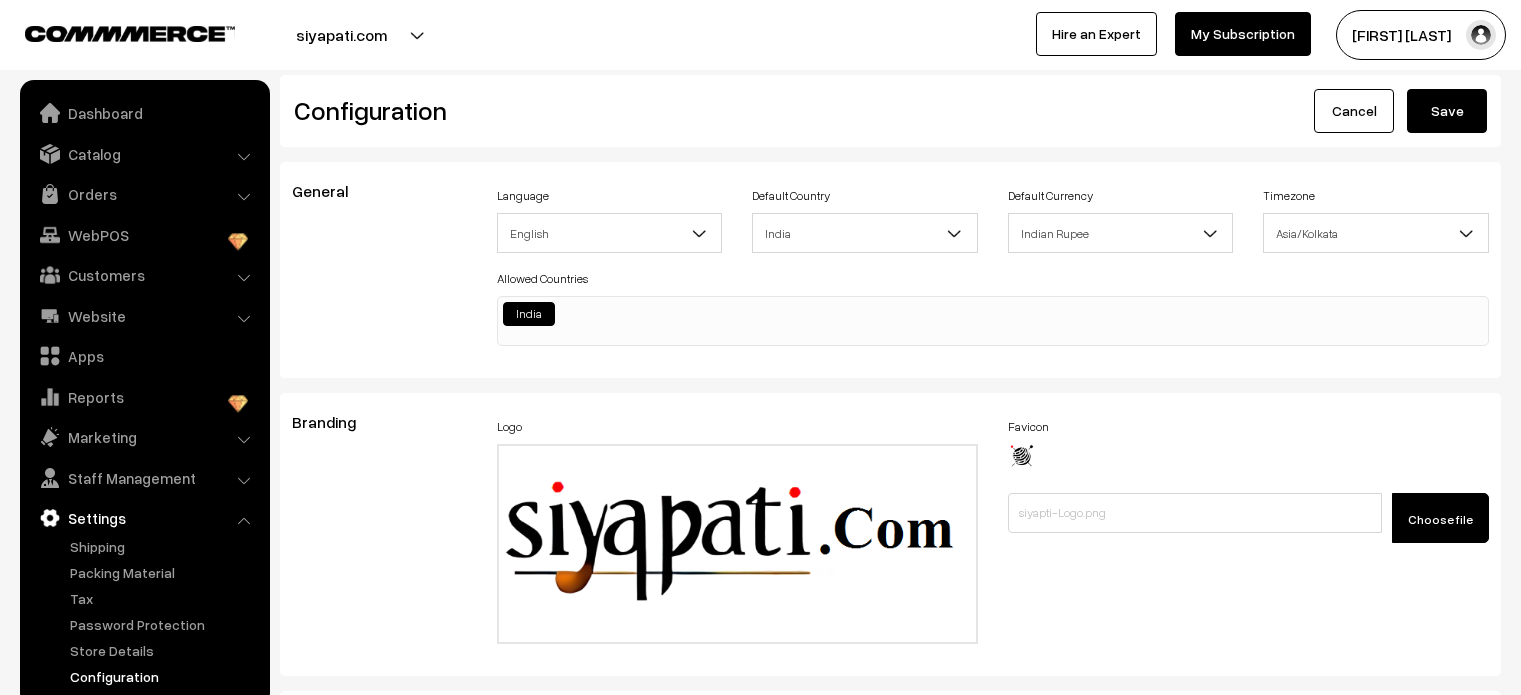 scroll, scrollTop: 0, scrollLeft: 0, axis: both 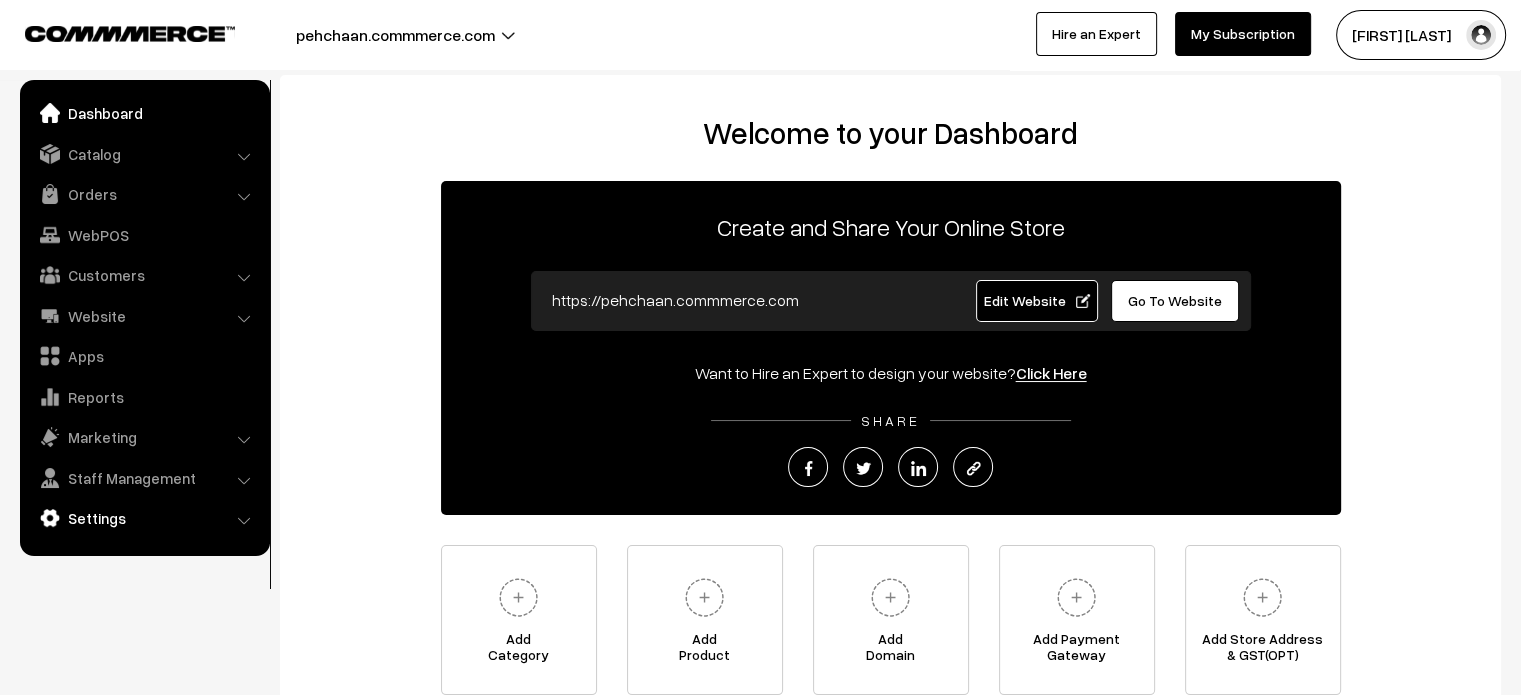 click on "Settings" at bounding box center [144, 518] 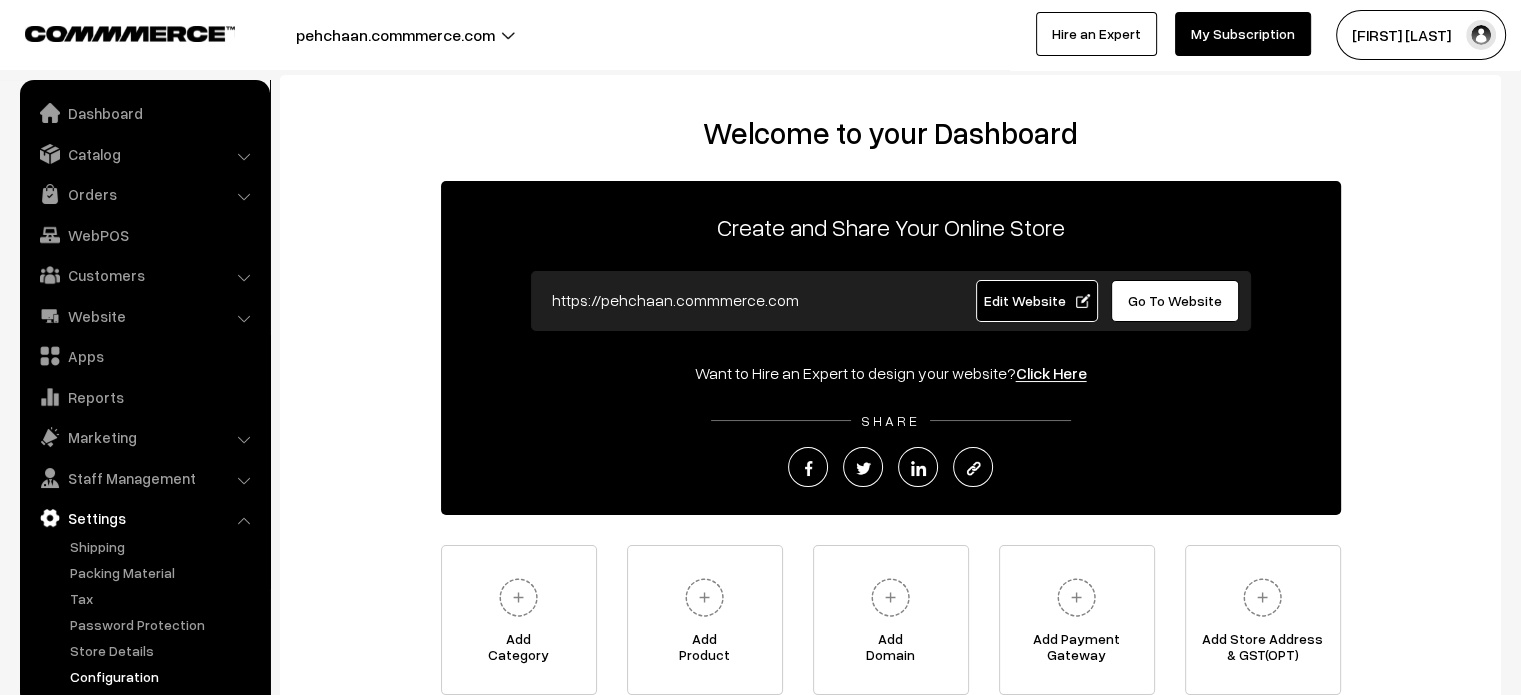 click on "Configuration" at bounding box center (164, 676) 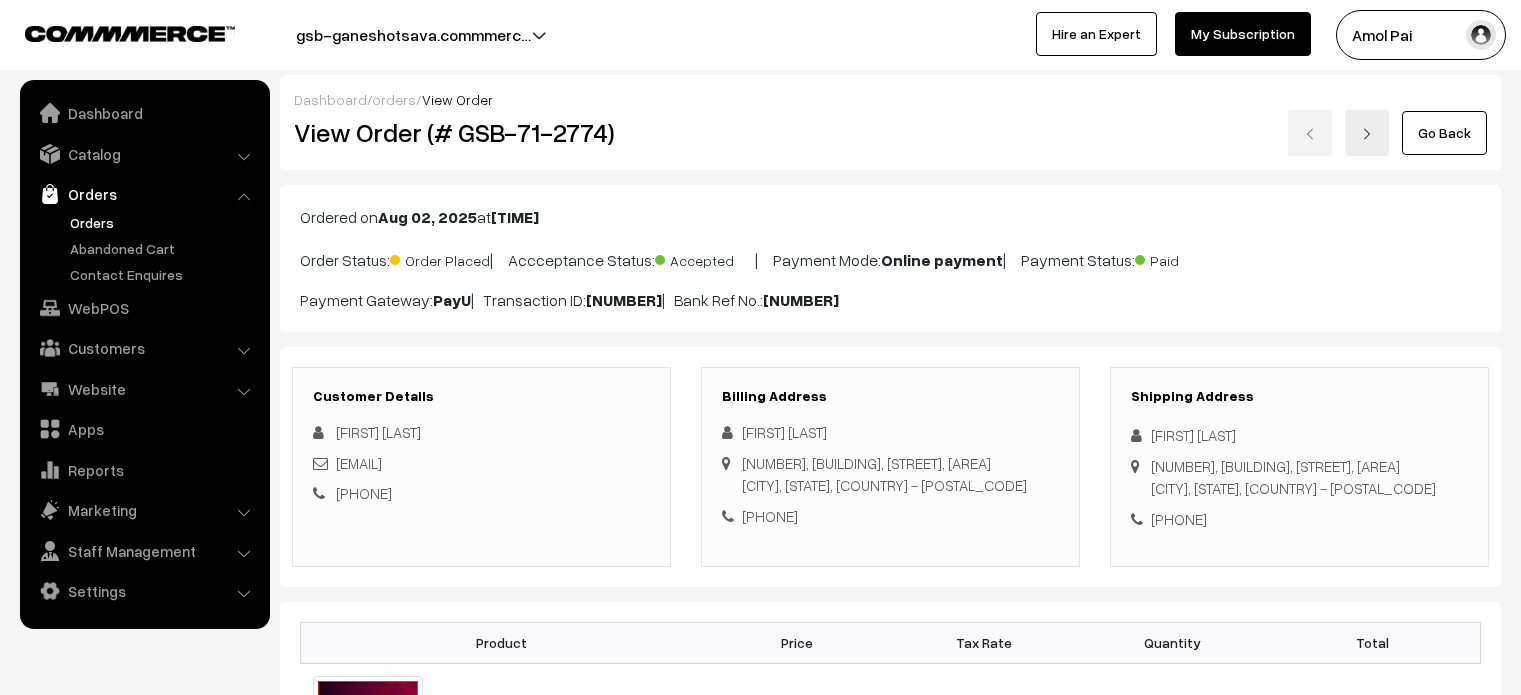 scroll, scrollTop: 0, scrollLeft: 0, axis: both 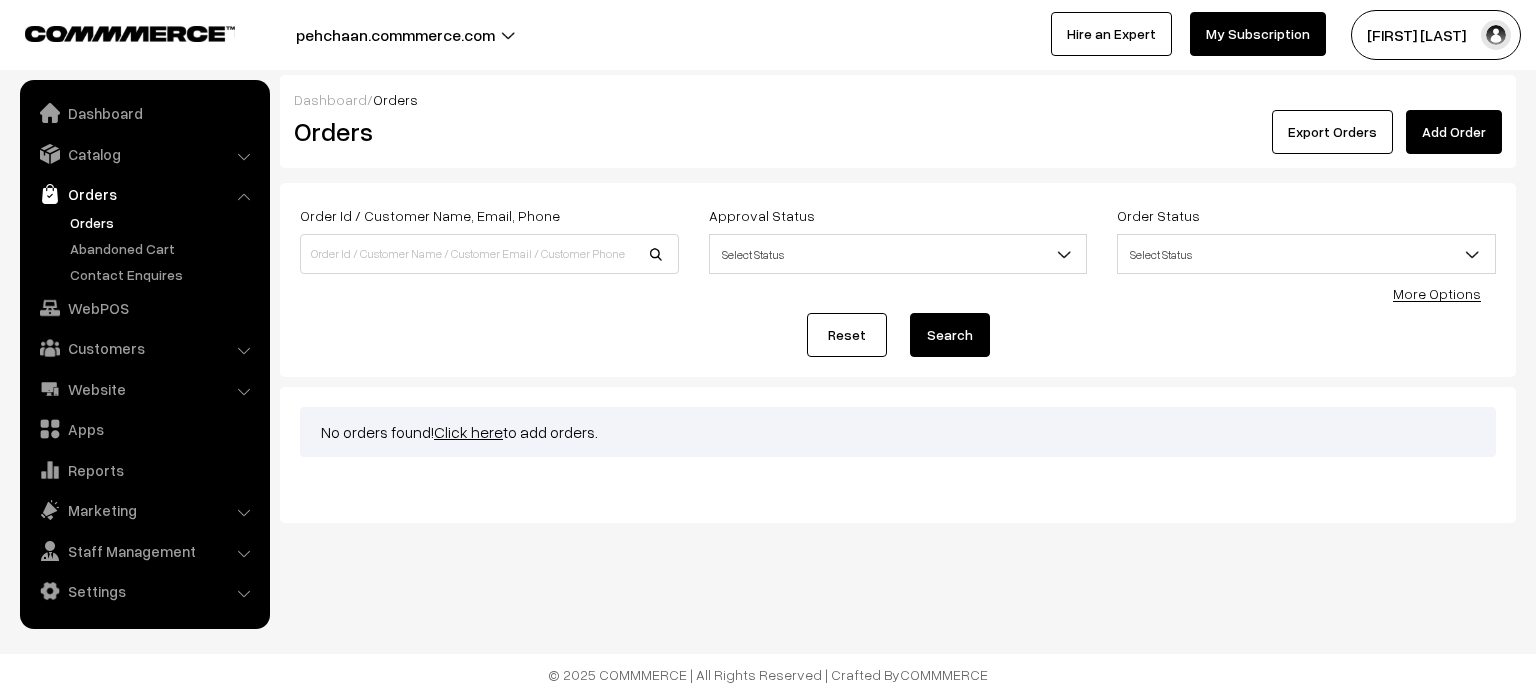click on "Orders" at bounding box center (144, 194) 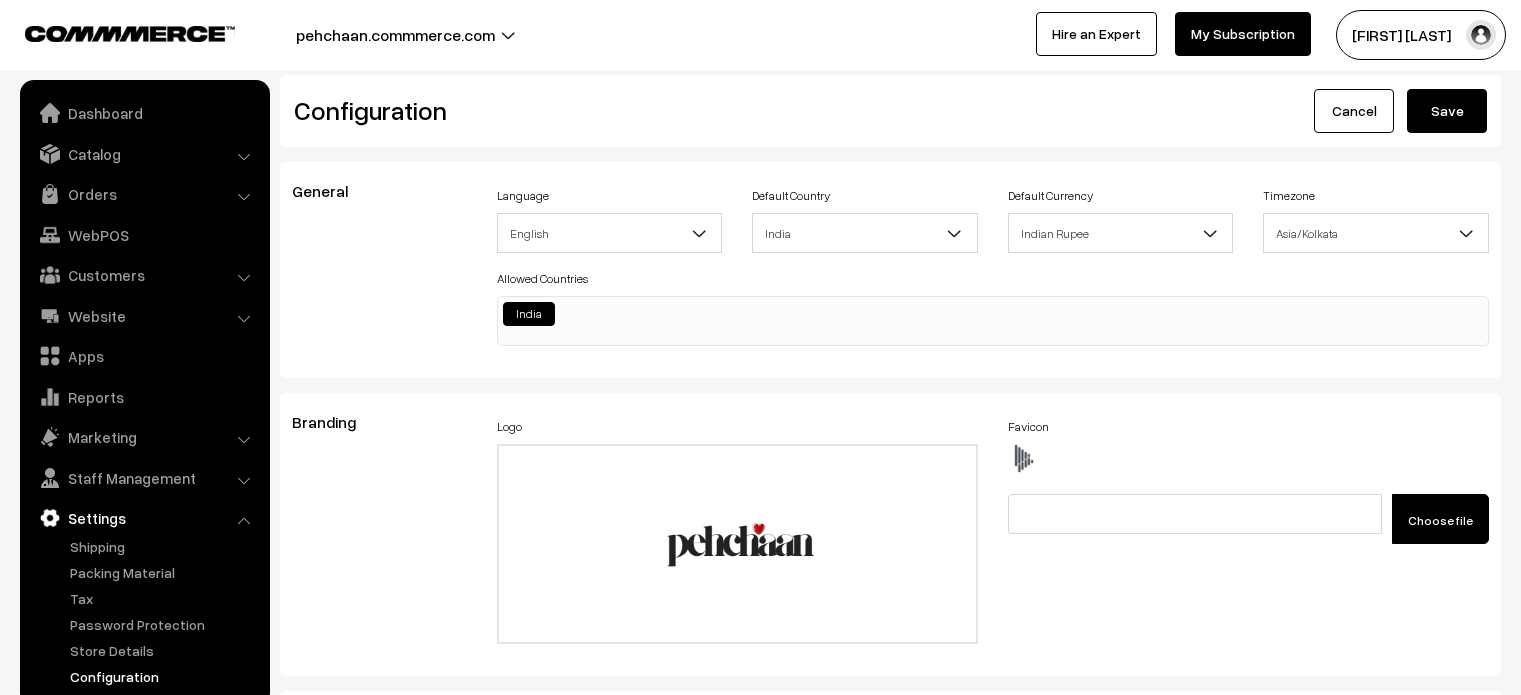 scroll, scrollTop: 572, scrollLeft: 0, axis: vertical 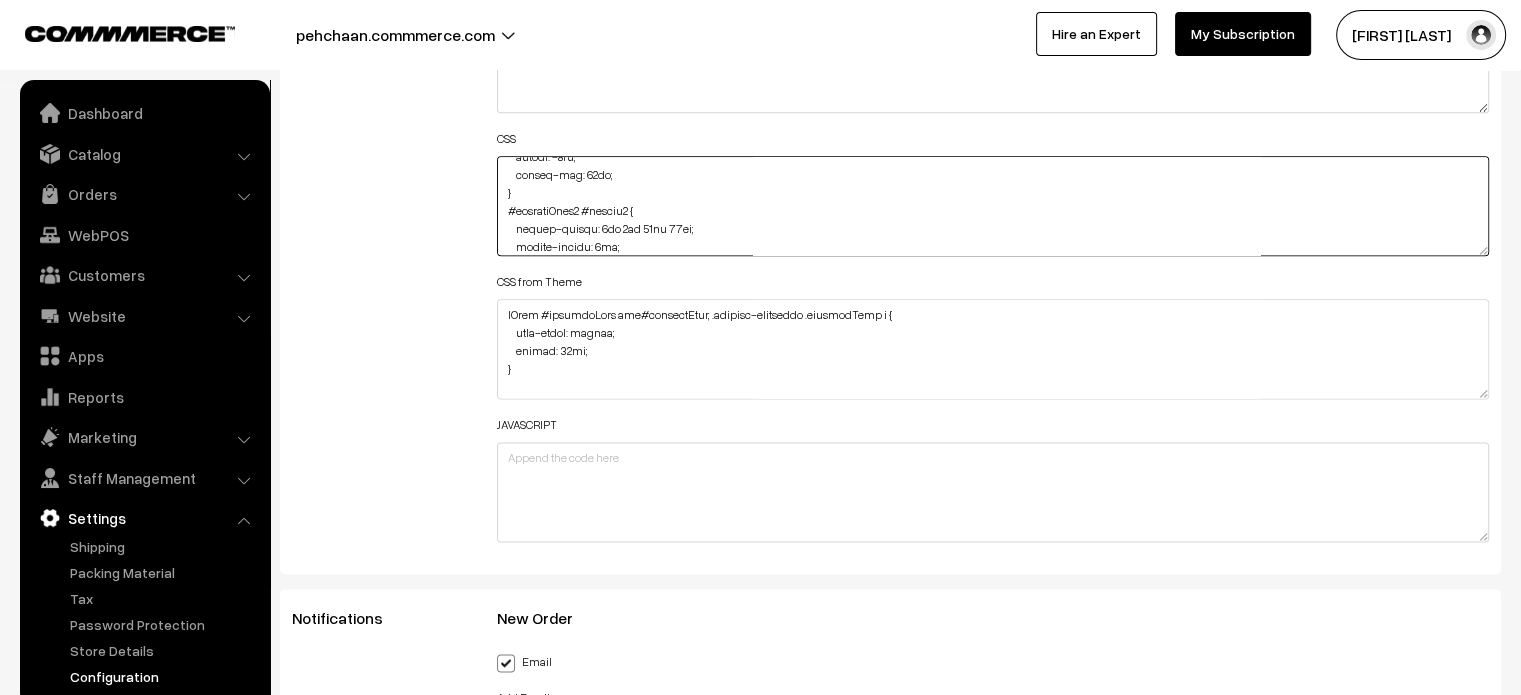 click at bounding box center (993, 206) 